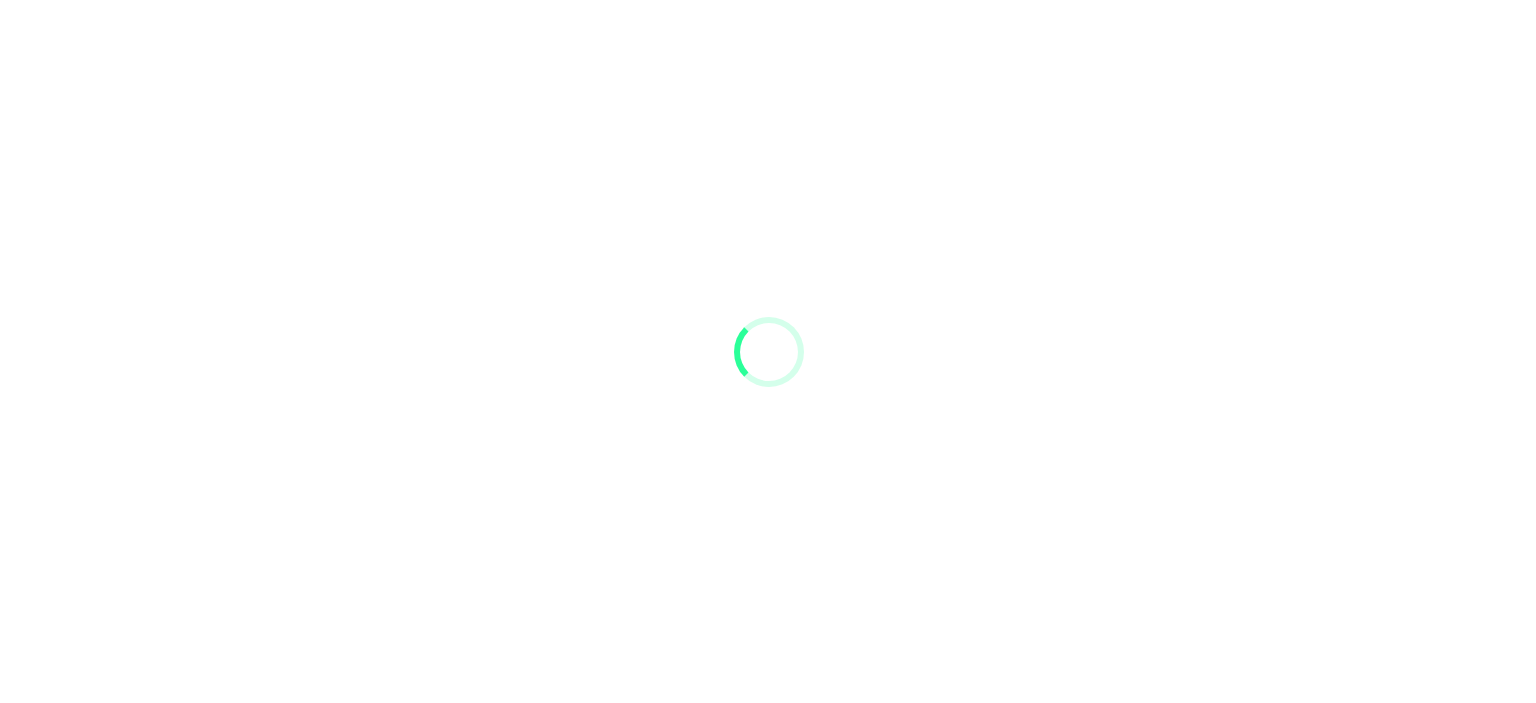 scroll, scrollTop: 0, scrollLeft: 0, axis: both 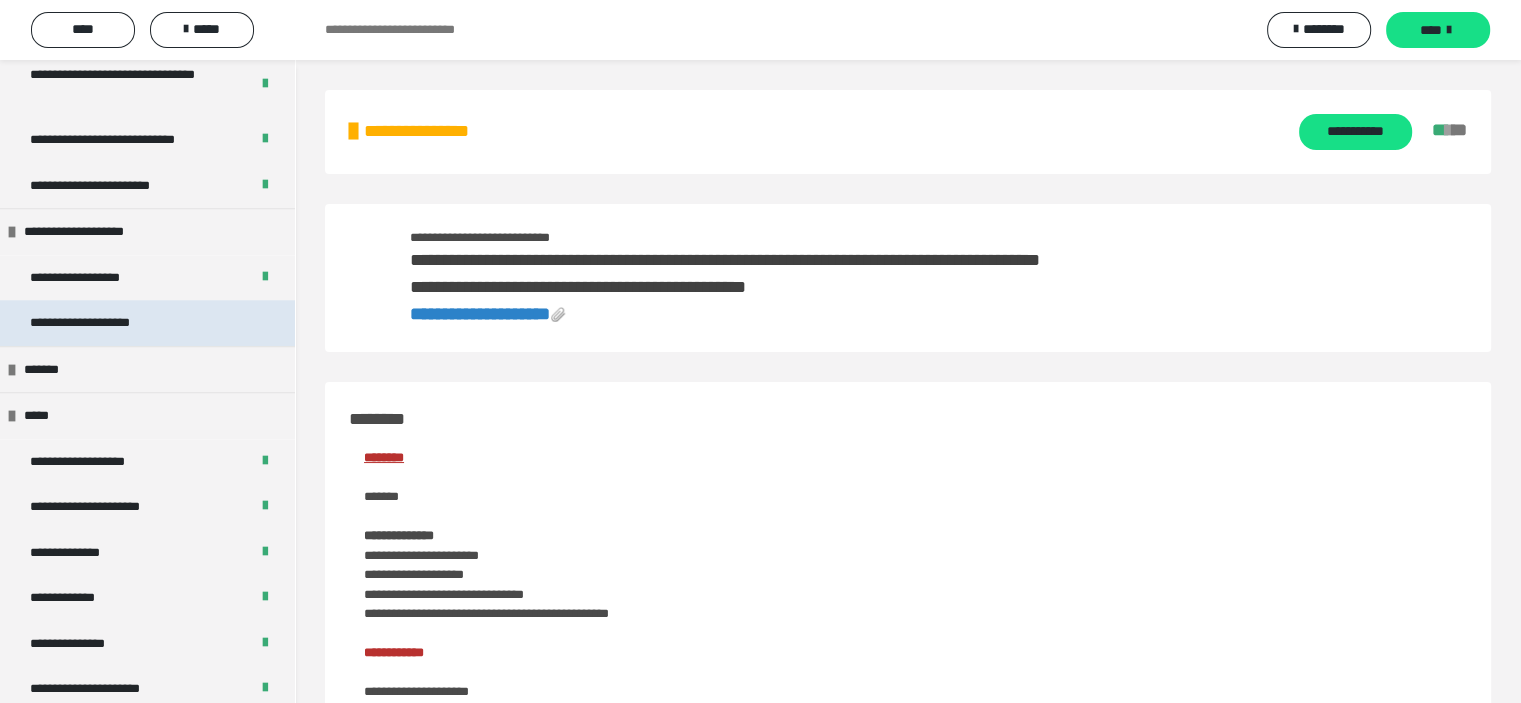 click on "**********" at bounding box center [102, 323] 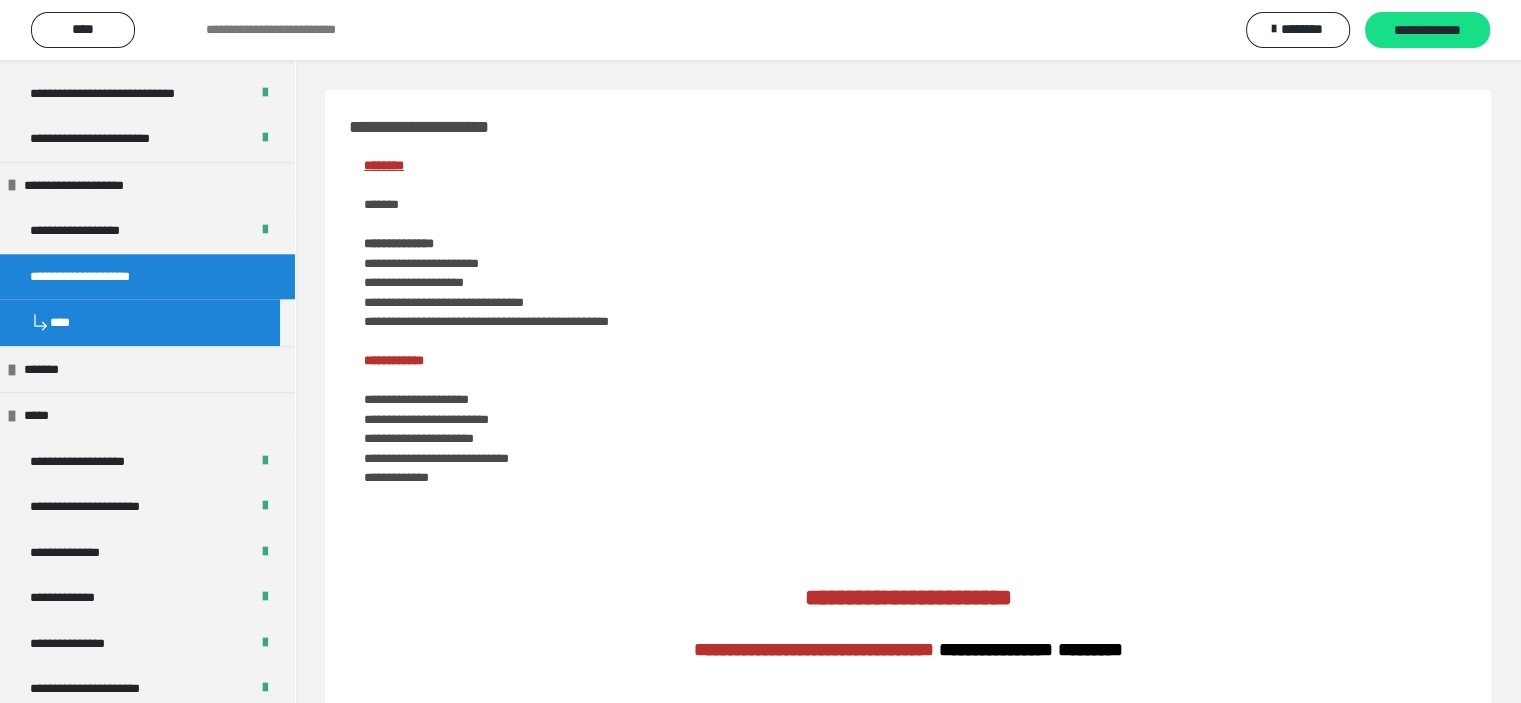 scroll, scrollTop: 2035, scrollLeft: 0, axis: vertical 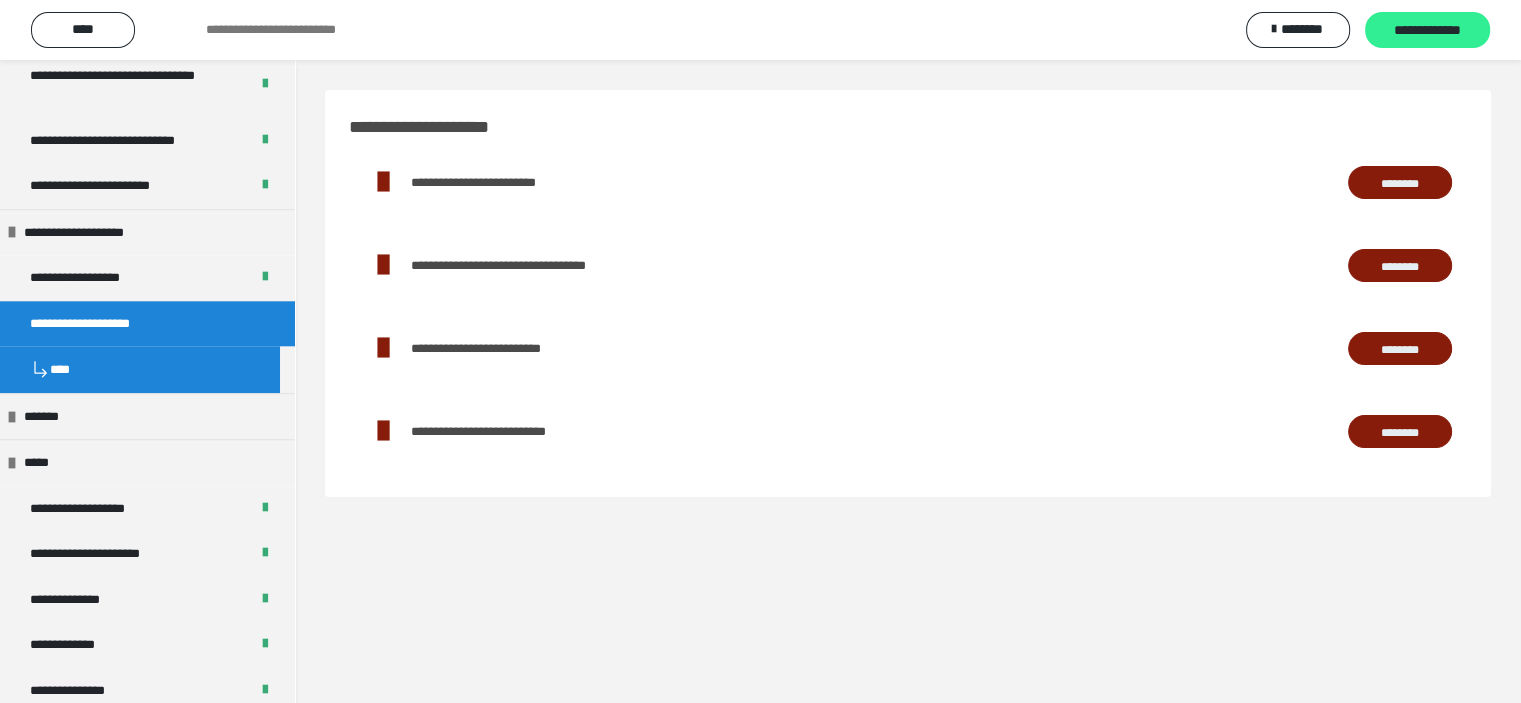 click on "**********" at bounding box center [1427, 31] 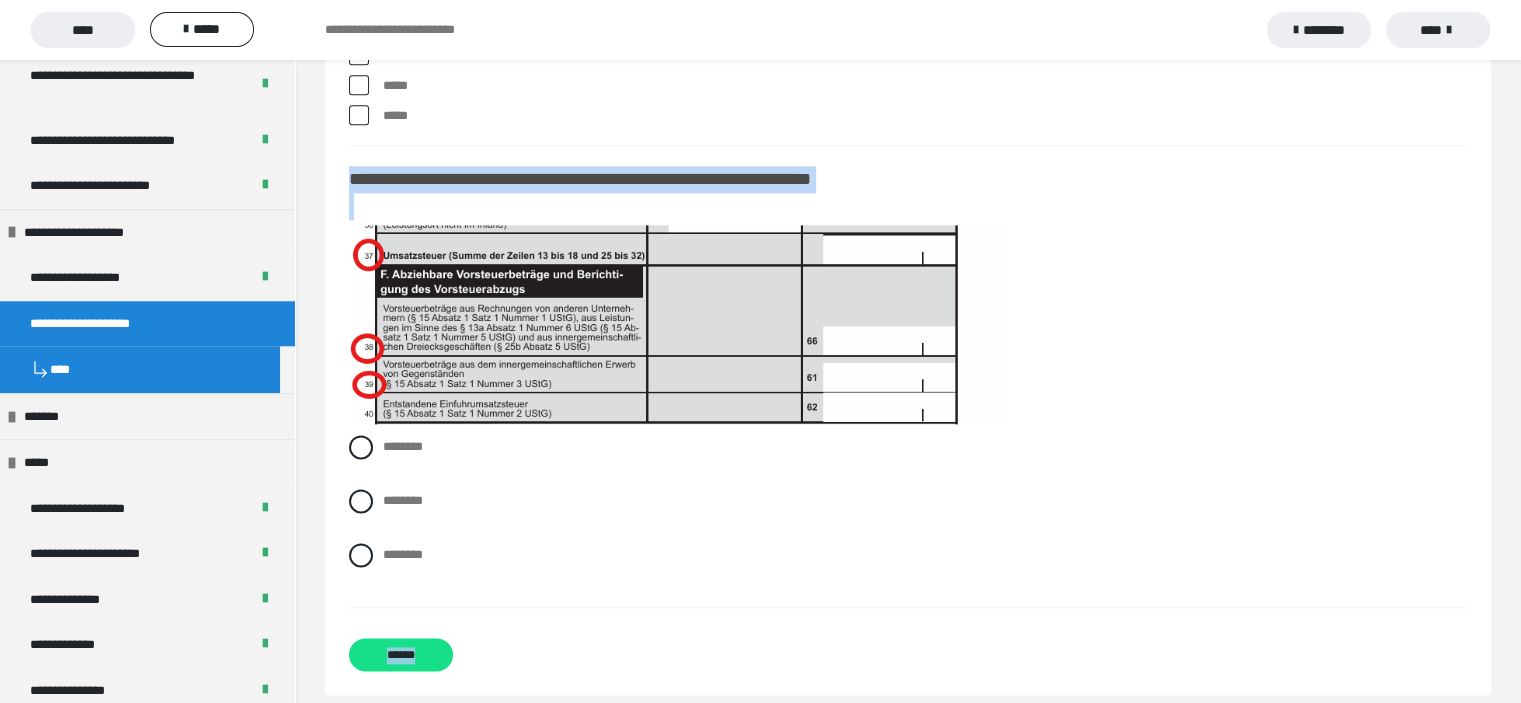scroll, scrollTop: 17886, scrollLeft: 0, axis: vertical 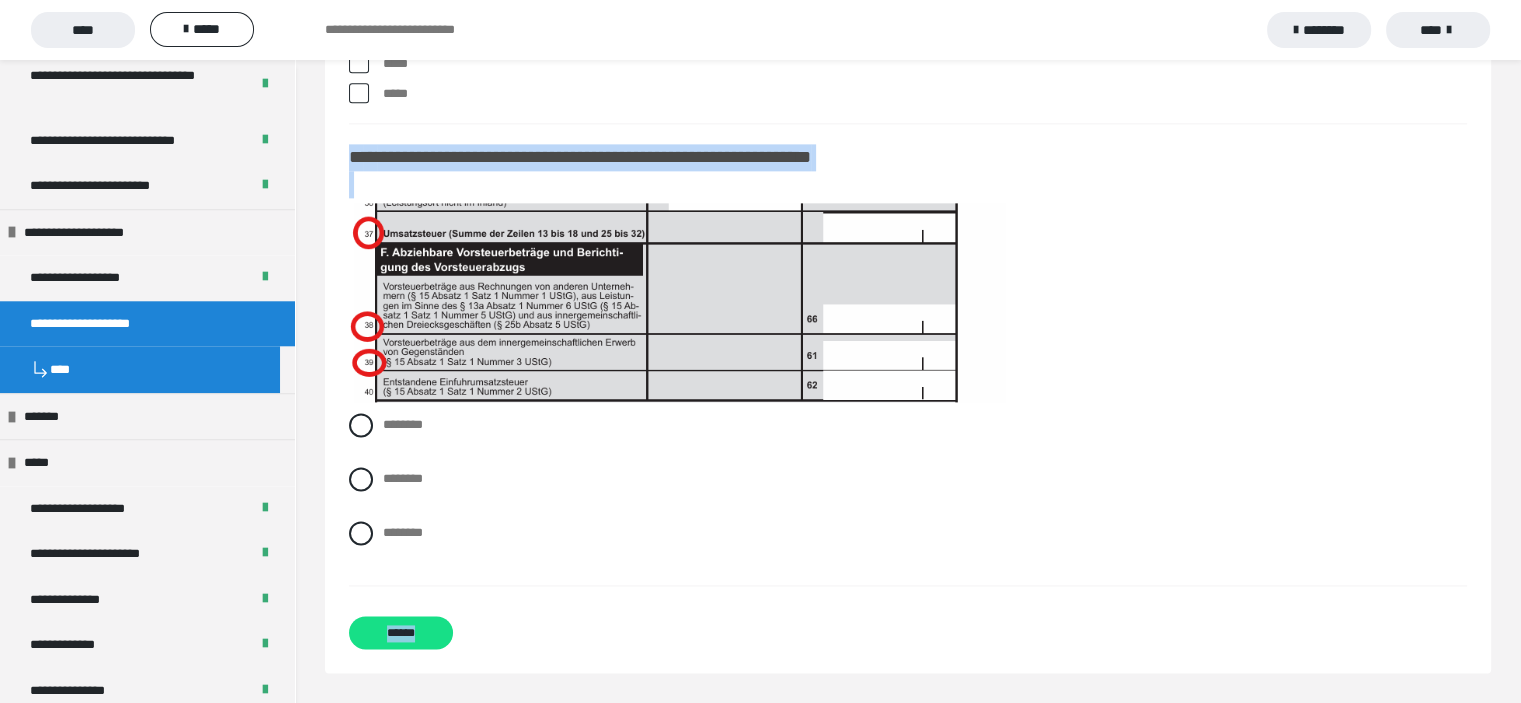drag, startPoint x: 350, startPoint y: 127, endPoint x: 554, endPoint y: 742, distance: 647.9514 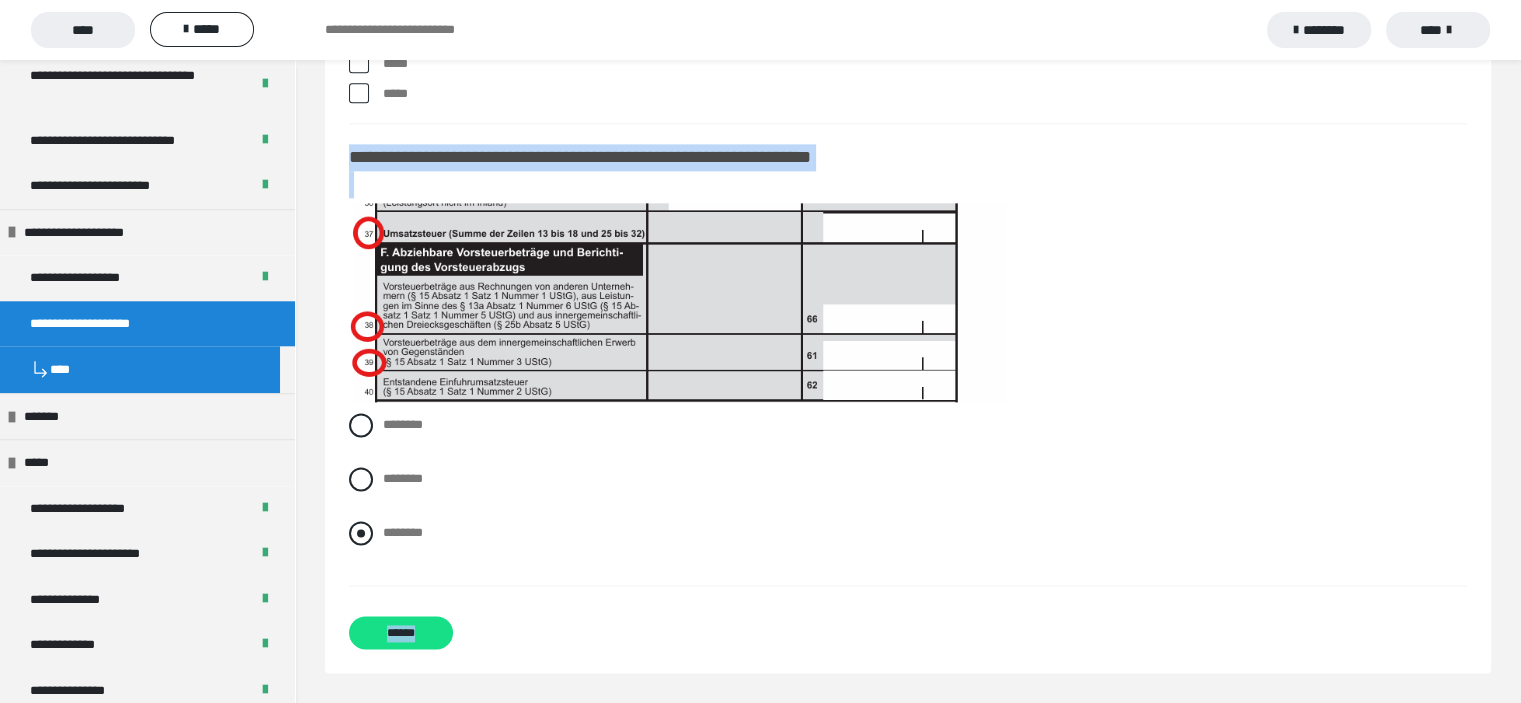 copy on "**********" 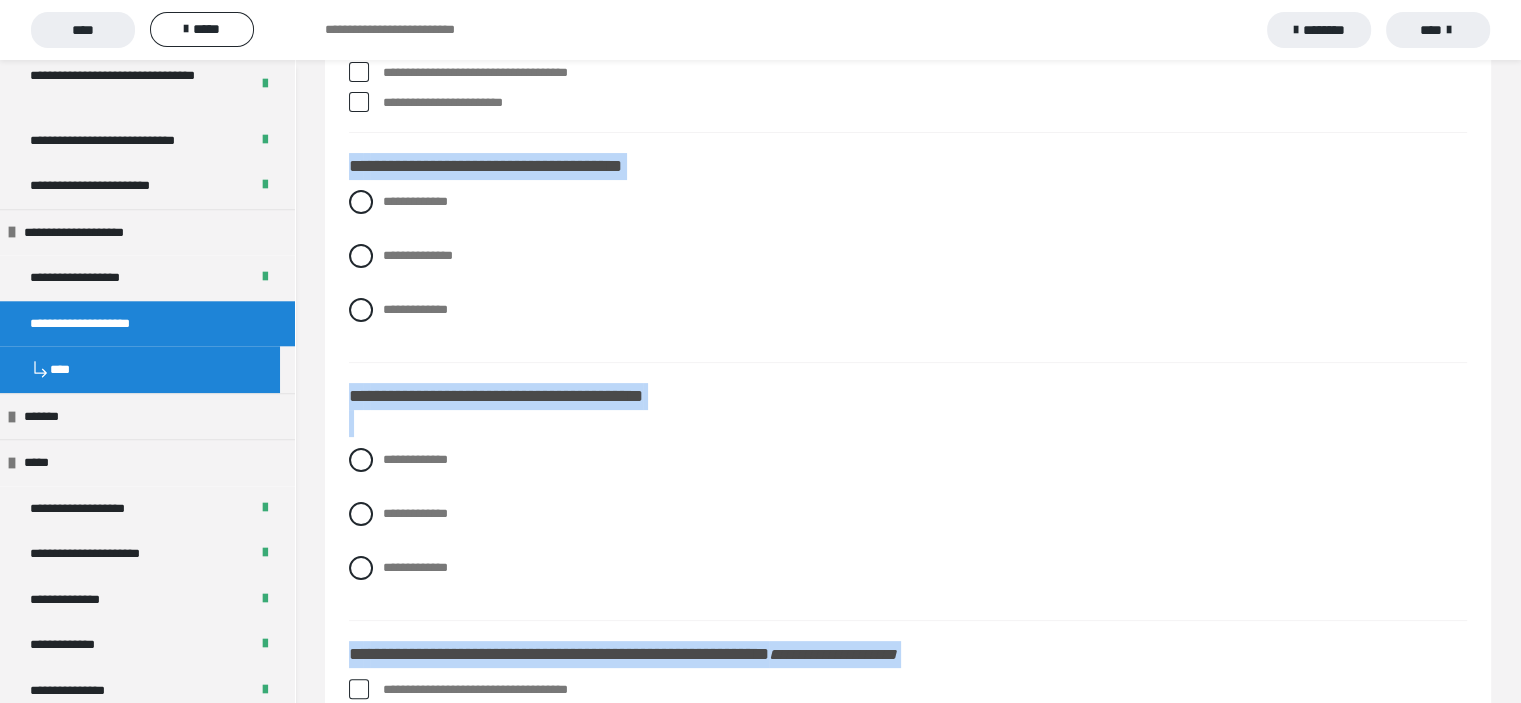scroll, scrollTop: 0, scrollLeft: 0, axis: both 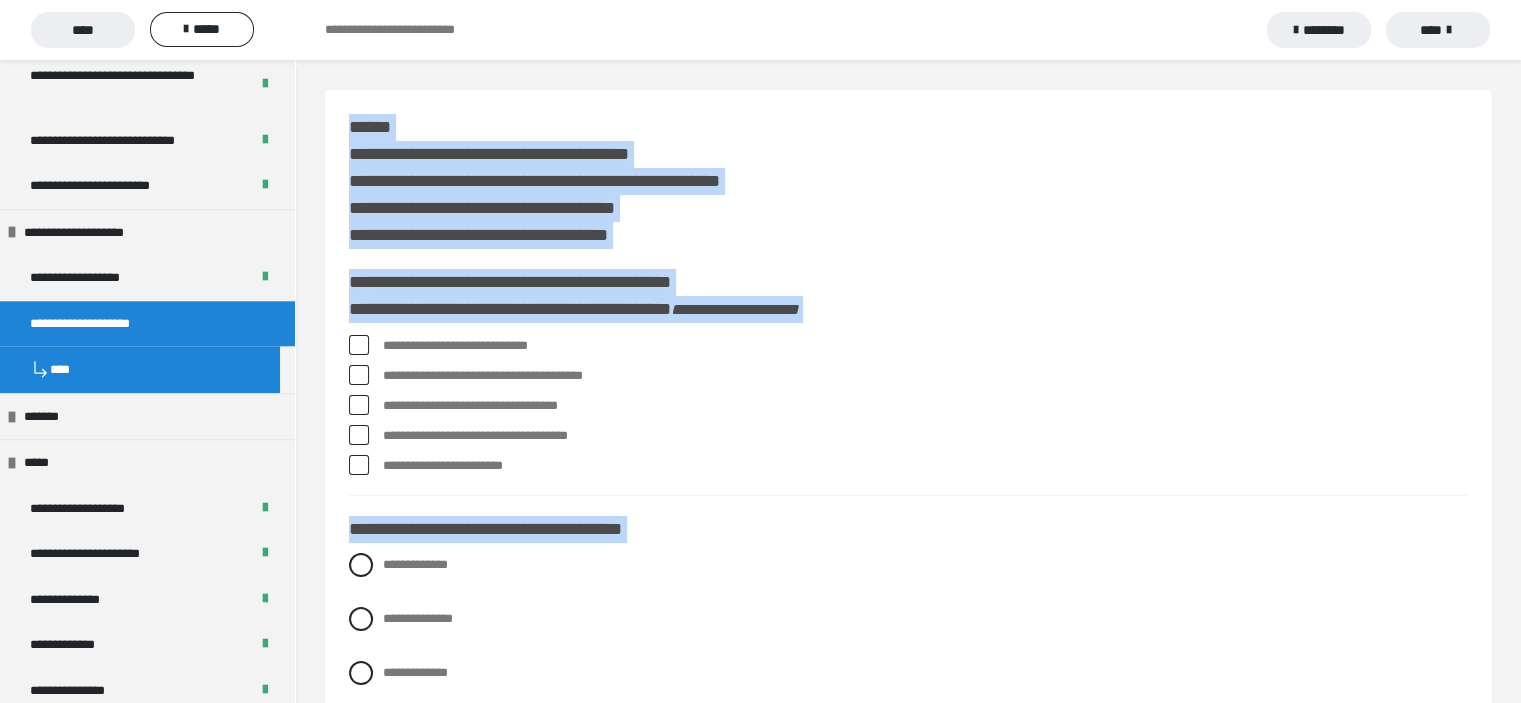 click on "**********" at bounding box center (908, 297) 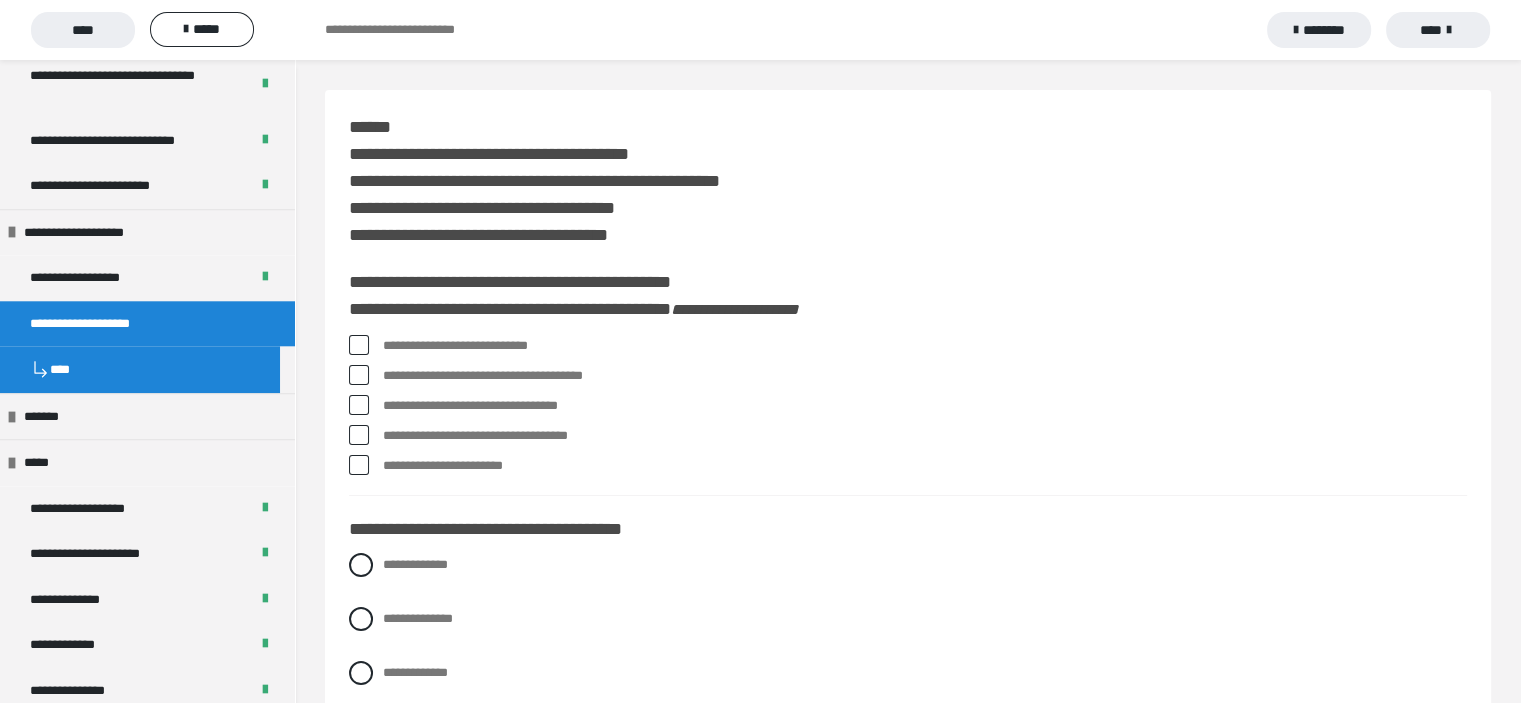 click at bounding box center [359, 345] 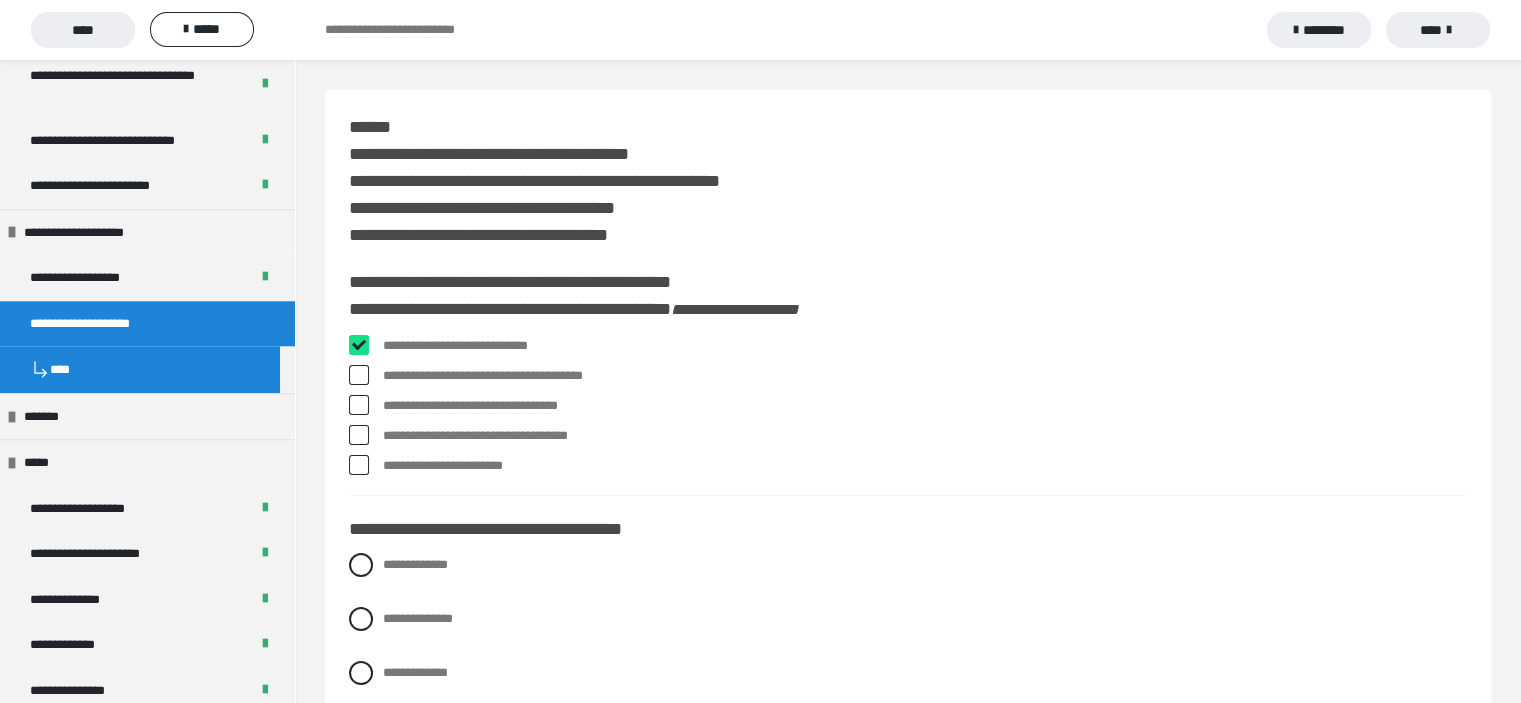 checkbox on "****" 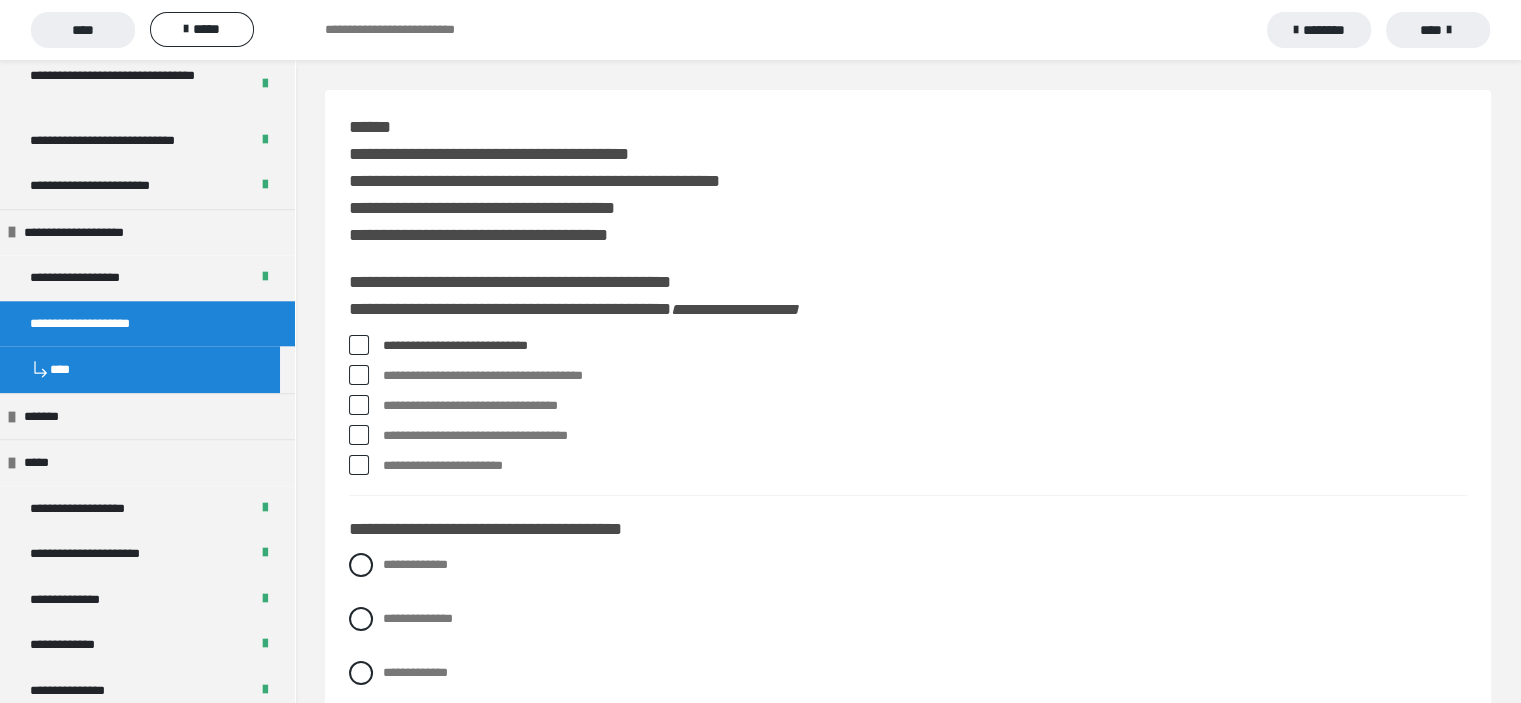click at bounding box center (359, 435) 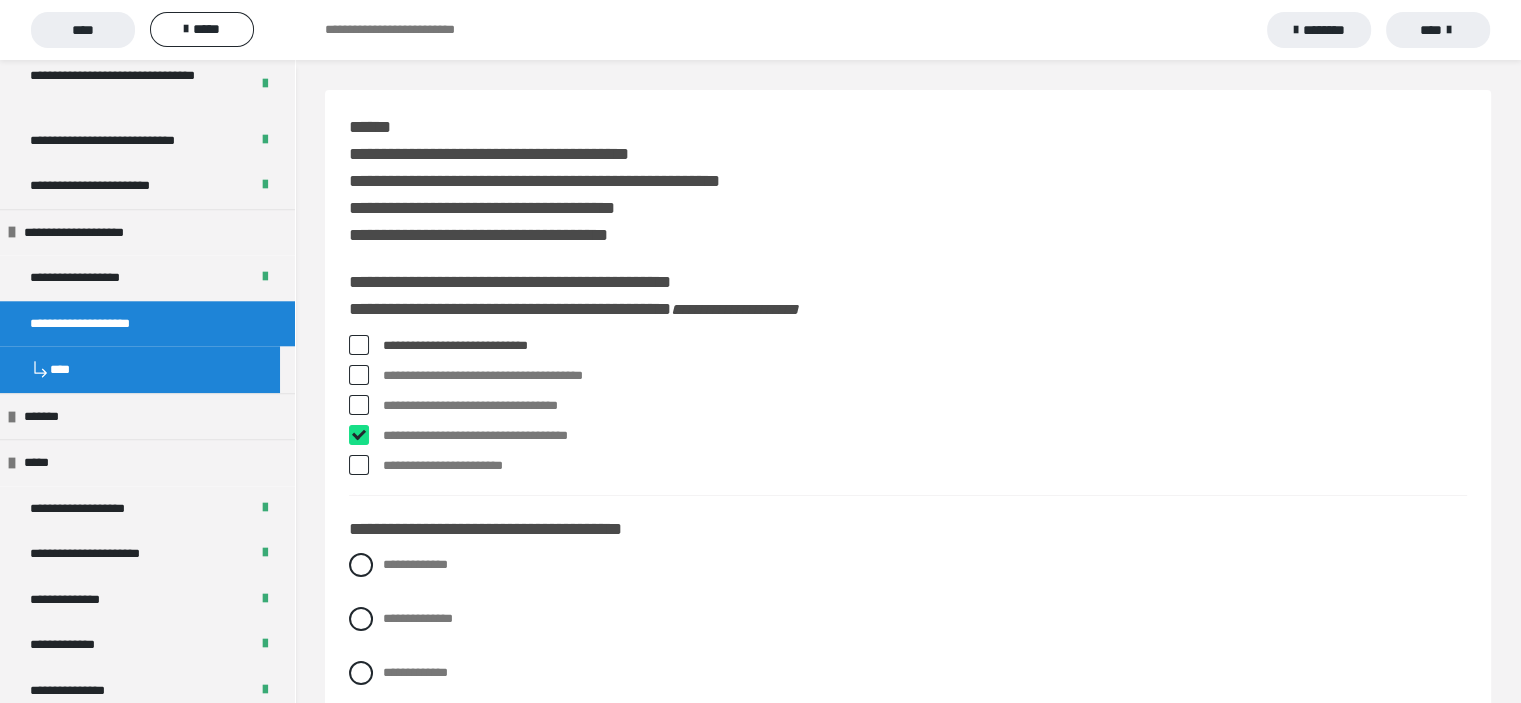 checkbox on "****" 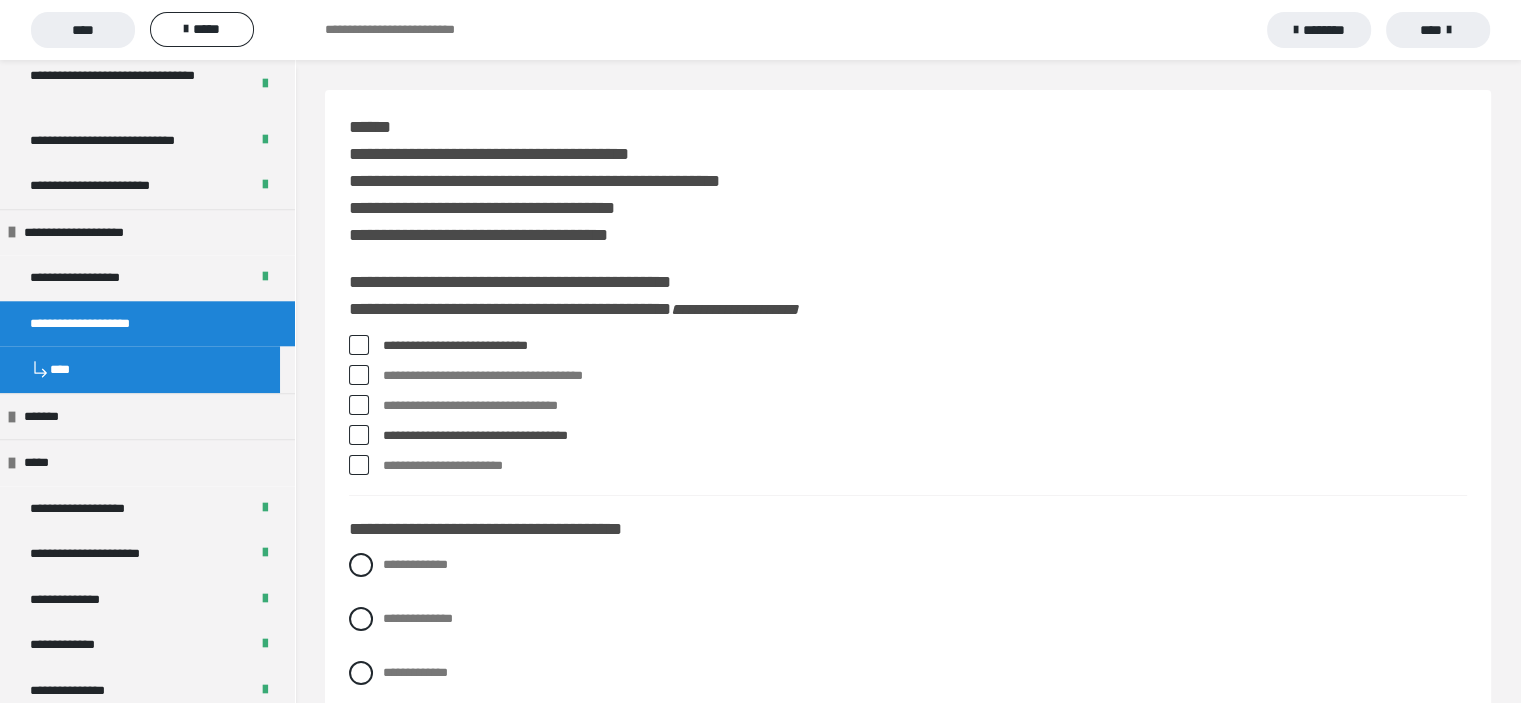 scroll, scrollTop: 200, scrollLeft: 0, axis: vertical 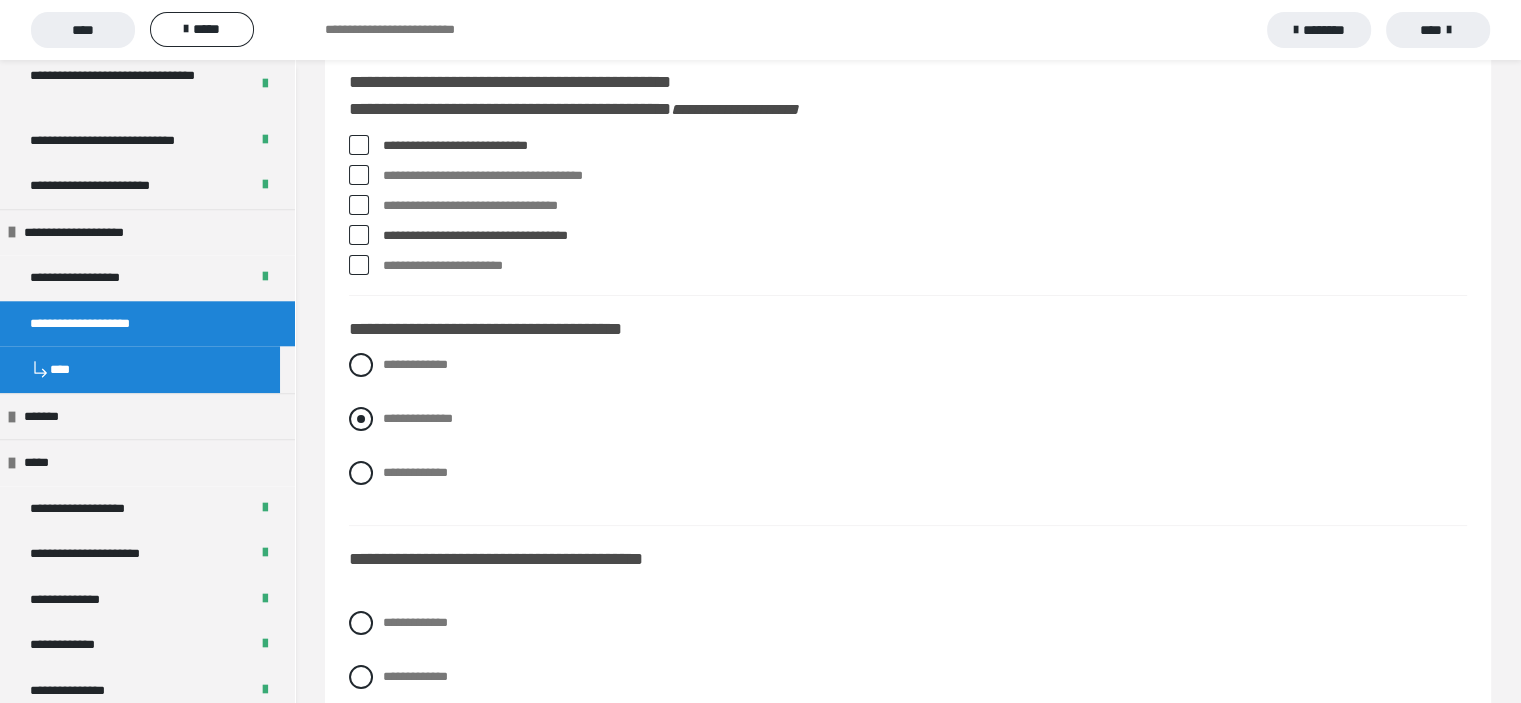 click at bounding box center (361, 419) 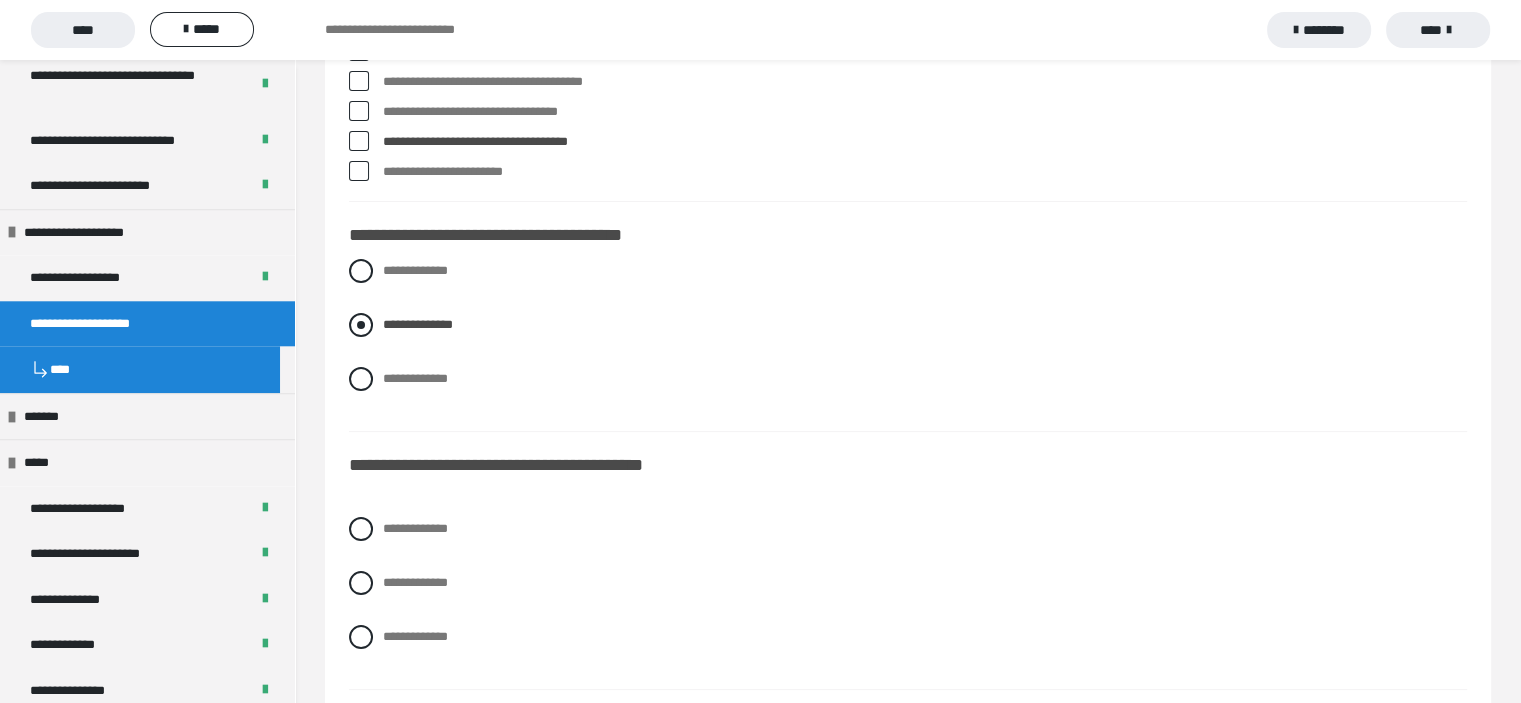 scroll, scrollTop: 400, scrollLeft: 0, axis: vertical 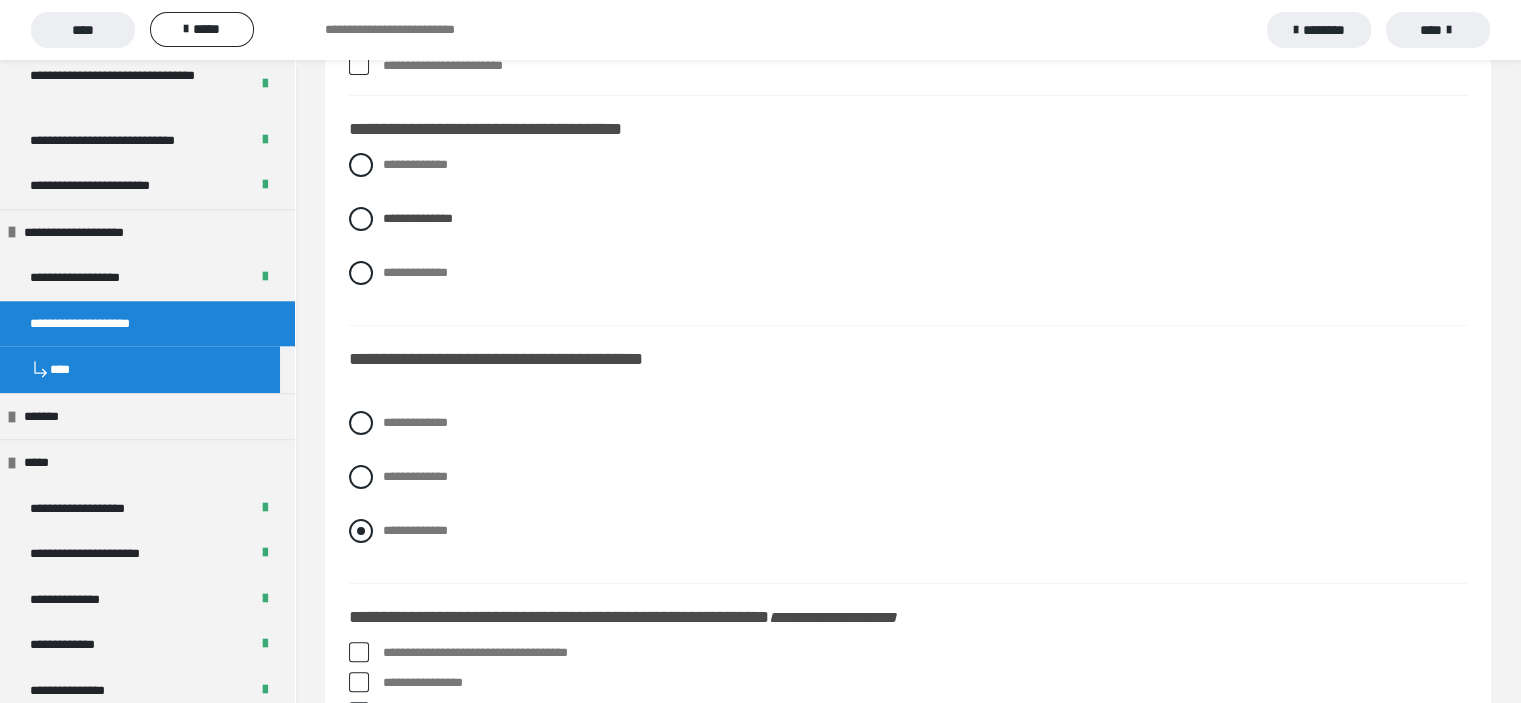 click at bounding box center [361, 531] 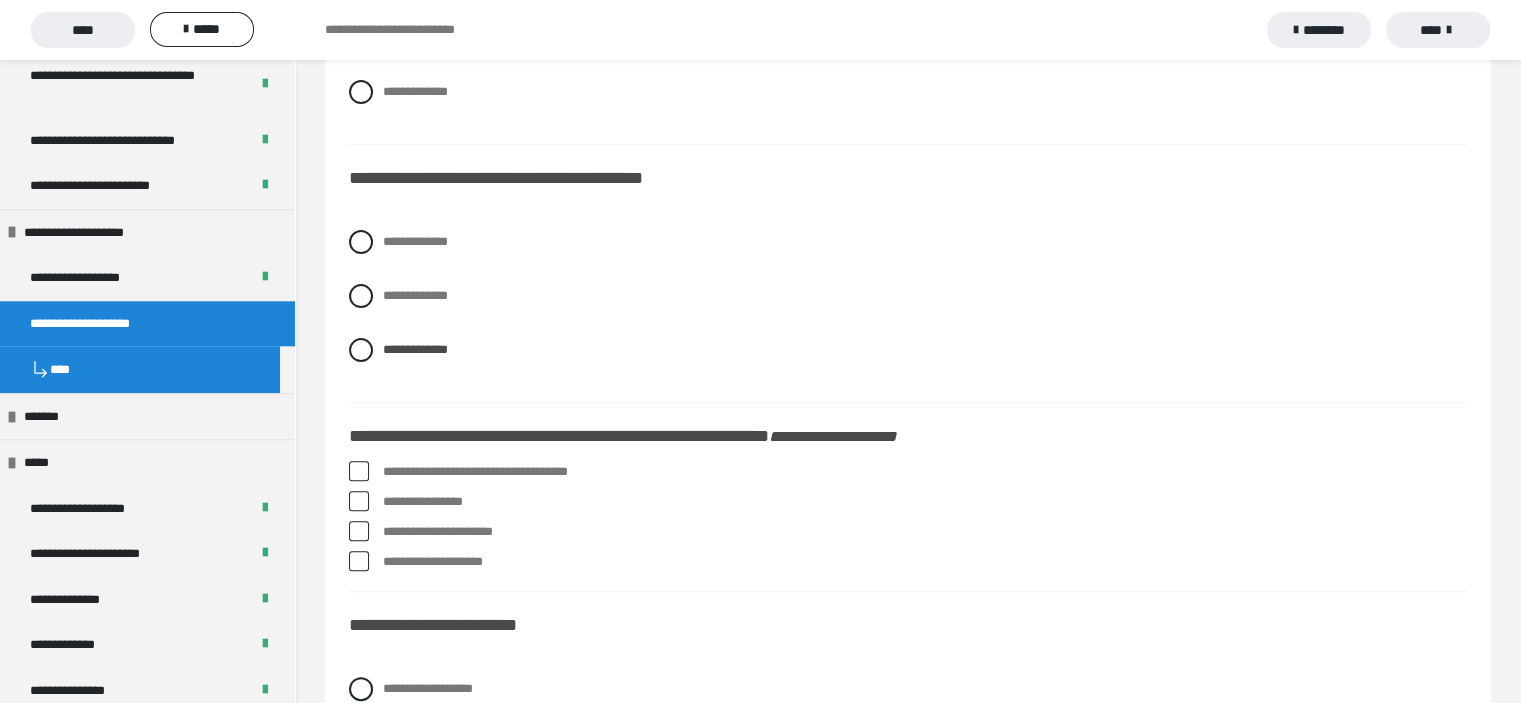 scroll, scrollTop: 700, scrollLeft: 0, axis: vertical 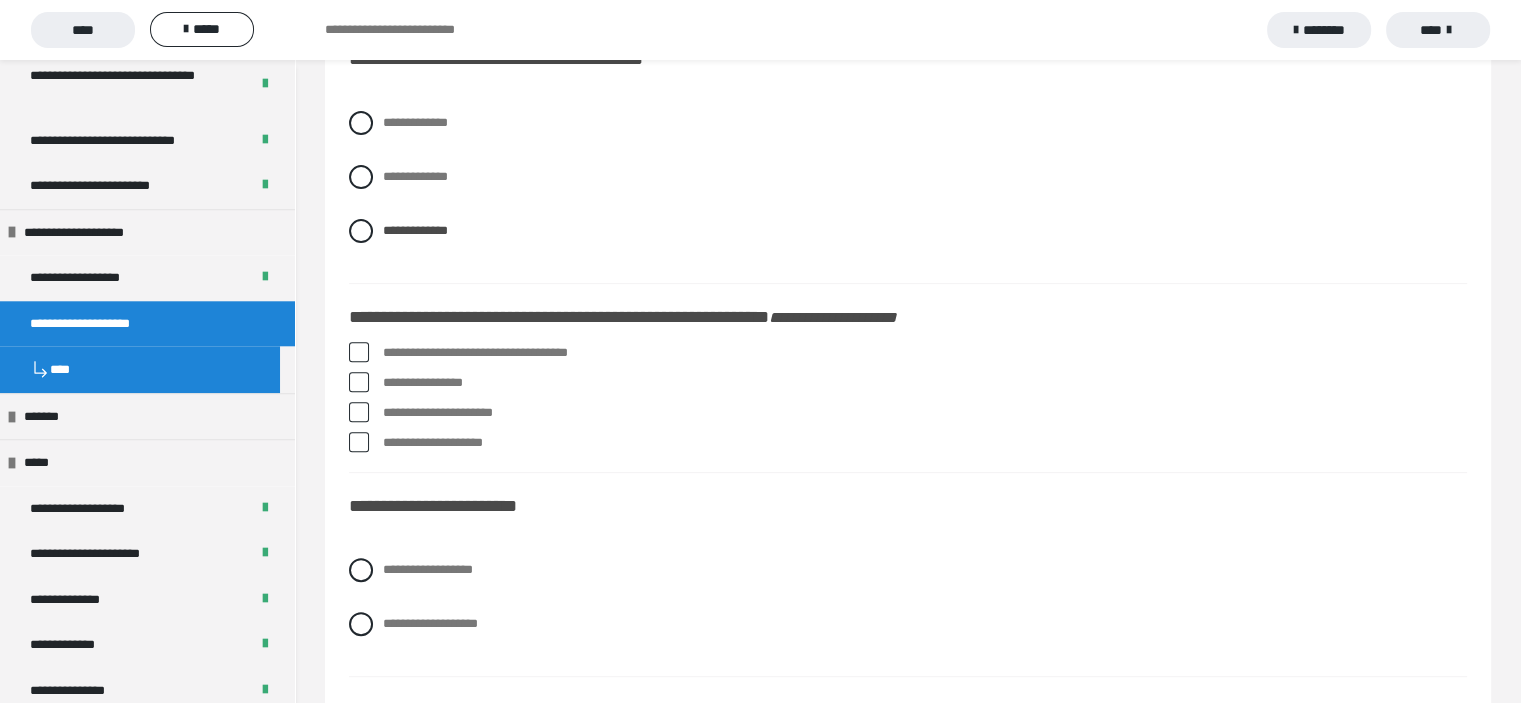 click at bounding box center (359, 382) 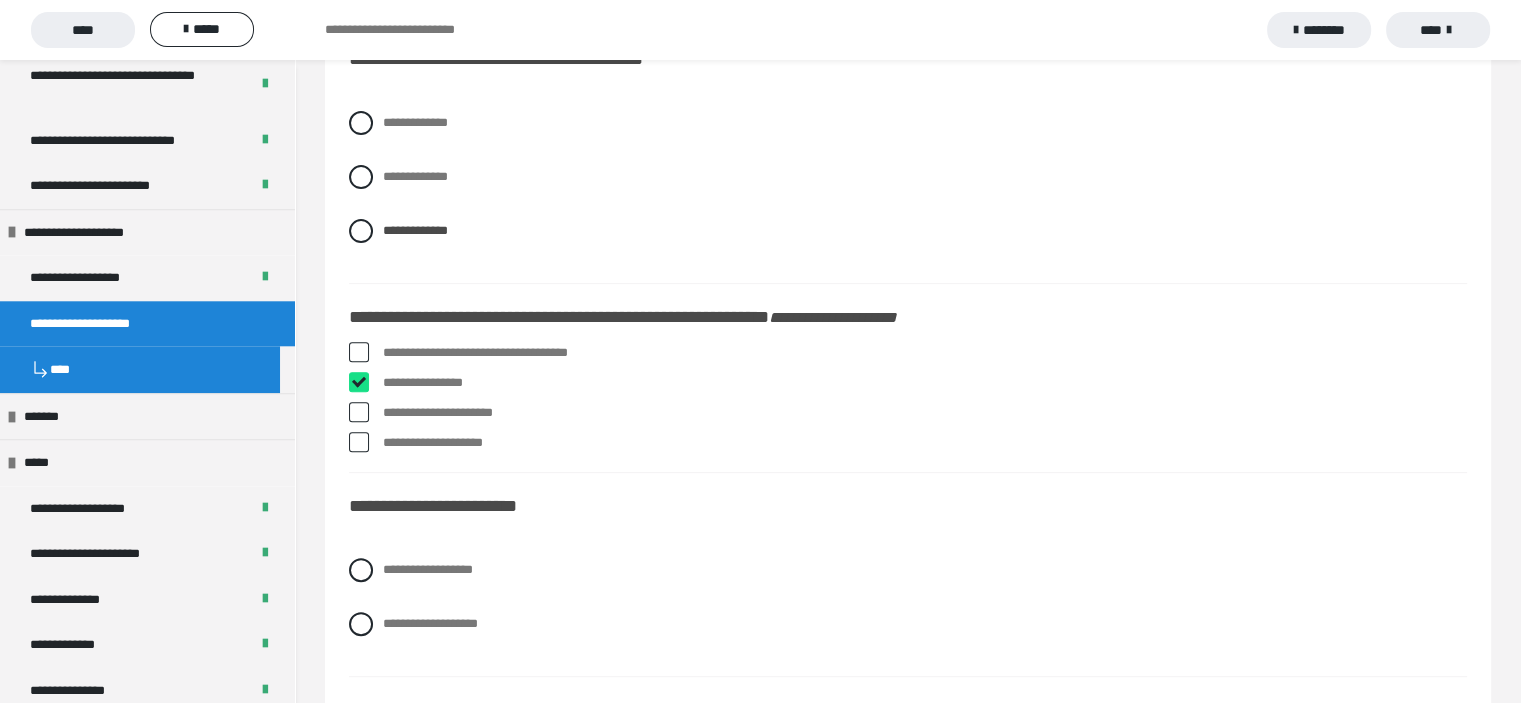 checkbox on "****" 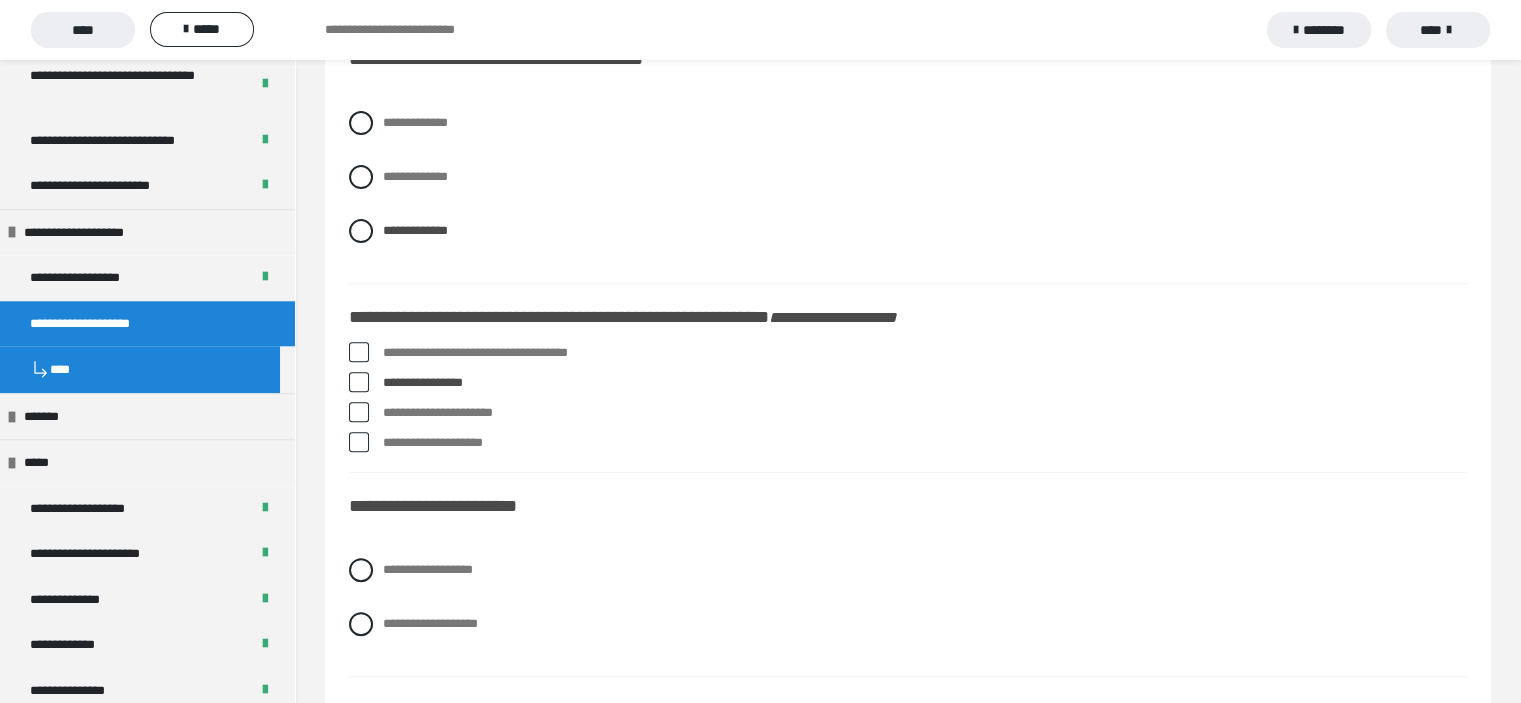 click at bounding box center [359, 442] 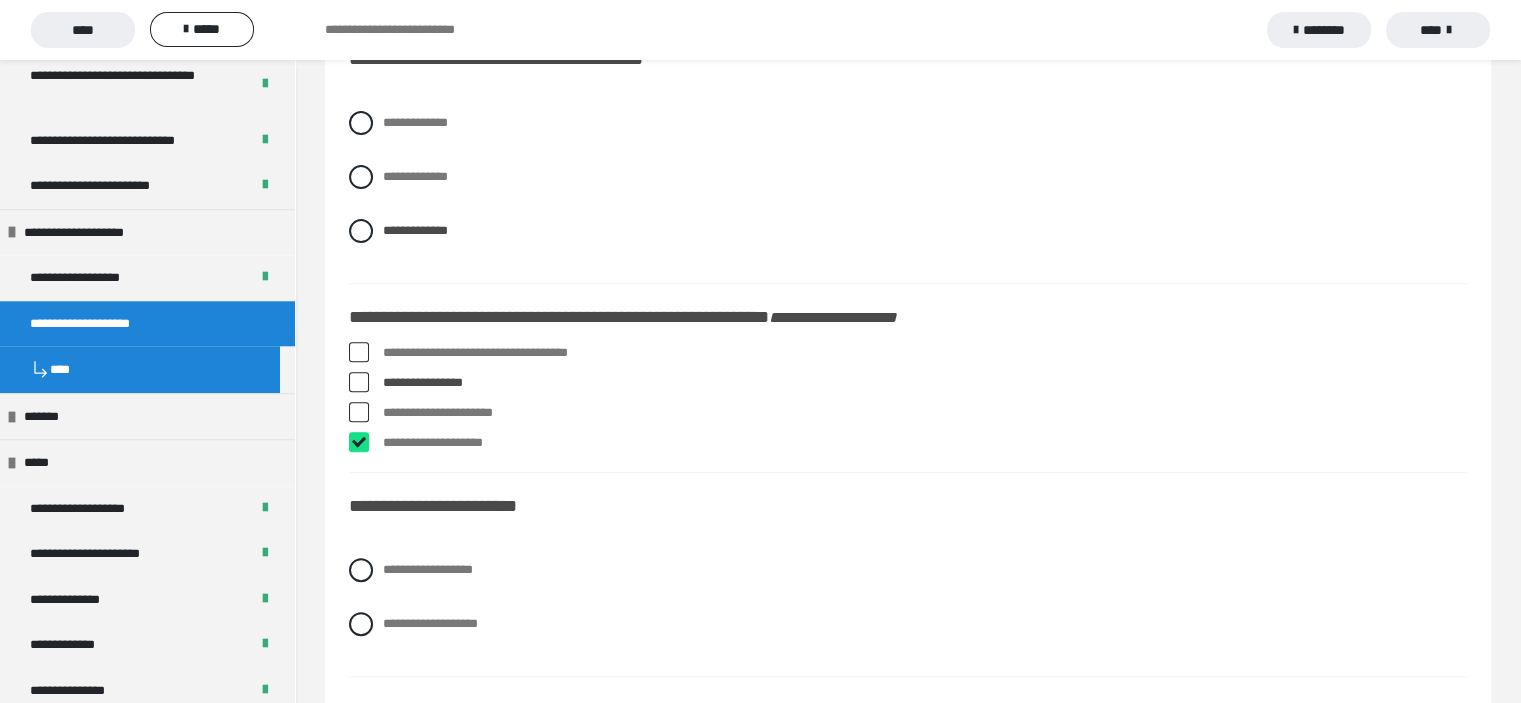 checkbox on "****" 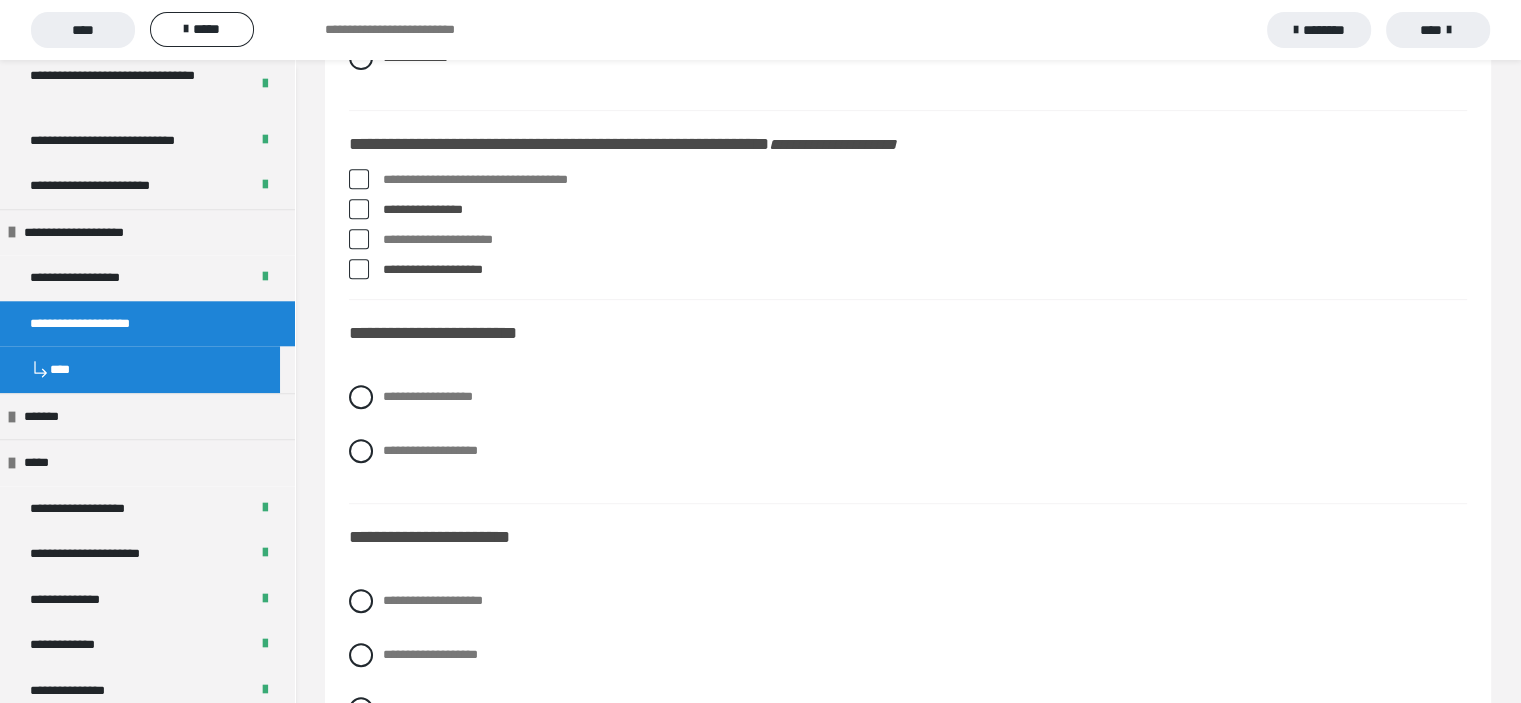 scroll, scrollTop: 900, scrollLeft: 0, axis: vertical 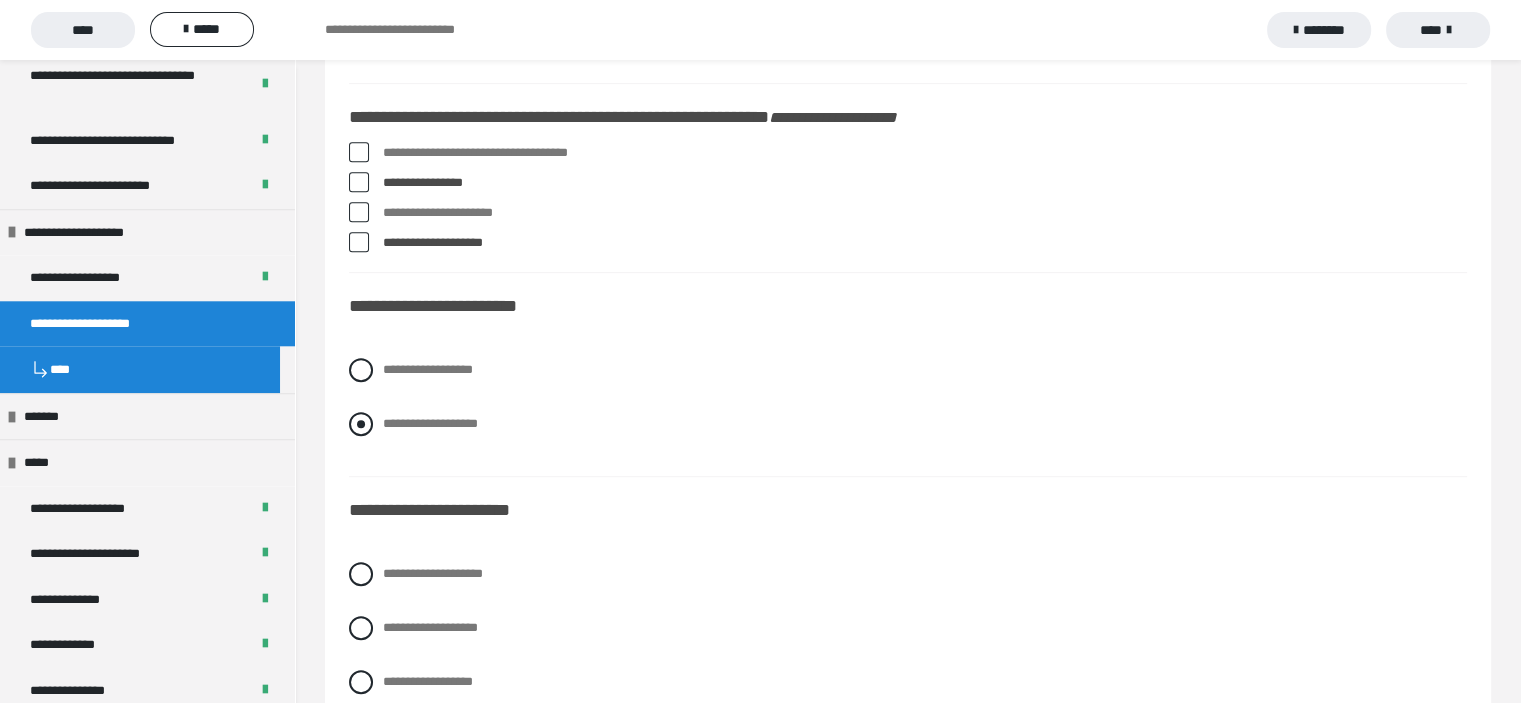 click at bounding box center [361, 424] 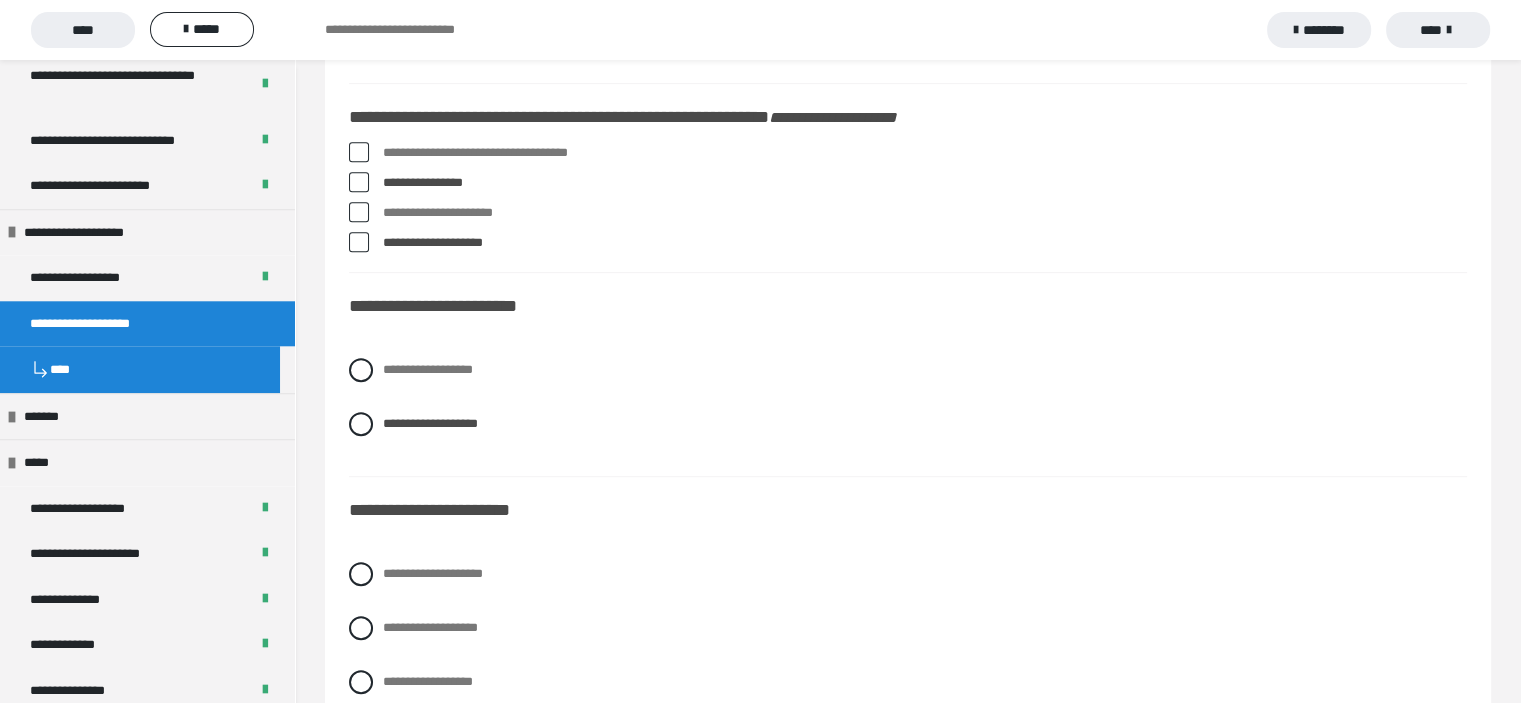 scroll, scrollTop: 1100, scrollLeft: 0, axis: vertical 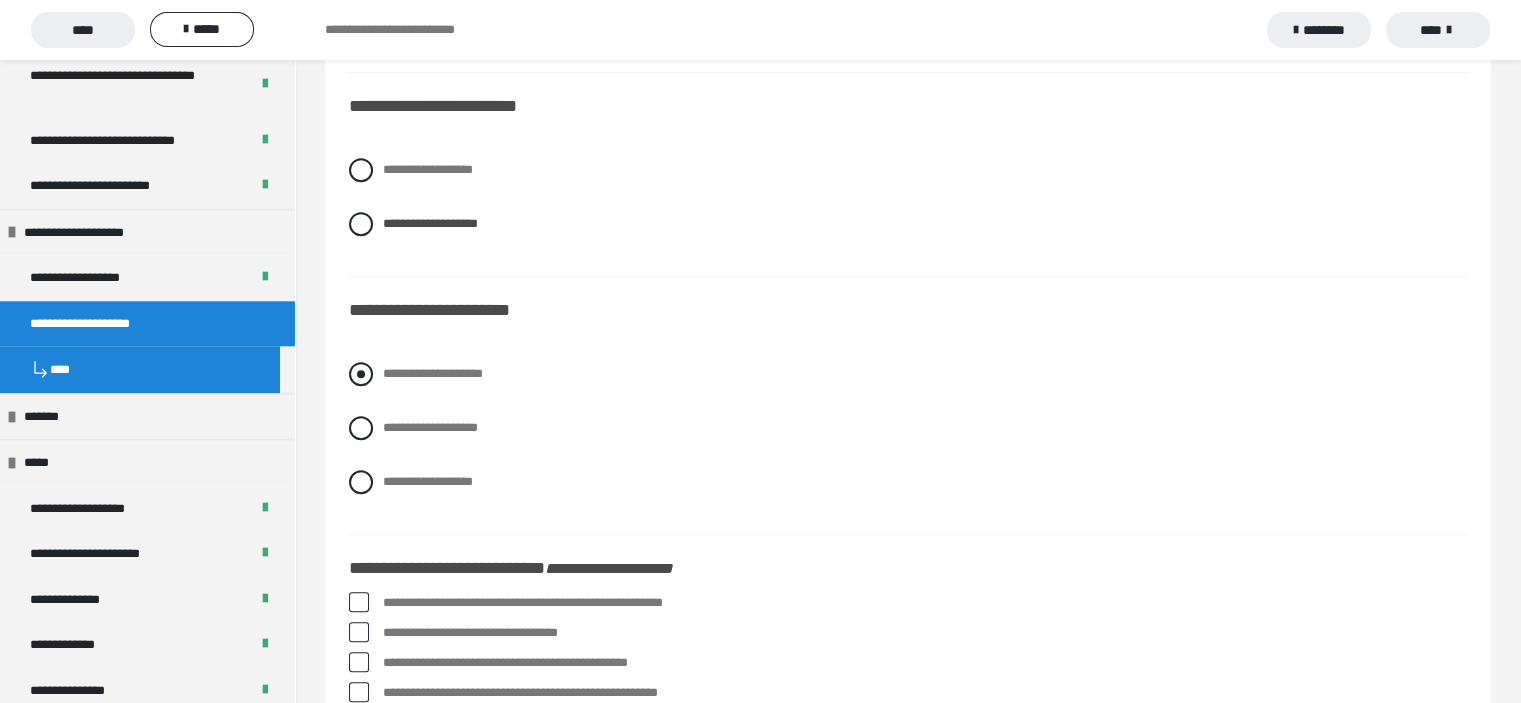 click at bounding box center [361, 374] 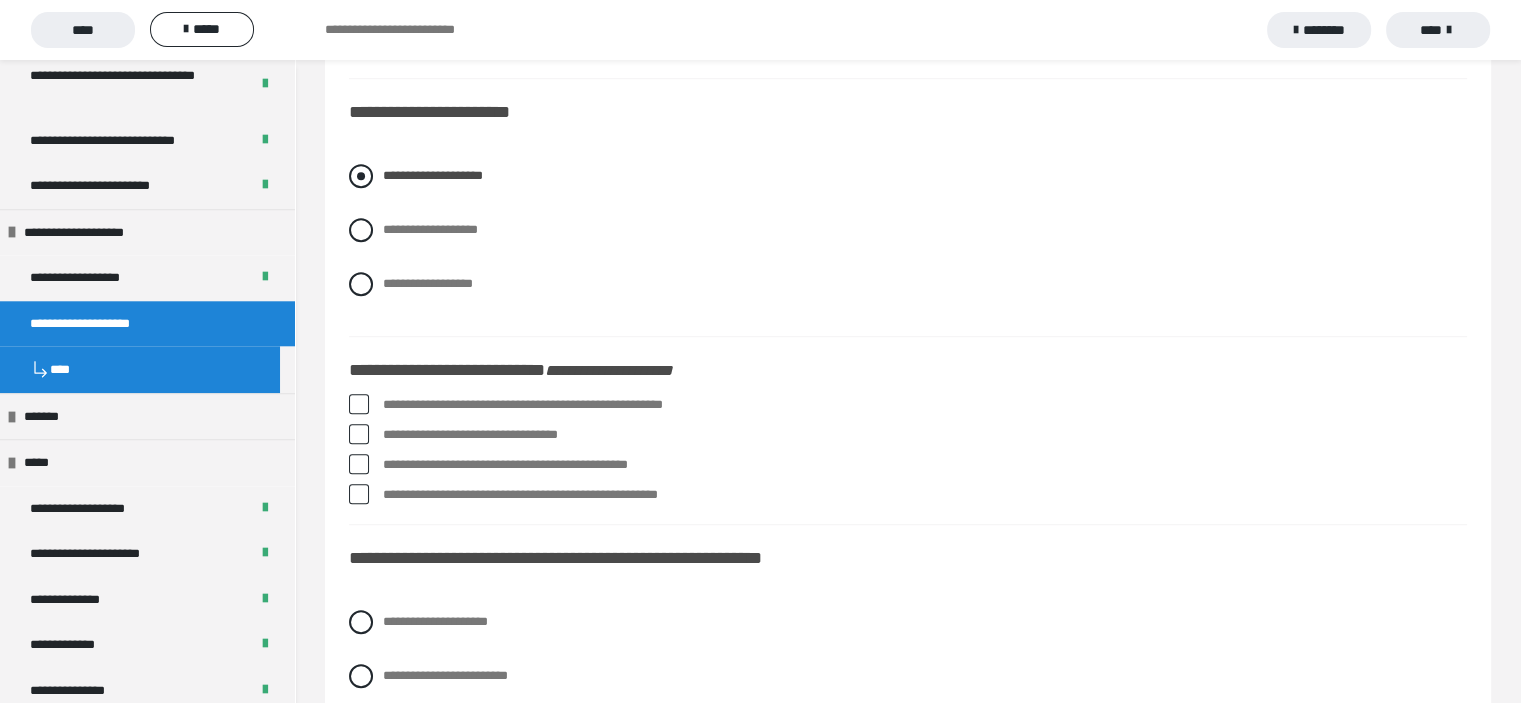 scroll, scrollTop: 1300, scrollLeft: 0, axis: vertical 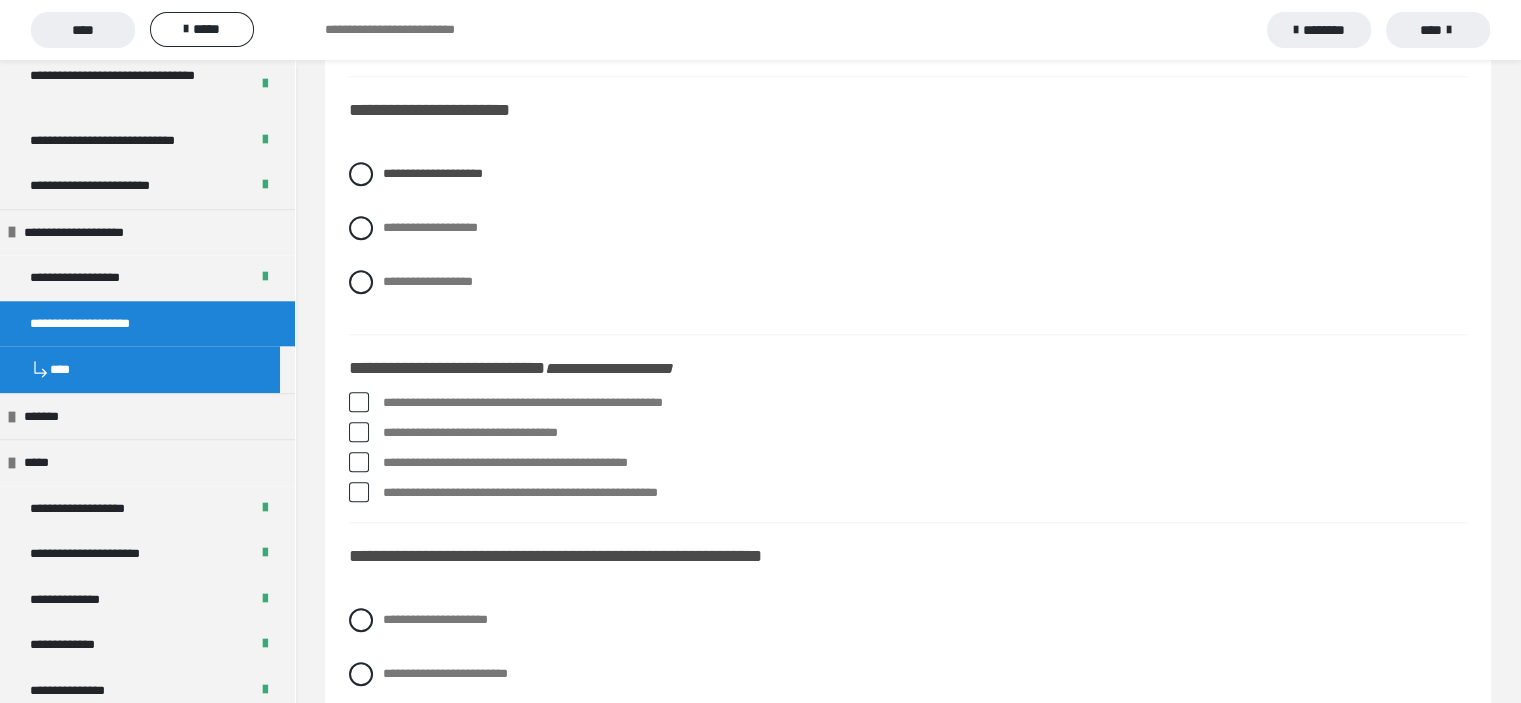 click at bounding box center [359, 402] 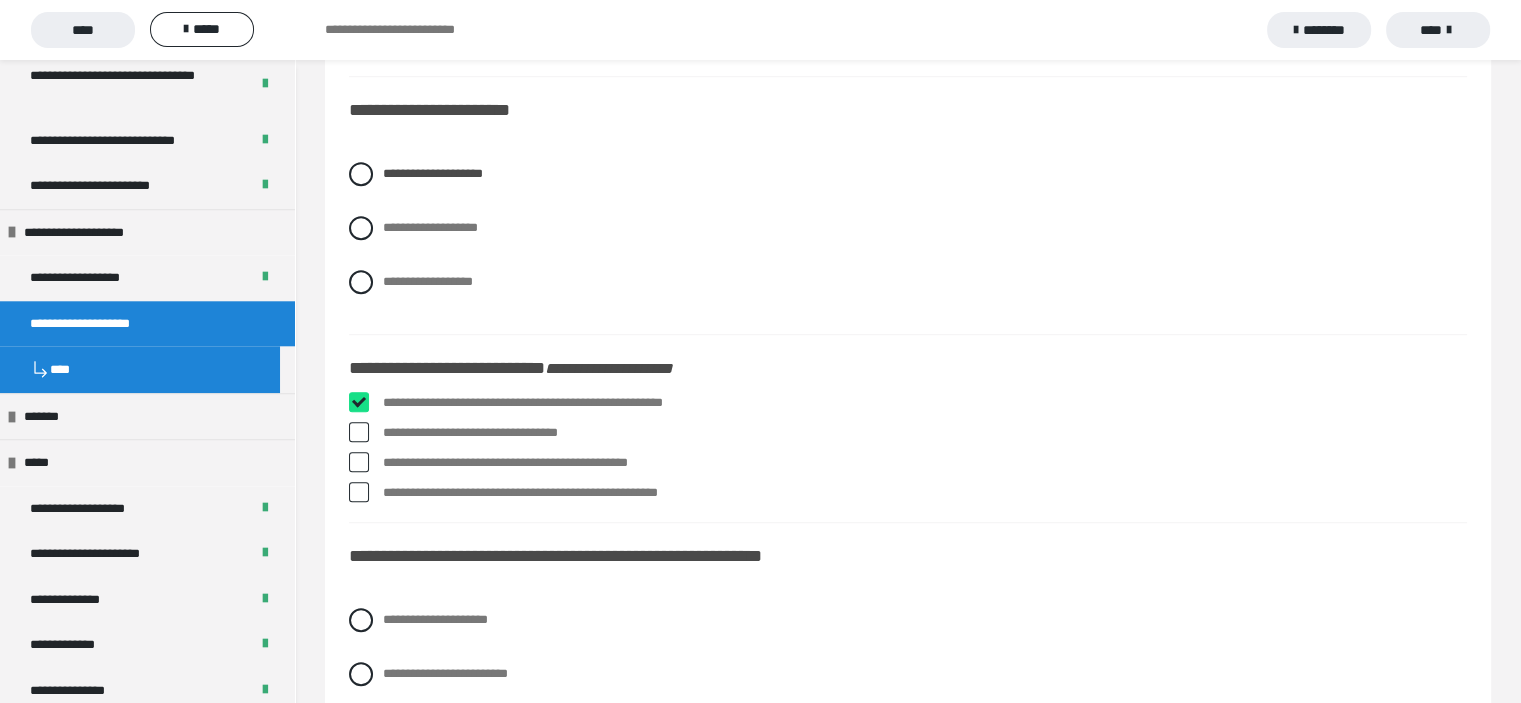 checkbox on "****" 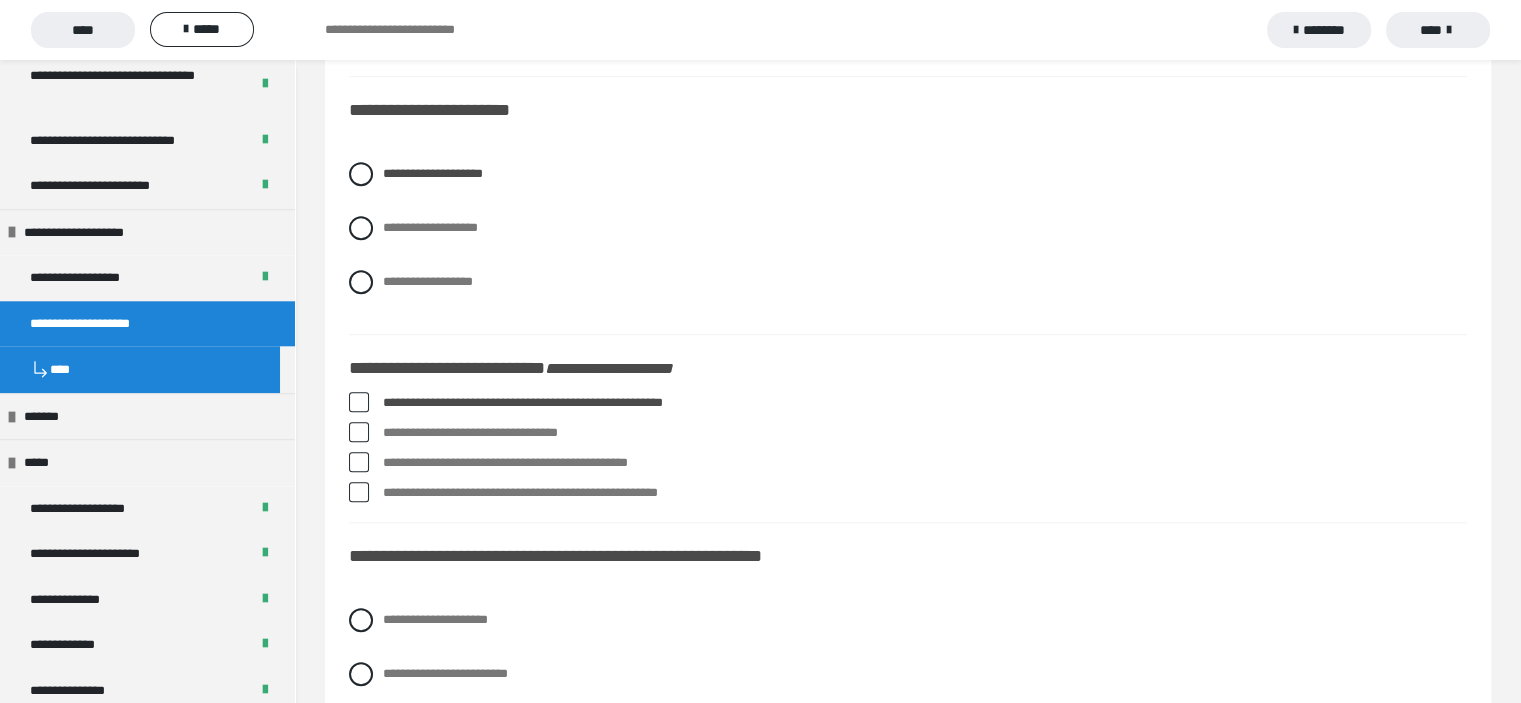 click at bounding box center [359, 432] 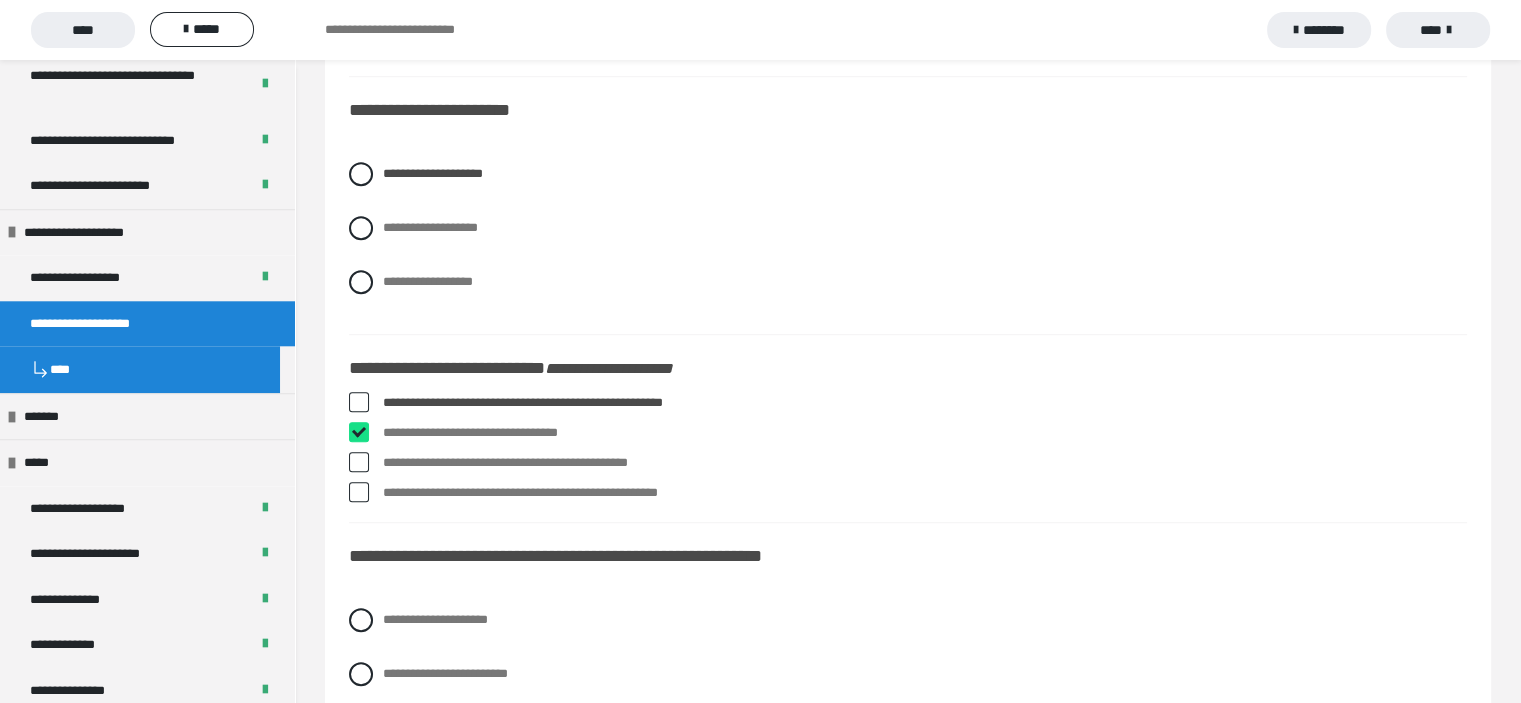 checkbox on "****" 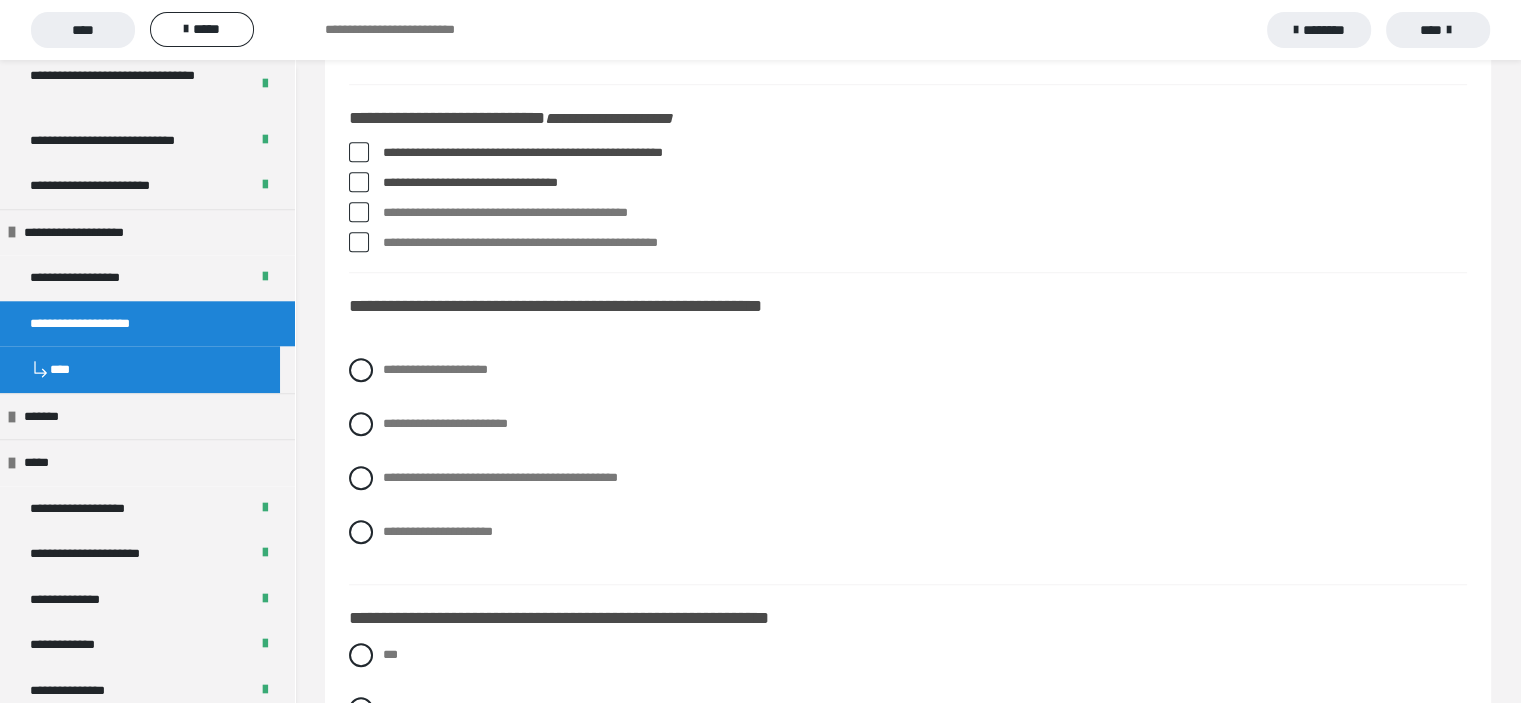 scroll, scrollTop: 1600, scrollLeft: 0, axis: vertical 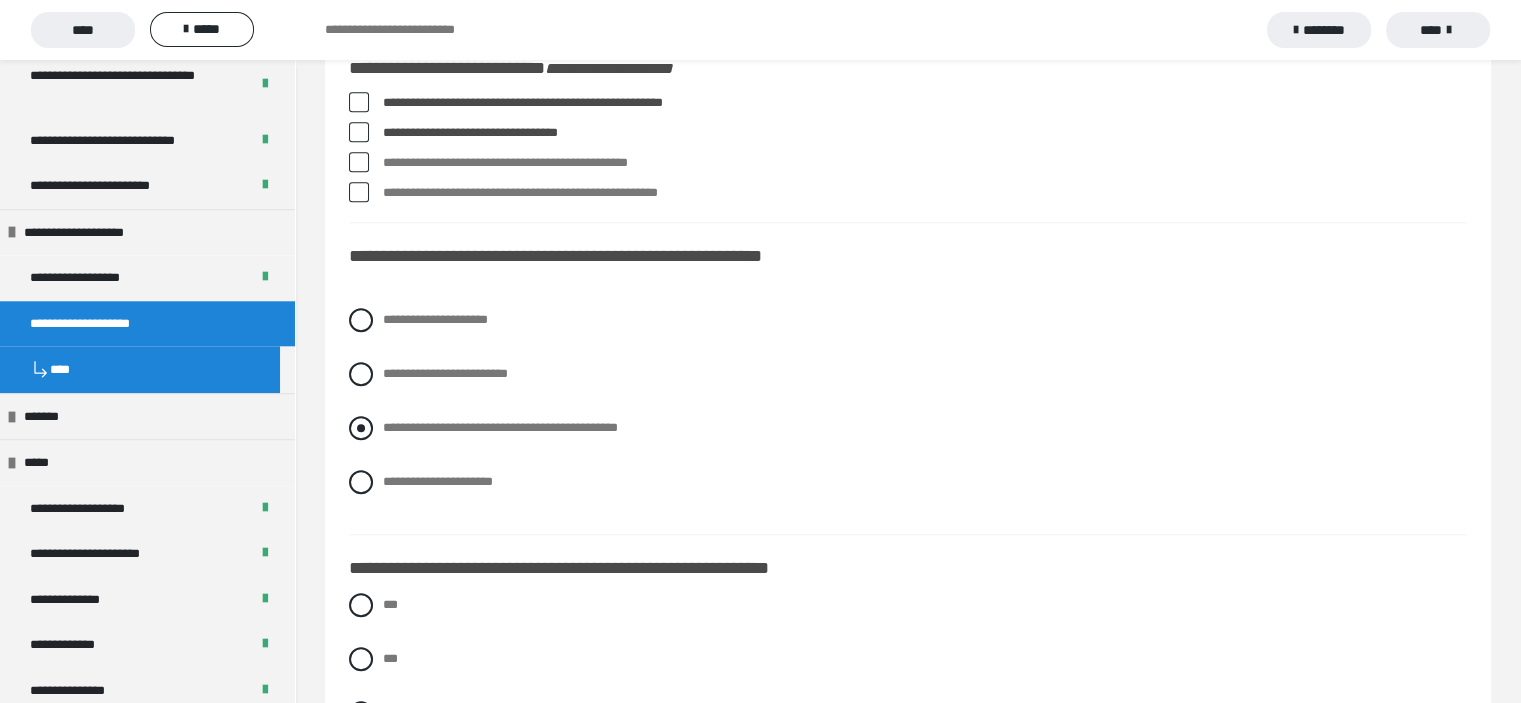 click at bounding box center [361, 428] 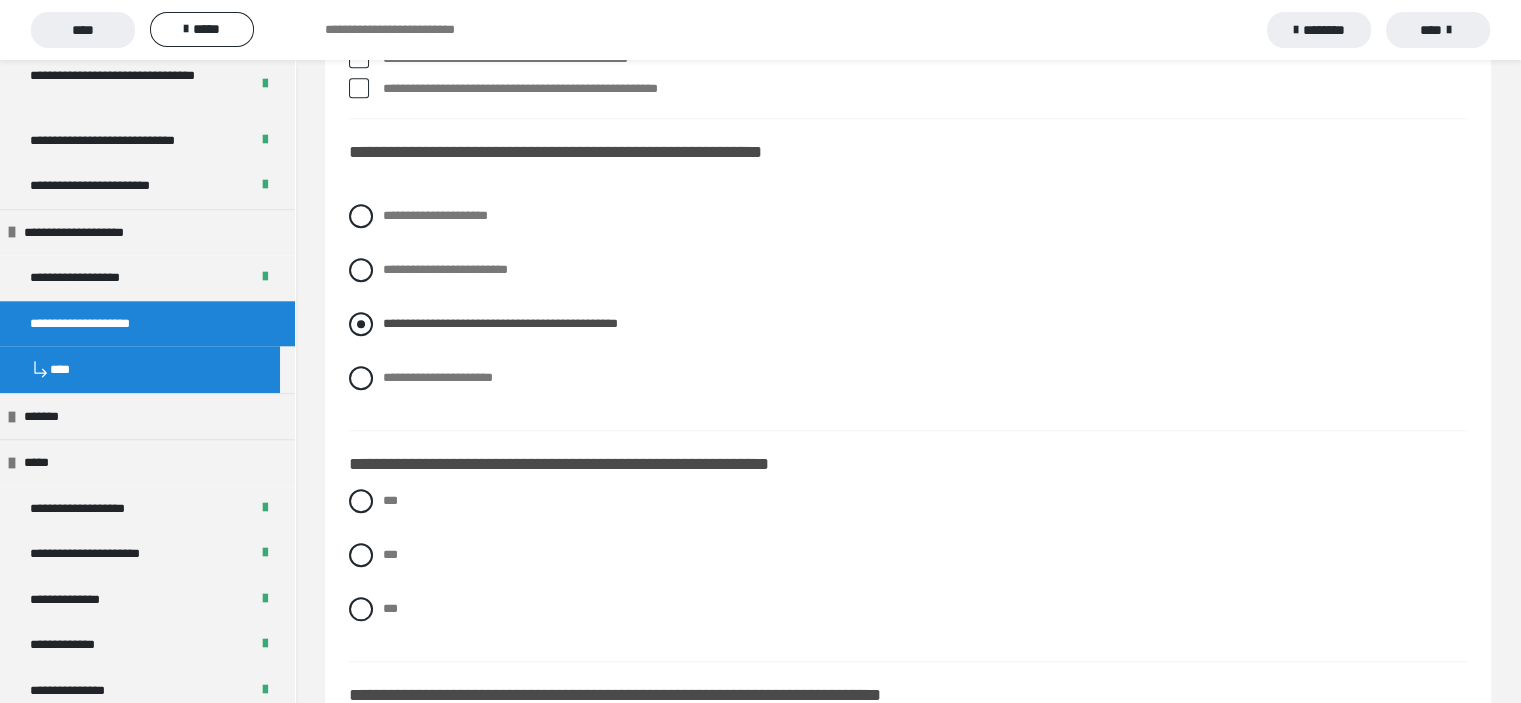 scroll, scrollTop: 1800, scrollLeft: 0, axis: vertical 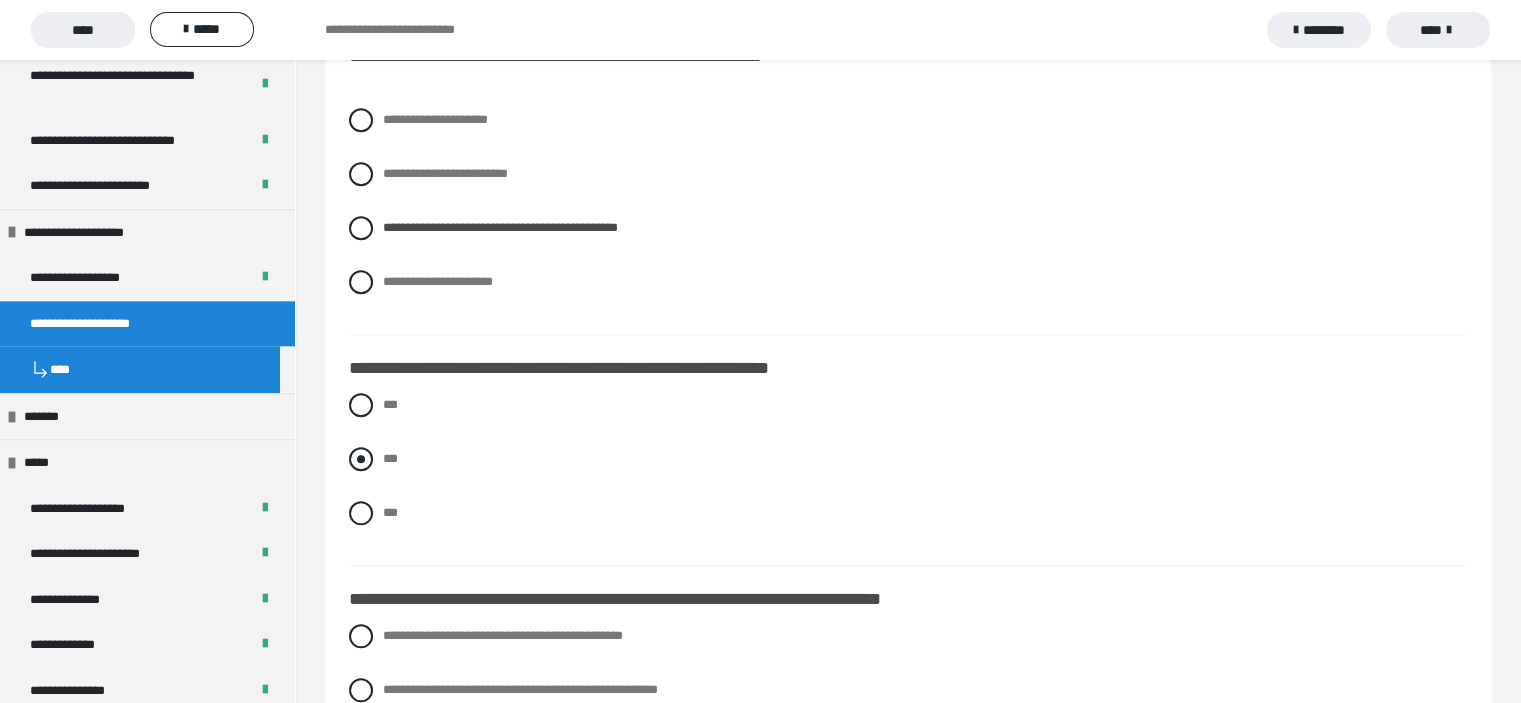 click at bounding box center (361, 459) 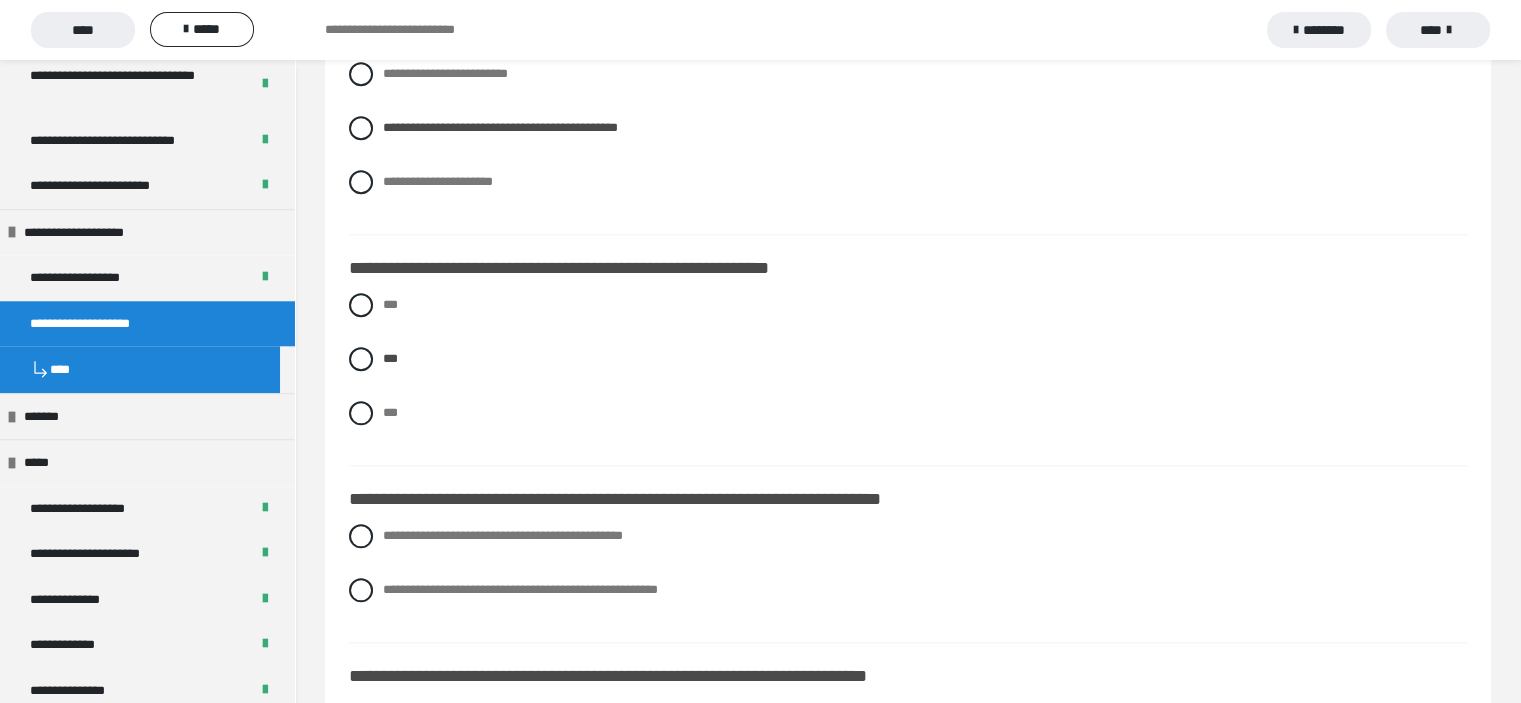 scroll, scrollTop: 2100, scrollLeft: 0, axis: vertical 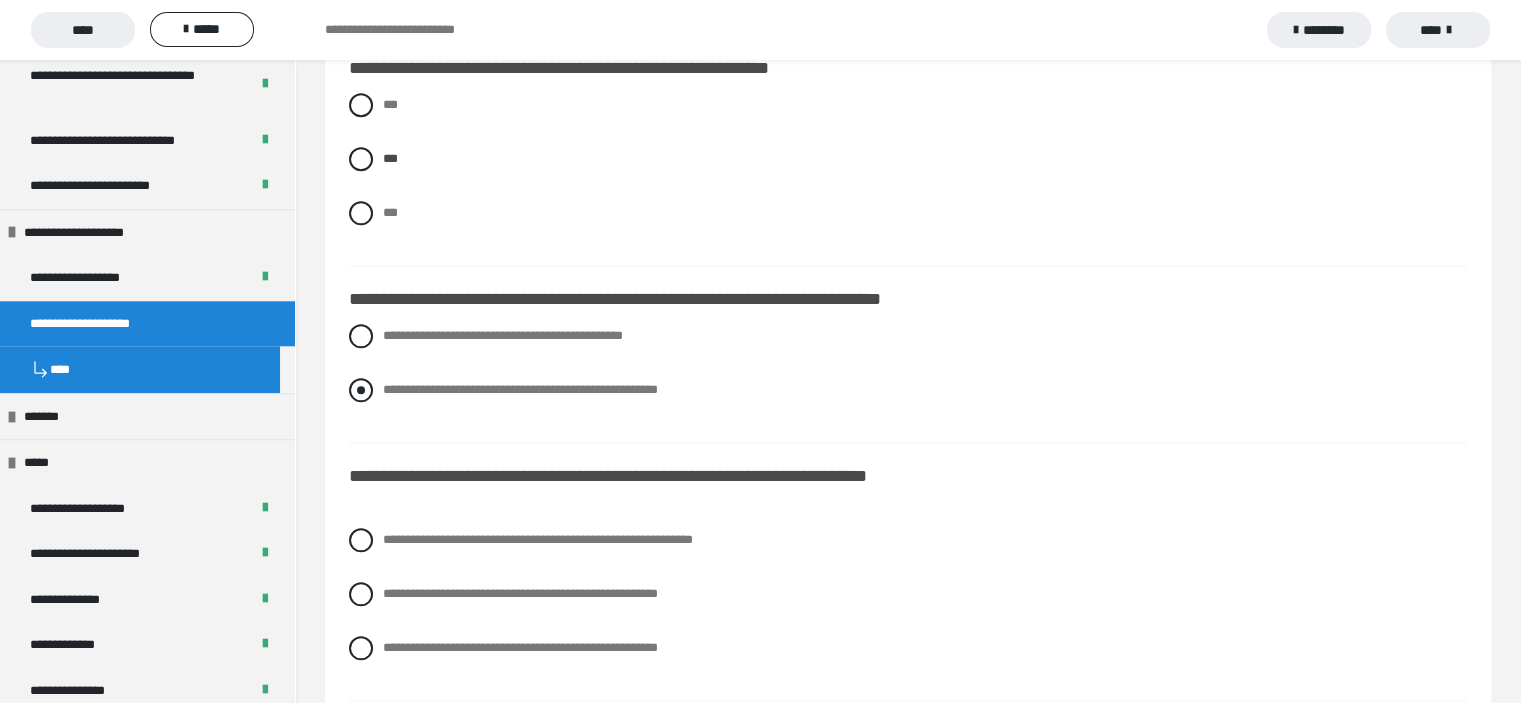 click at bounding box center [361, 390] 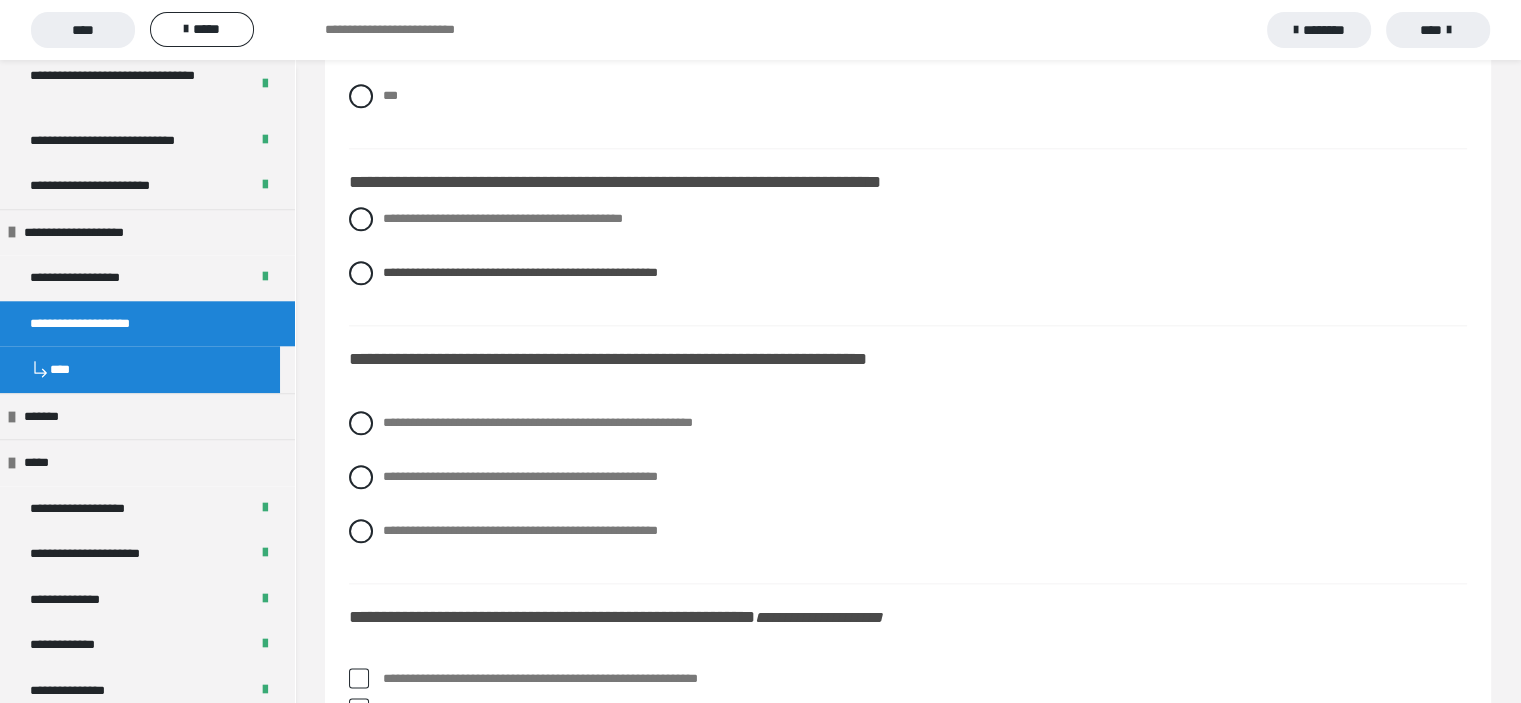 scroll, scrollTop: 2300, scrollLeft: 0, axis: vertical 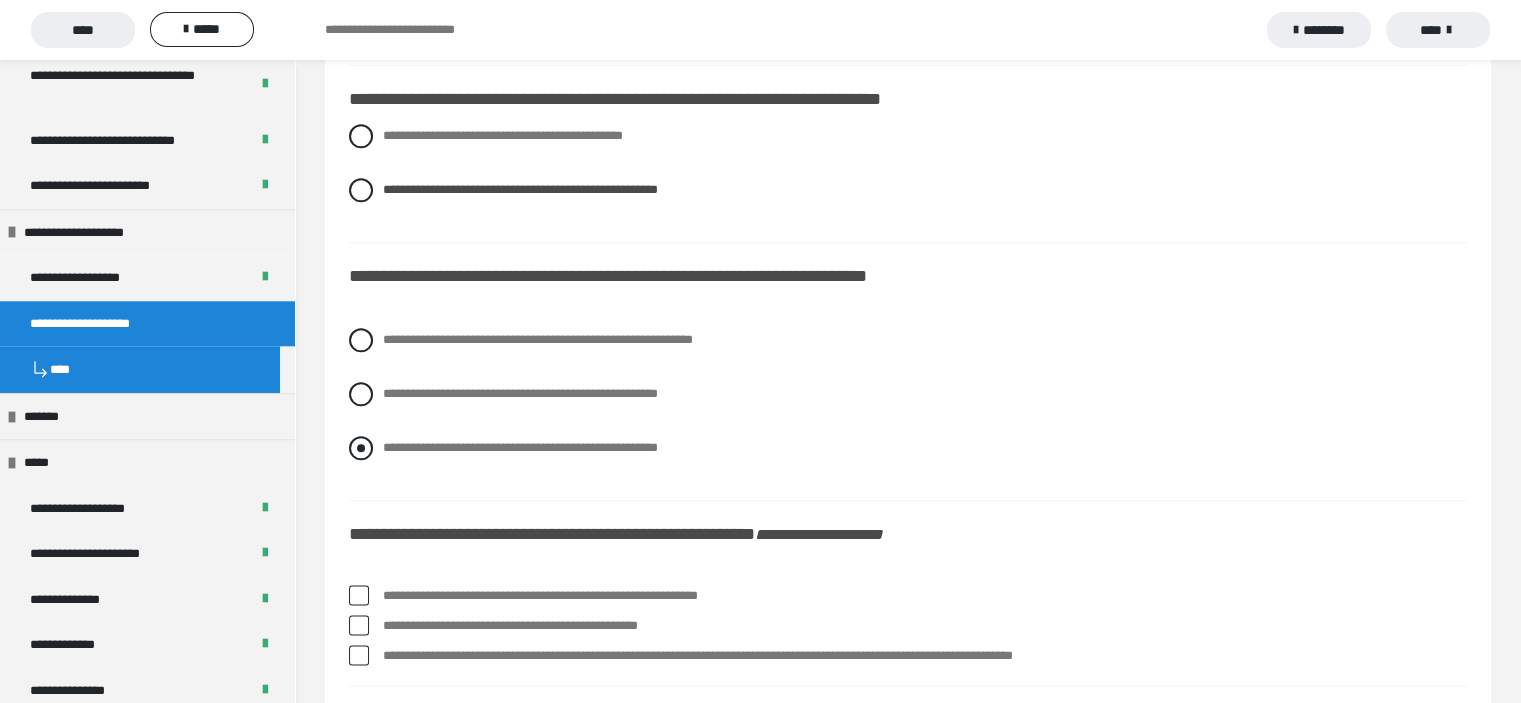 click at bounding box center [361, 448] 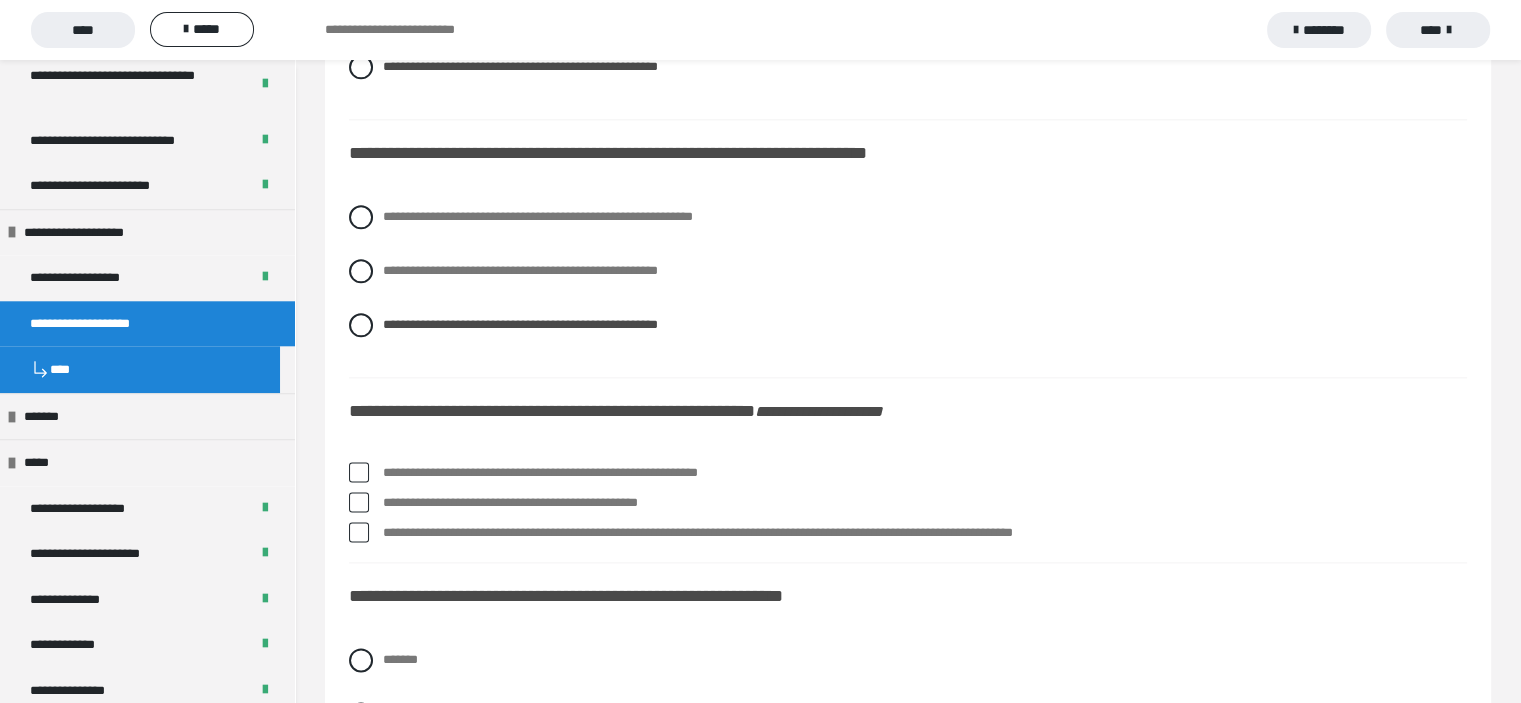 scroll, scrollTop: 2500, scrollLeft: 0, axis: vertical 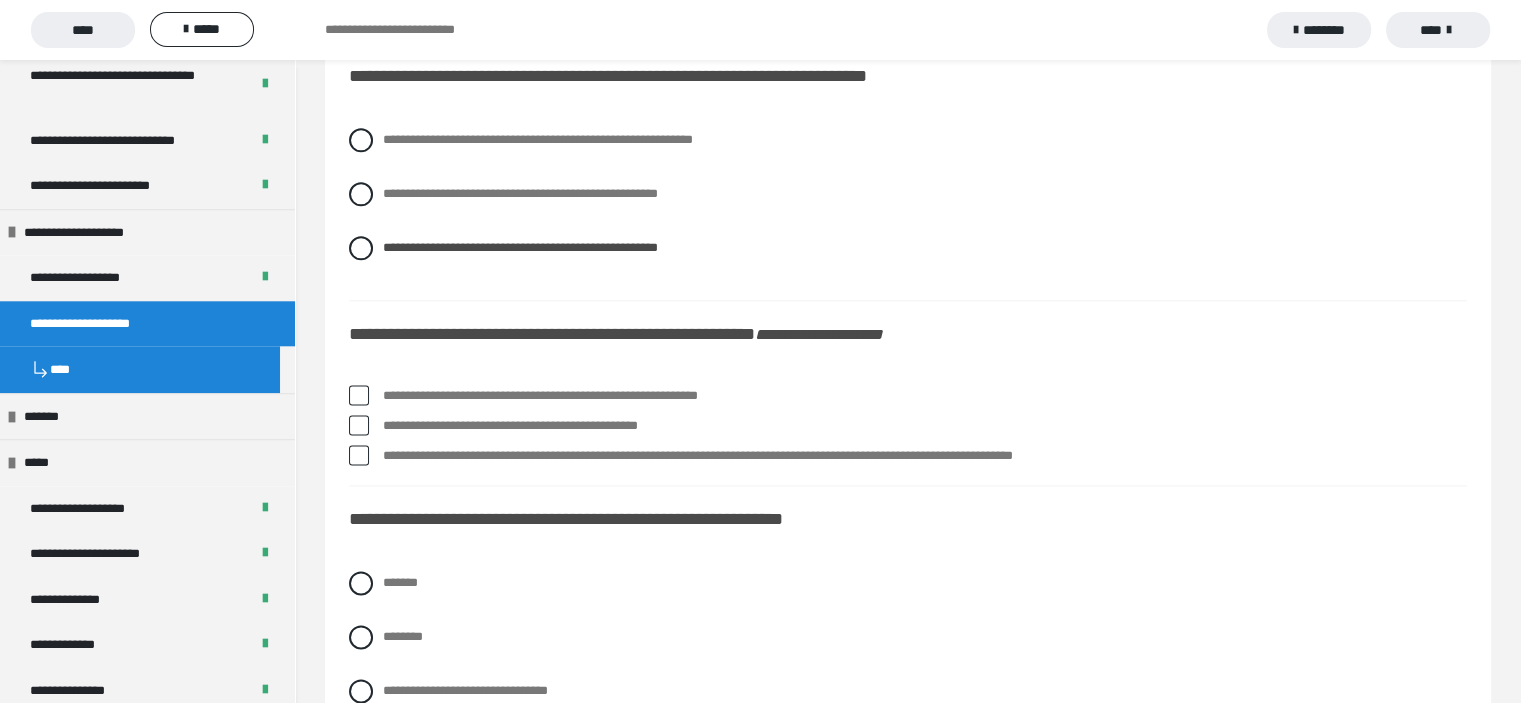click at bounding box center [359, 395] 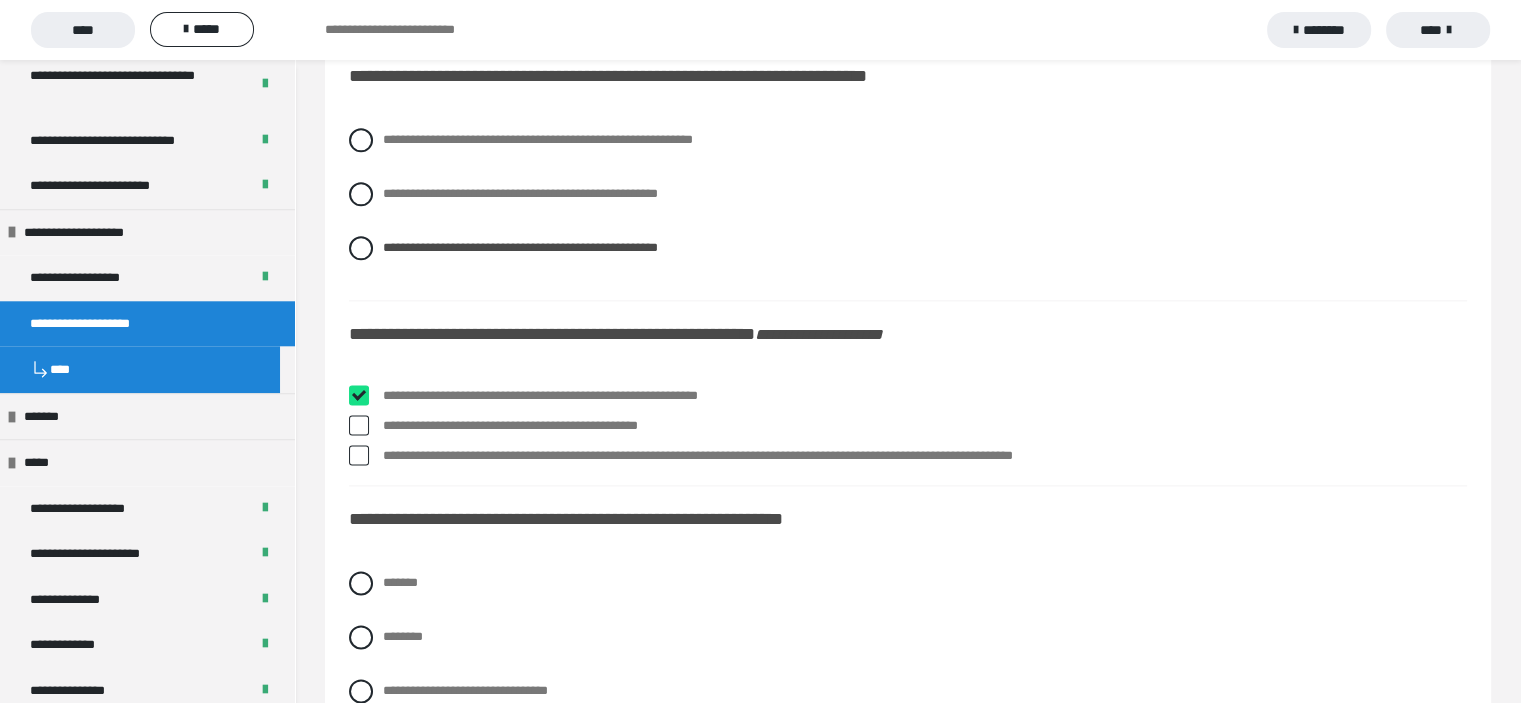 checkbox on "****" 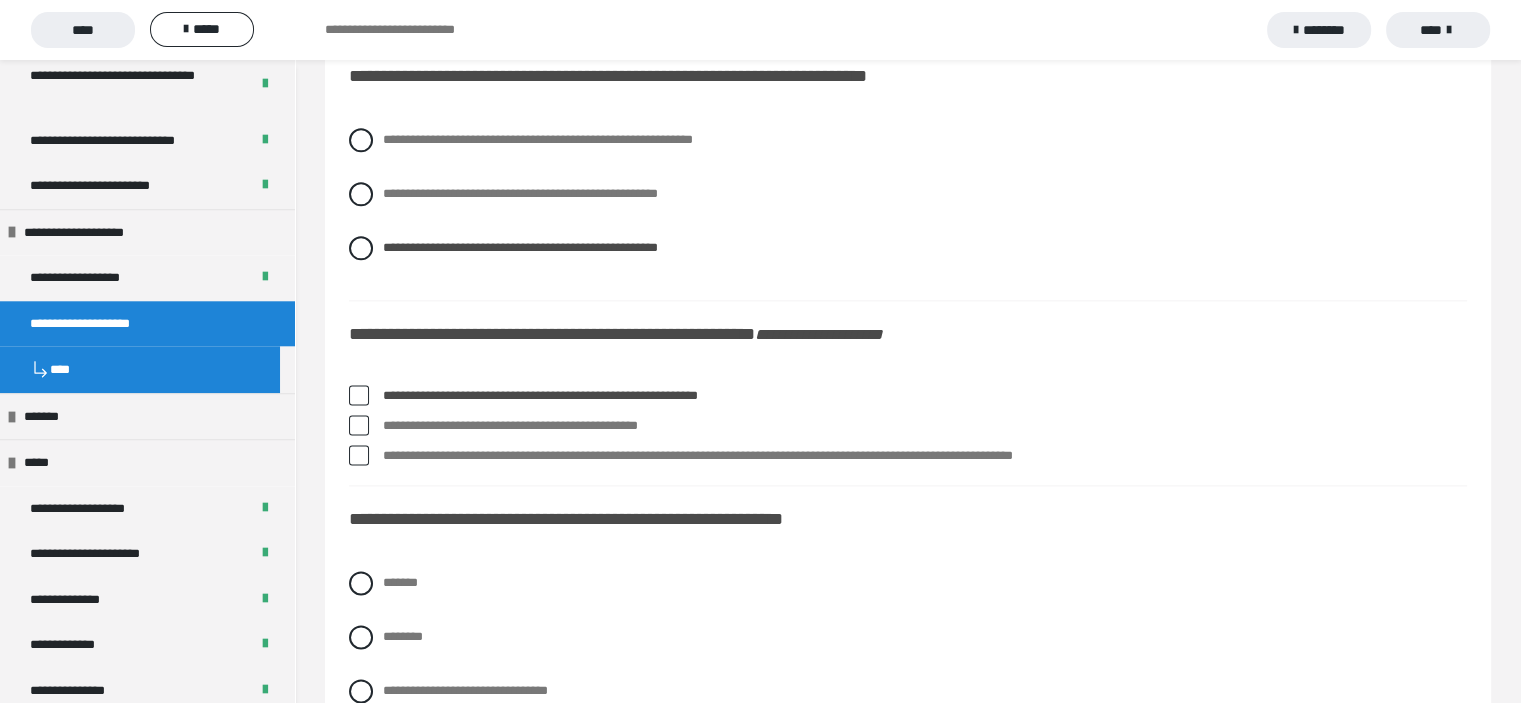 click at bounding box center (359, 425) 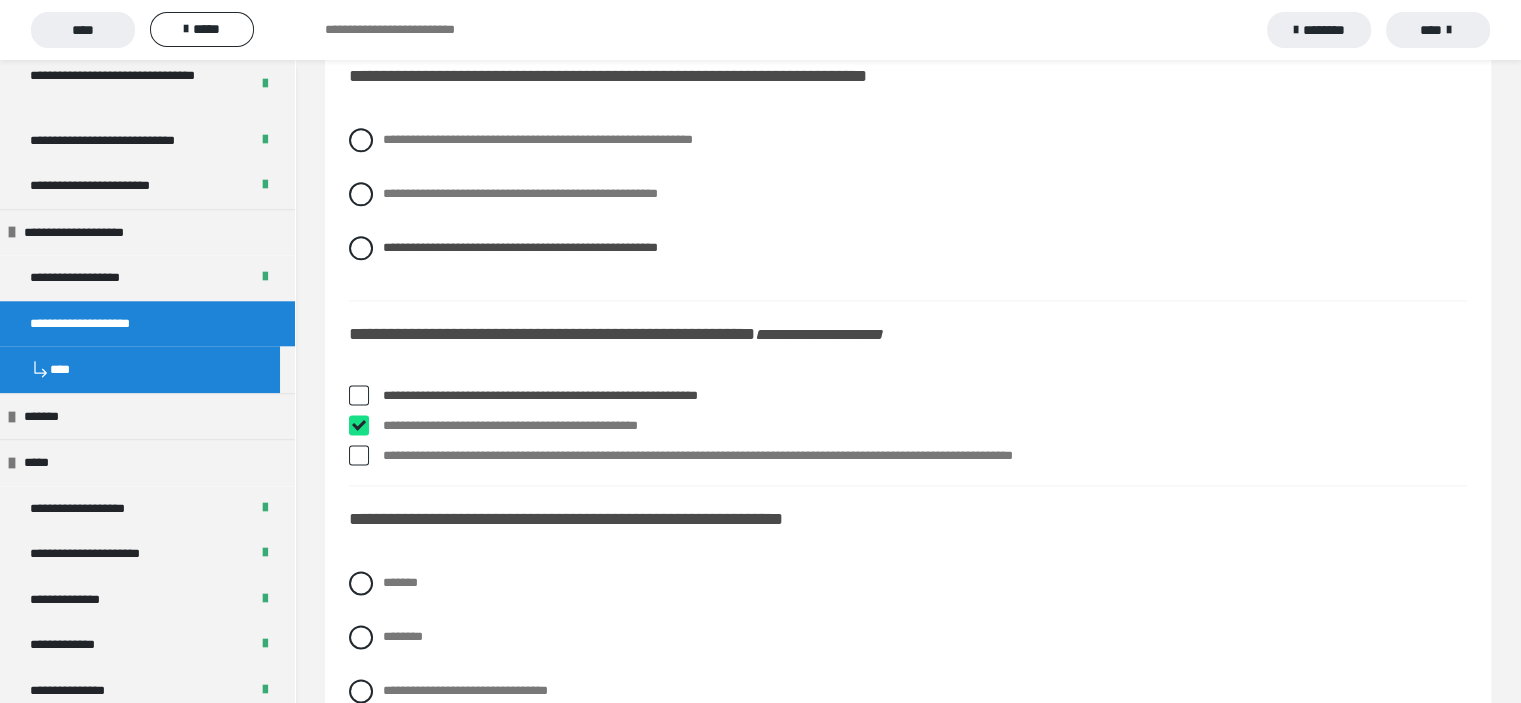 checkbox on "****" 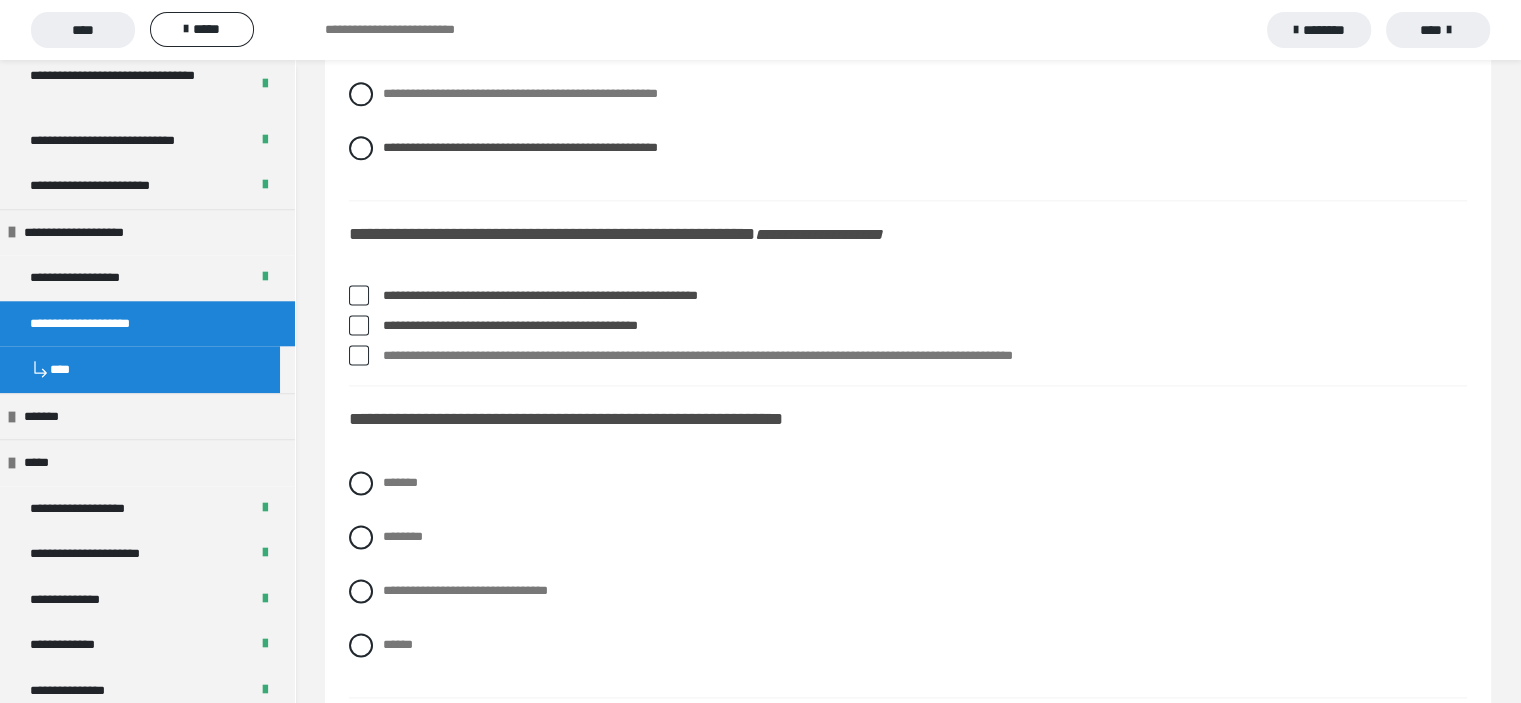 scroll, scrollTop: 2800, scrollLeft: 0, axis: vertical 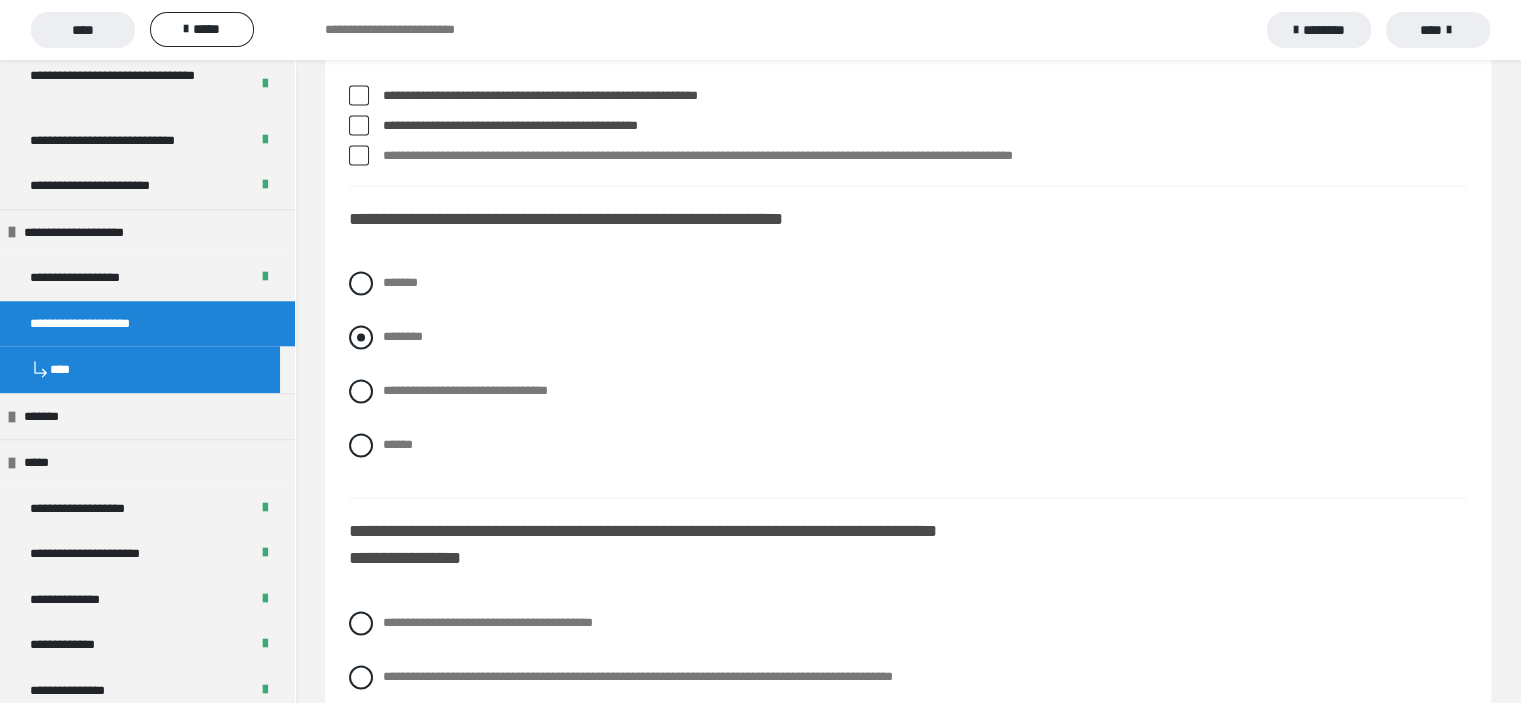 click at bounding box center (361, 337) 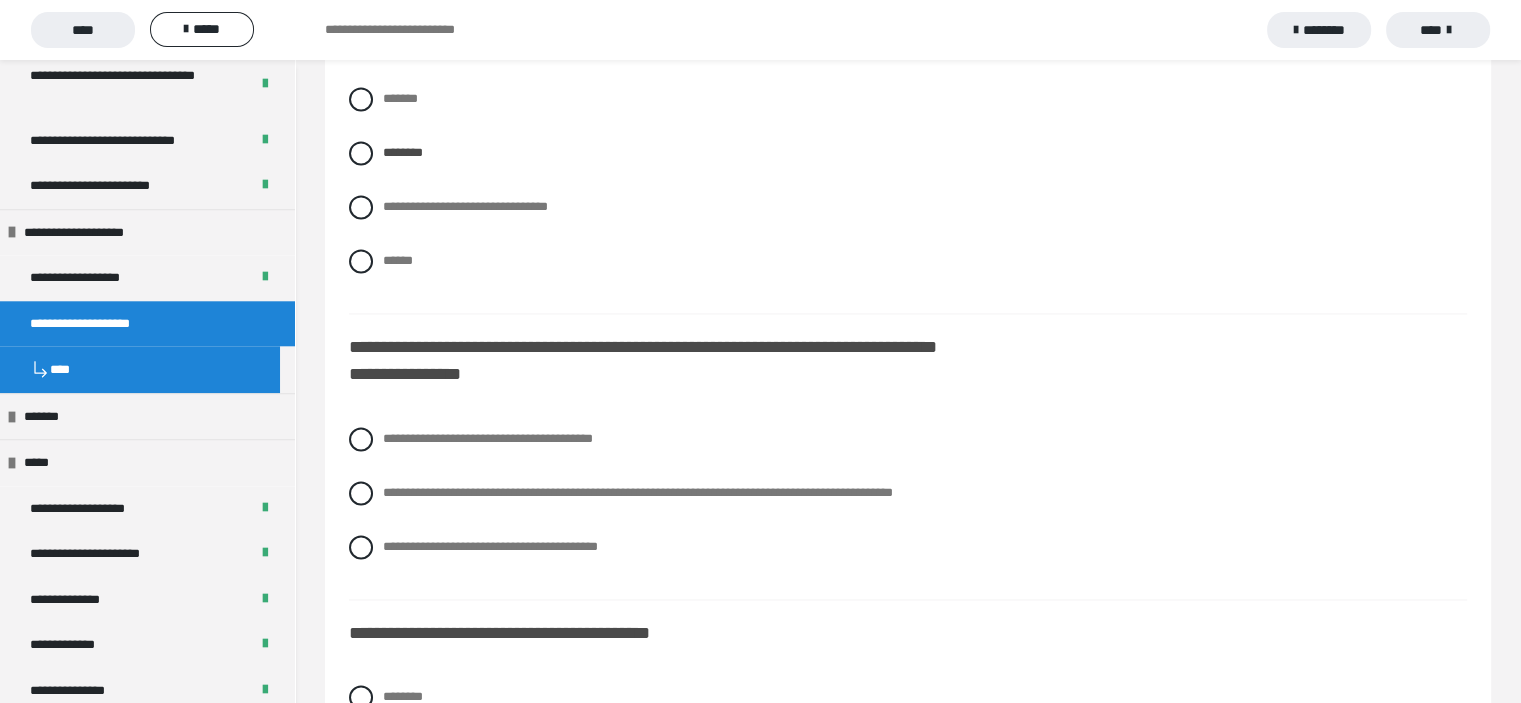 scroll, scrollTop: 3100, scrollLeft: 0, axis: vertical 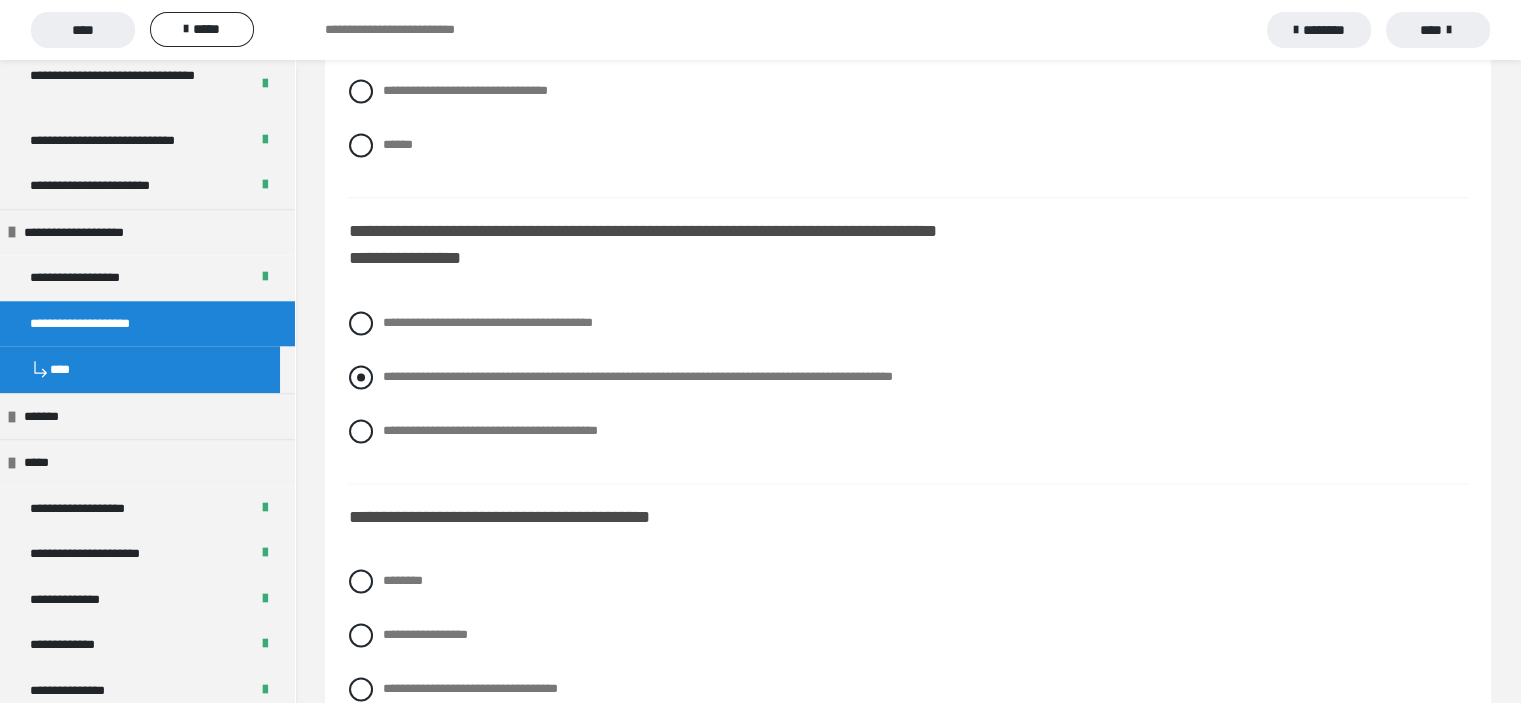 click at bounding box center [361, 377] 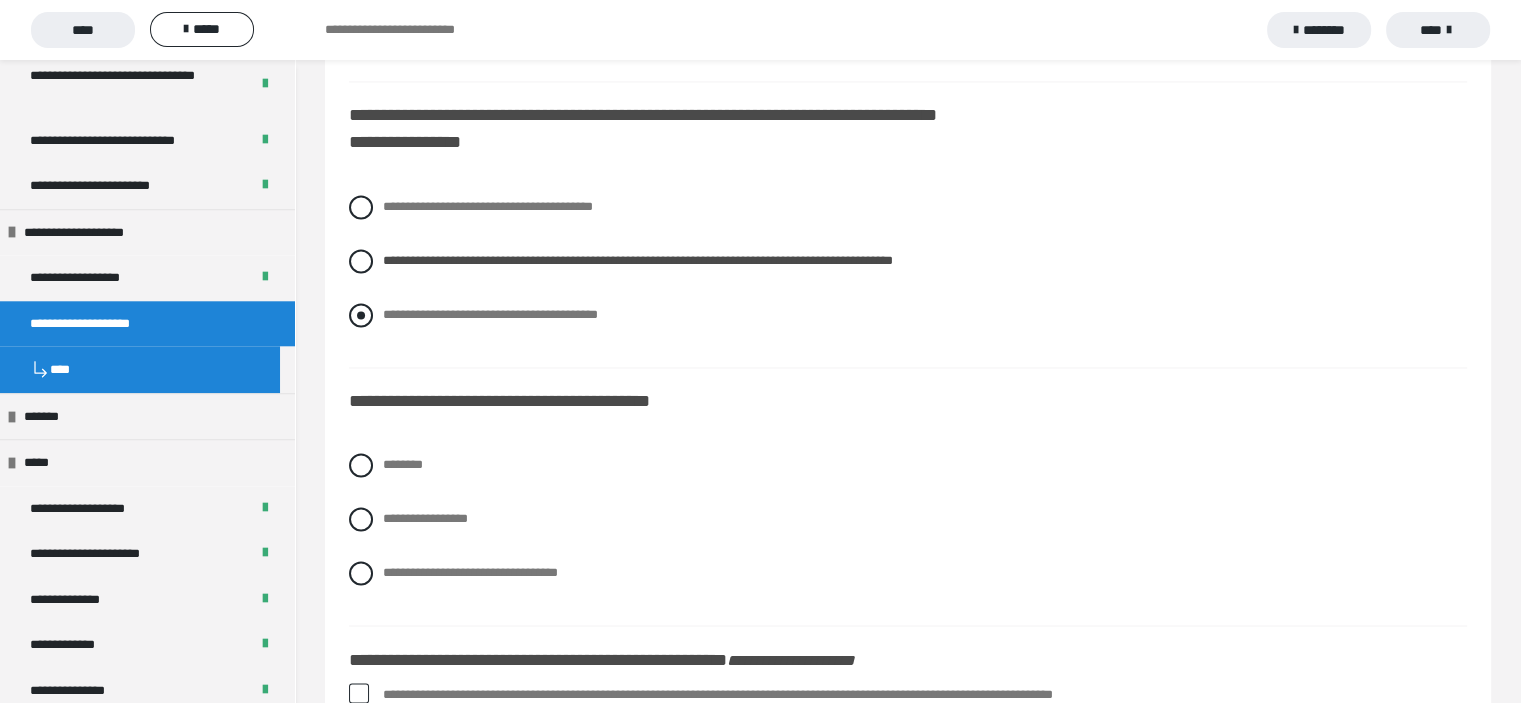scroll, scrollTop: 3300, scrollLeft: 0, axis: vertical 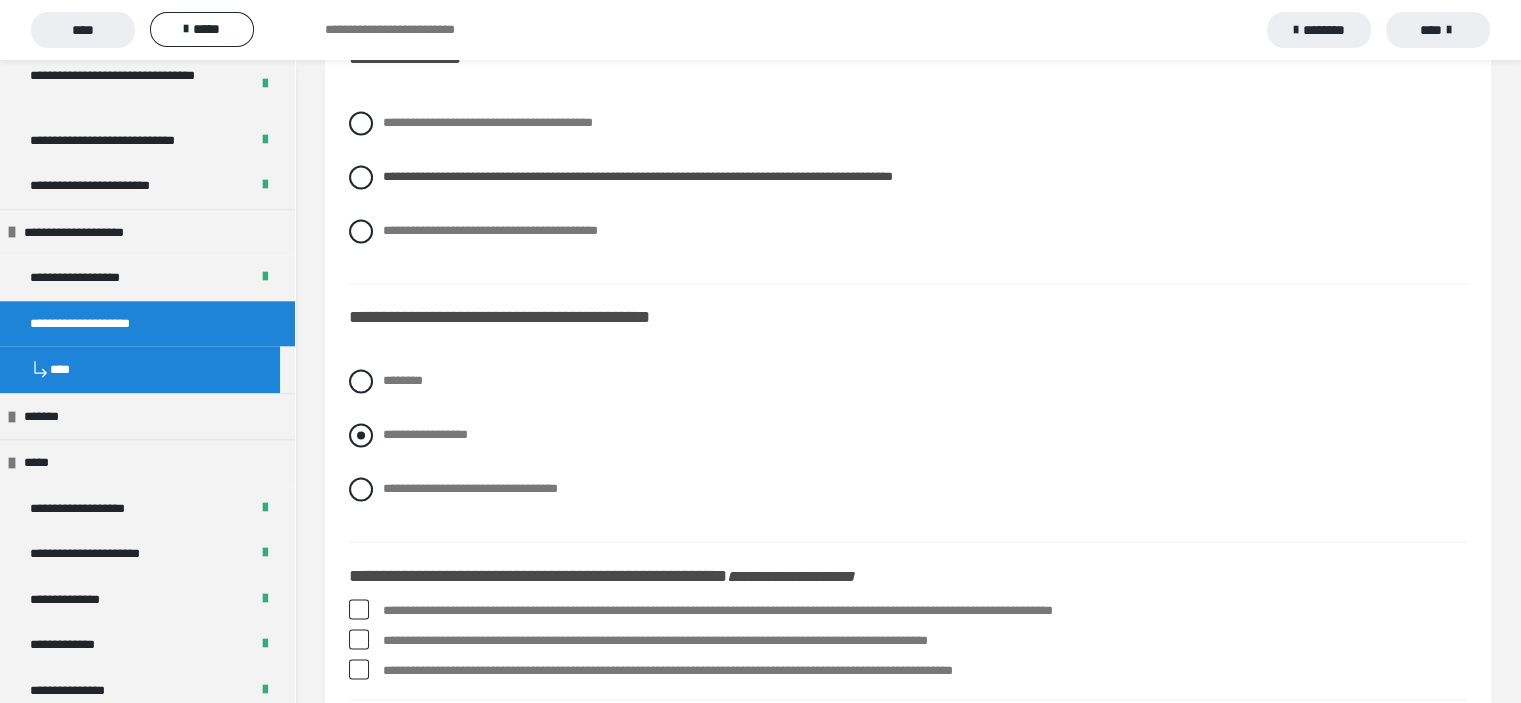 drag, startPoint x: 369, startPoint y: 434, endPoint x: 592, endPoint y: 425, distance: 223.18153 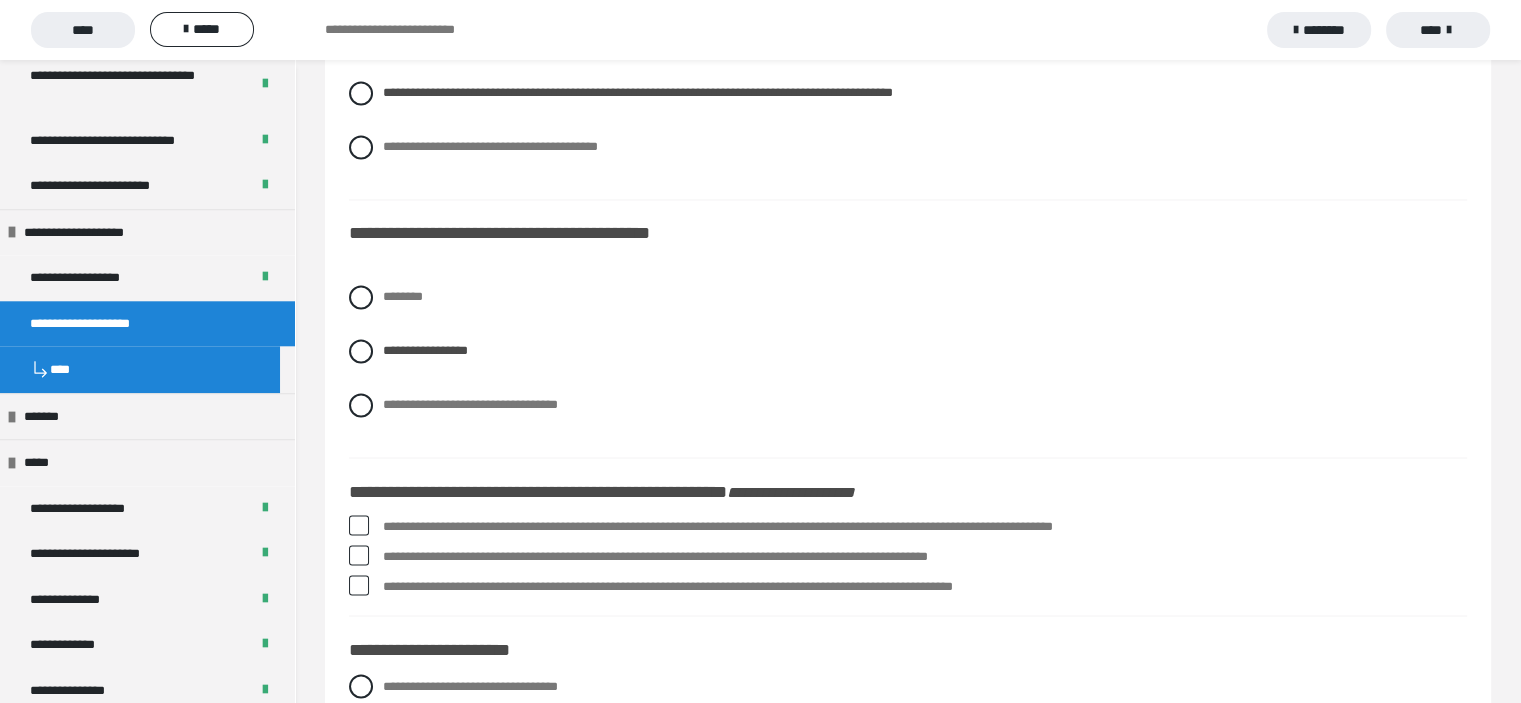 scroll, scrollTop: 3500, scrollLeft: 0, axis: vertical 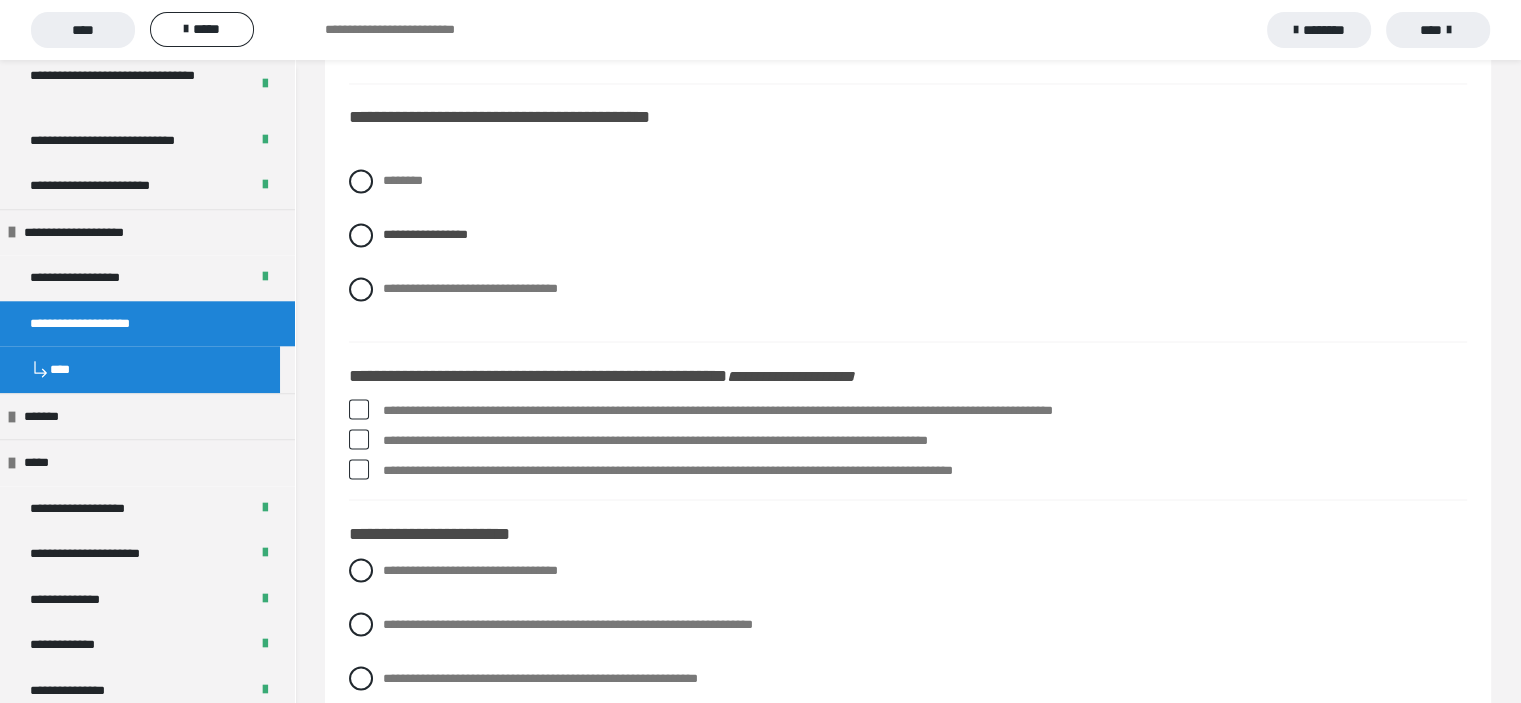 click at bounding box center (359, 409) 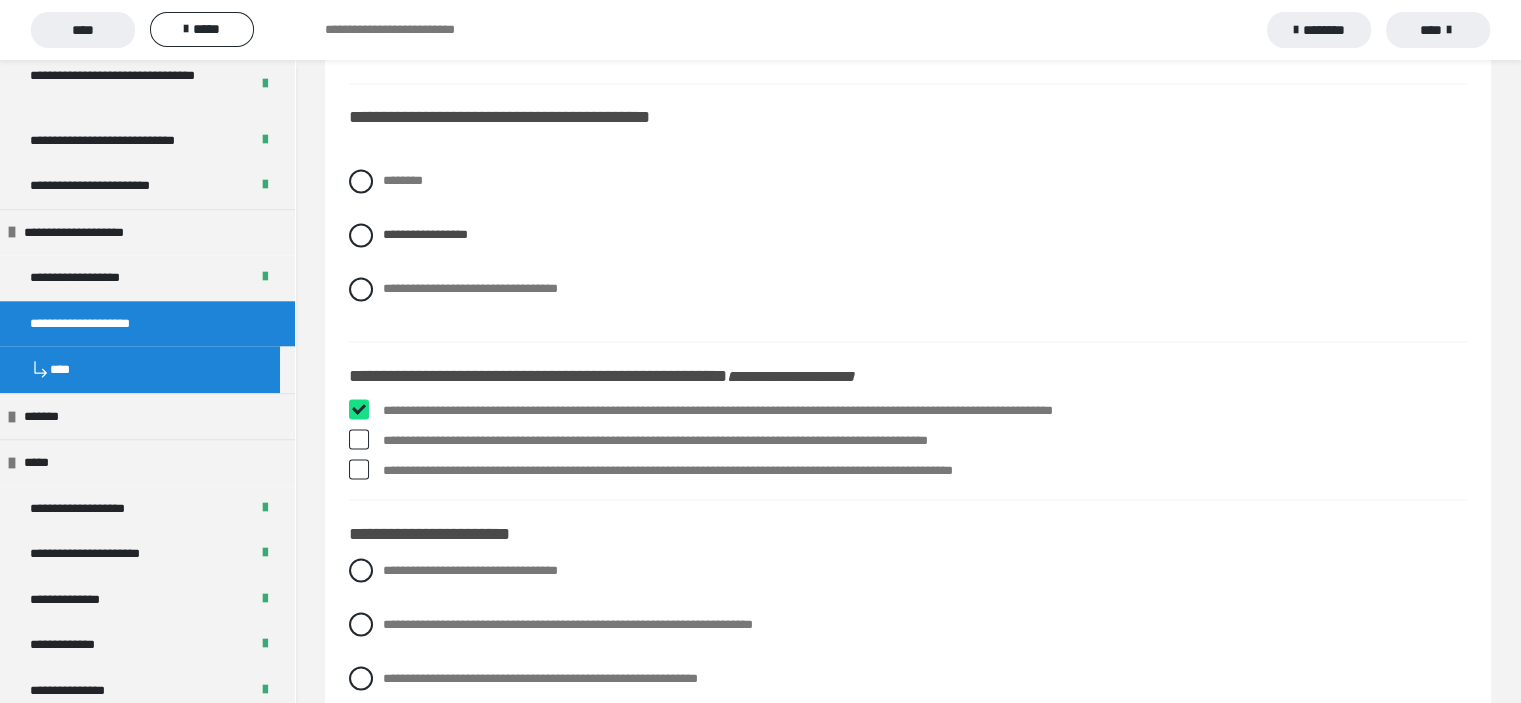 checkbox on "****" 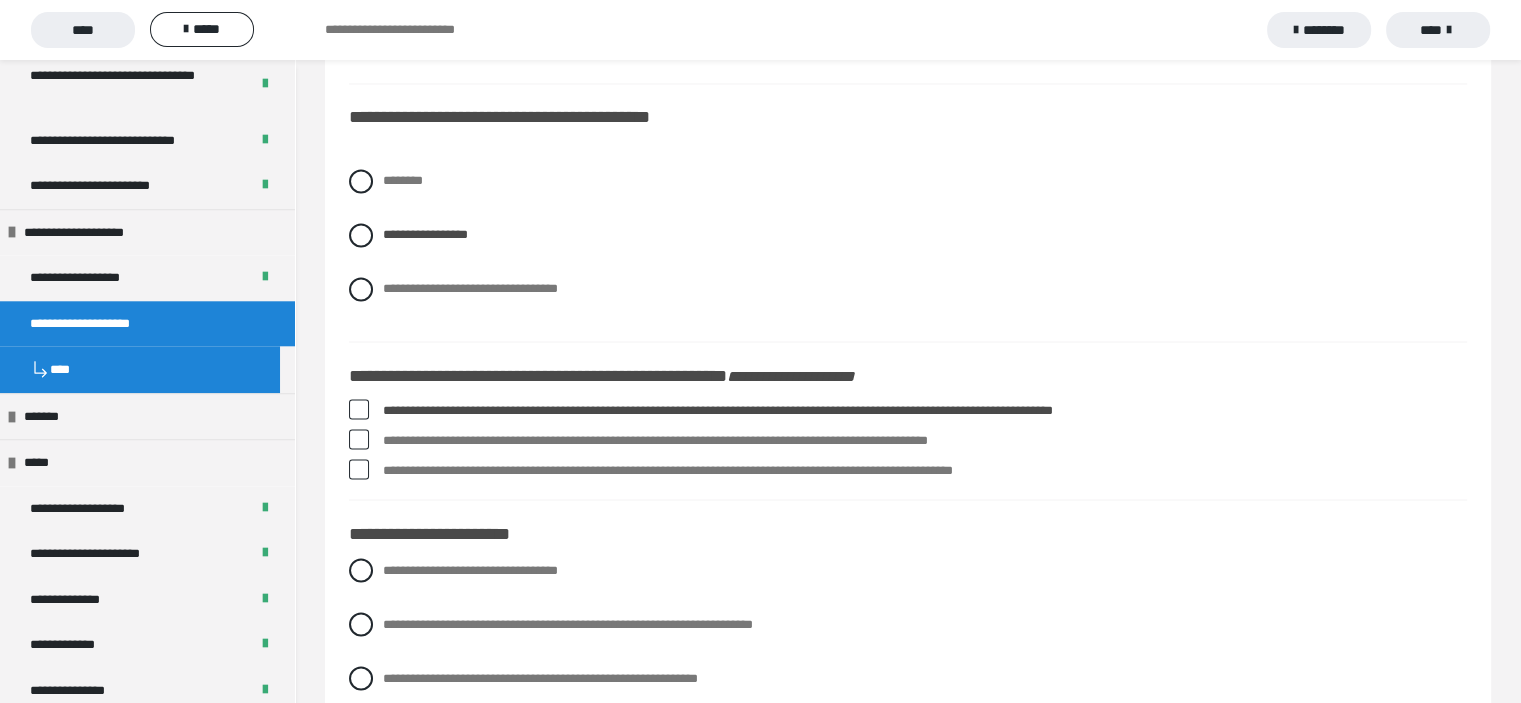 click at bounding box center [359, 469] 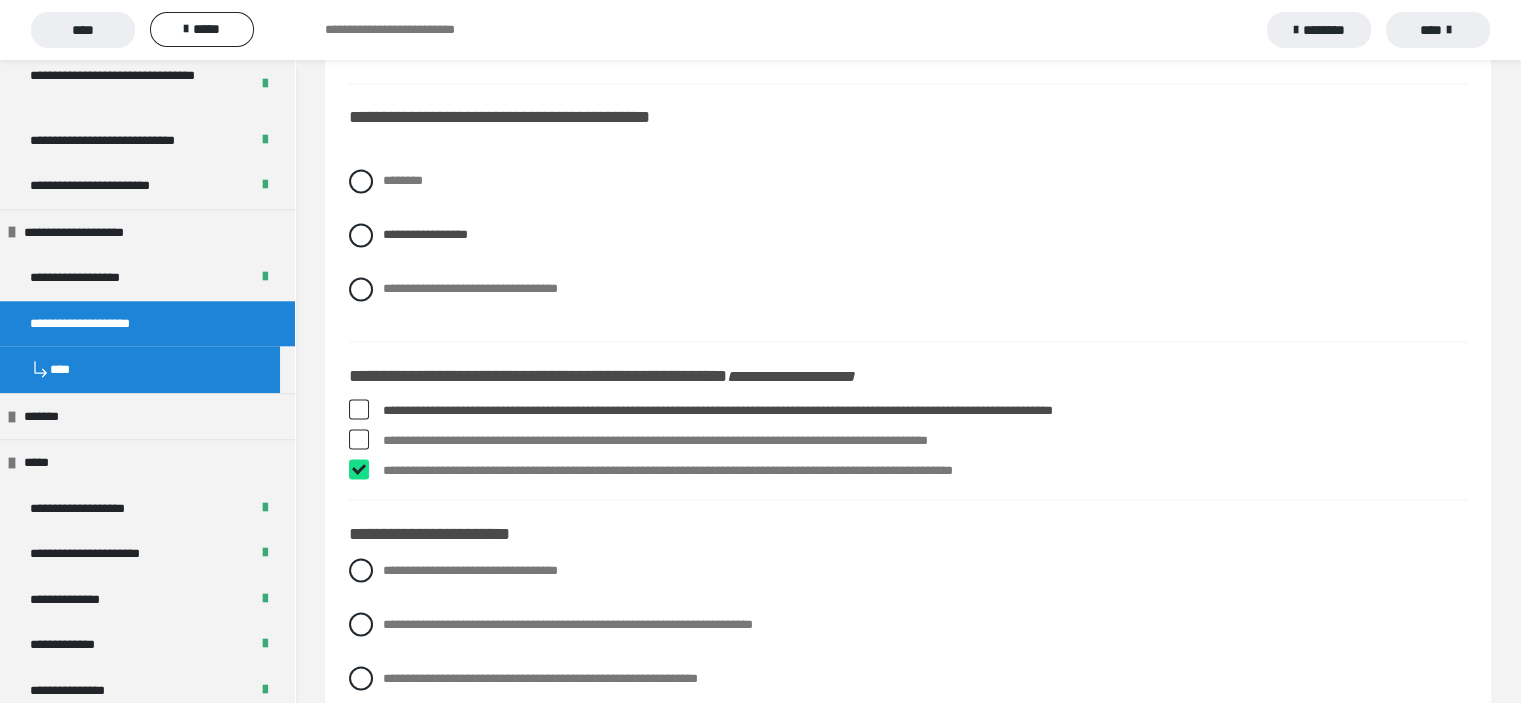 checkbox on "****" 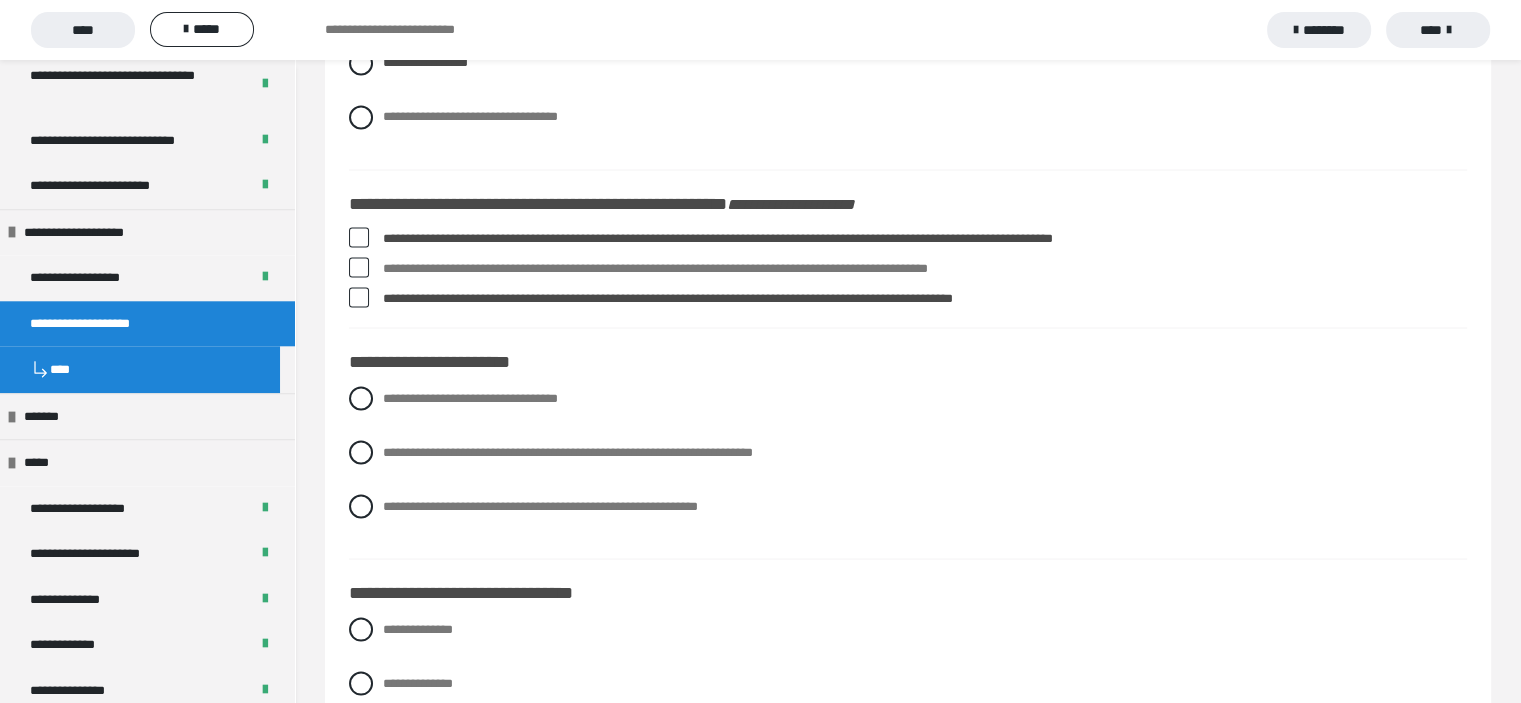 scroll, scrollTop: 3700, scrollLeft: 0, axis: vertical 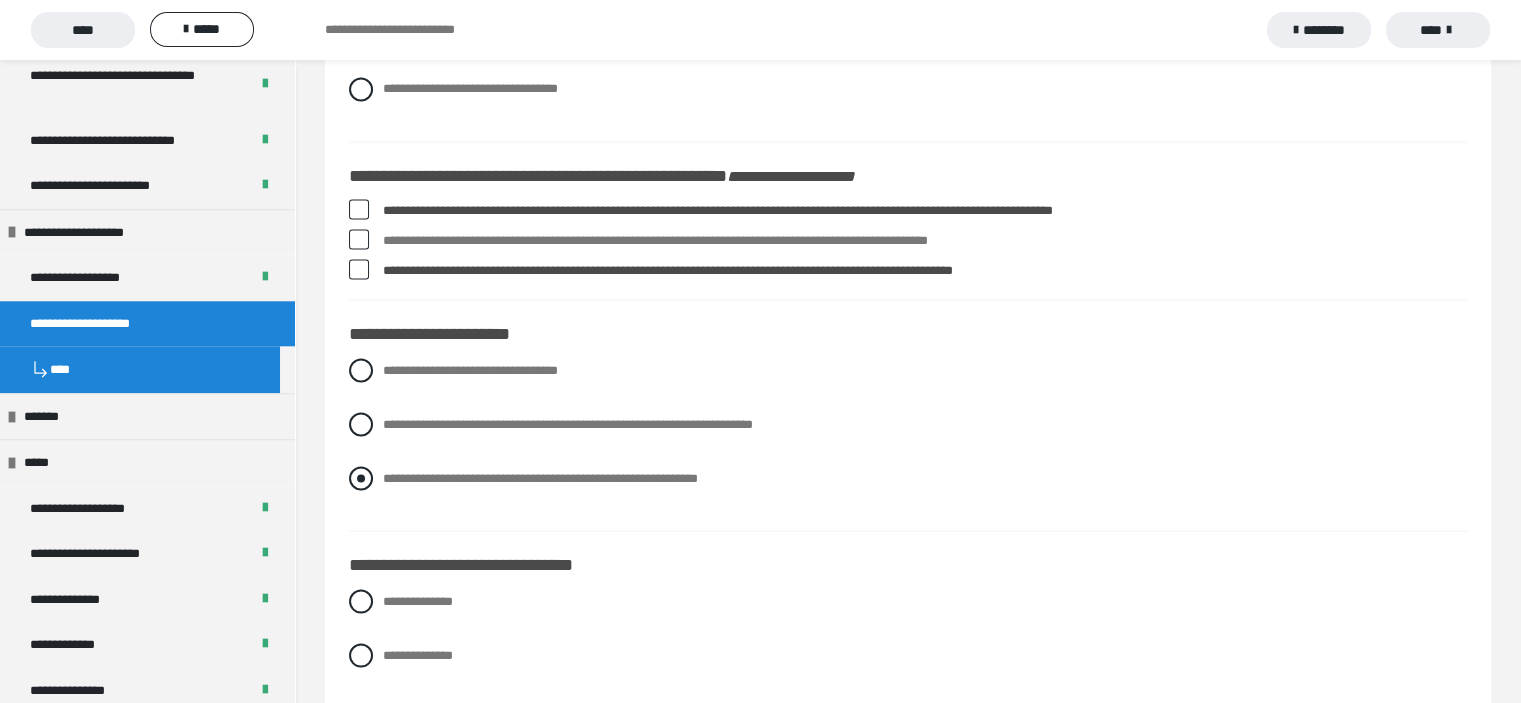 click at bounding box center (361, 478) 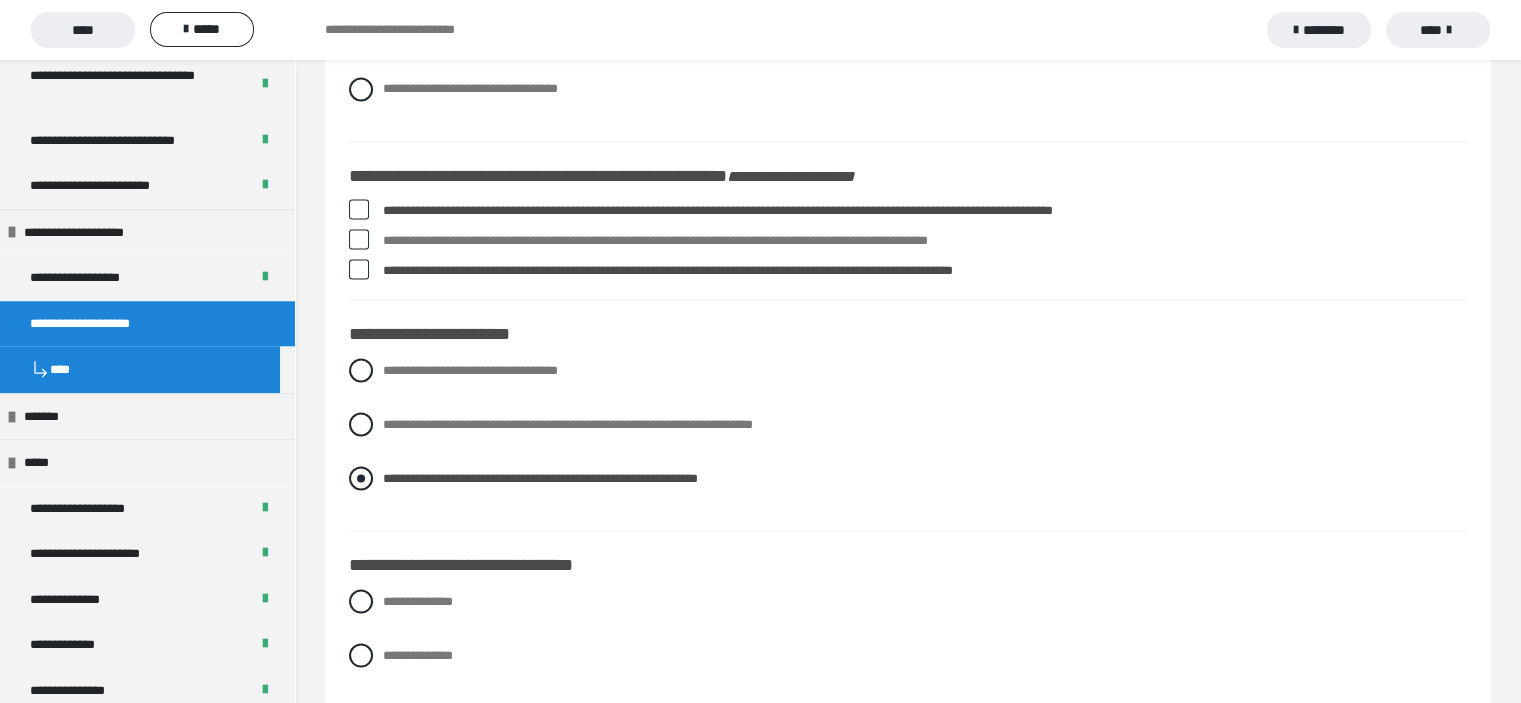 scroll, scrollTop: 4000, scrollLeft: 0, axis: vertical 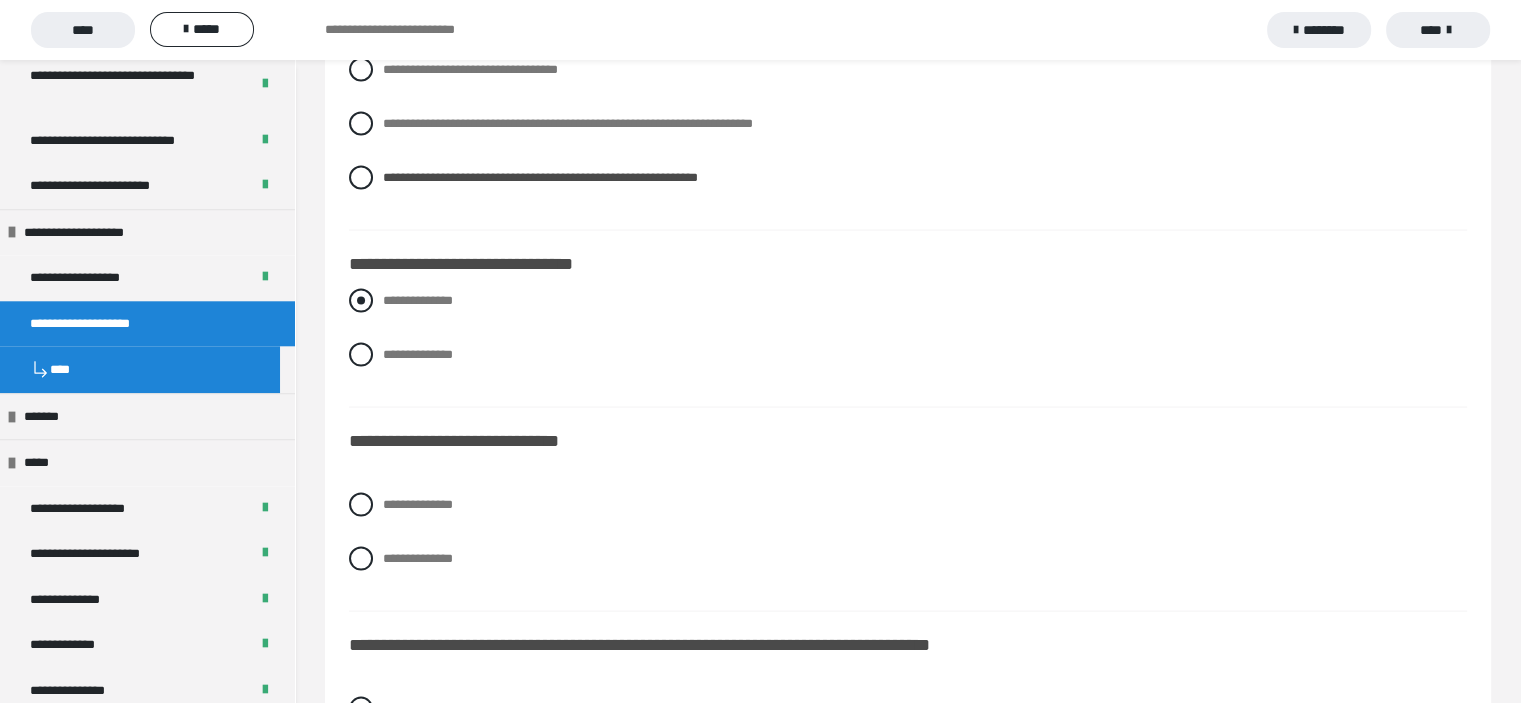 click at bounding box center [361, 301] 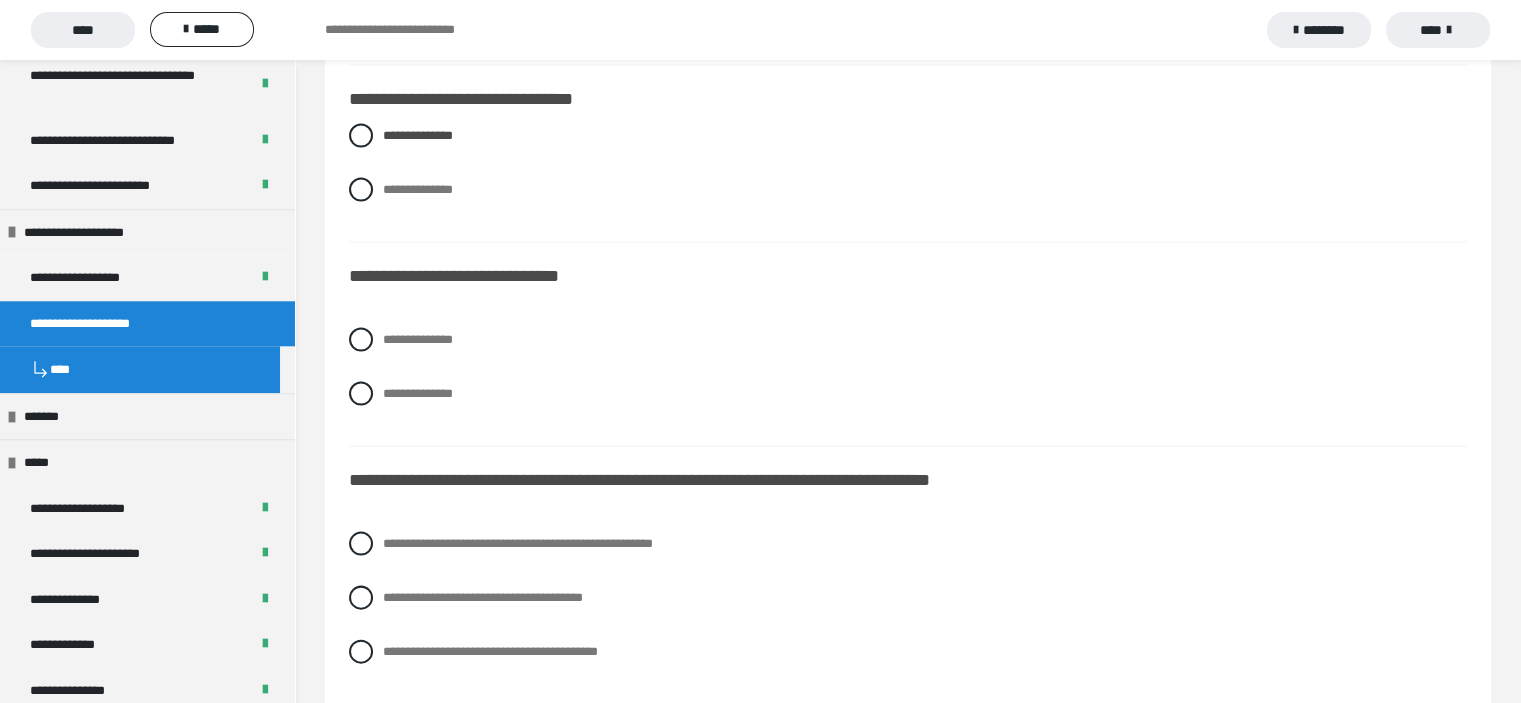 scroll, scrollTop: 4200, scrollLeft: 0, axis: vertical 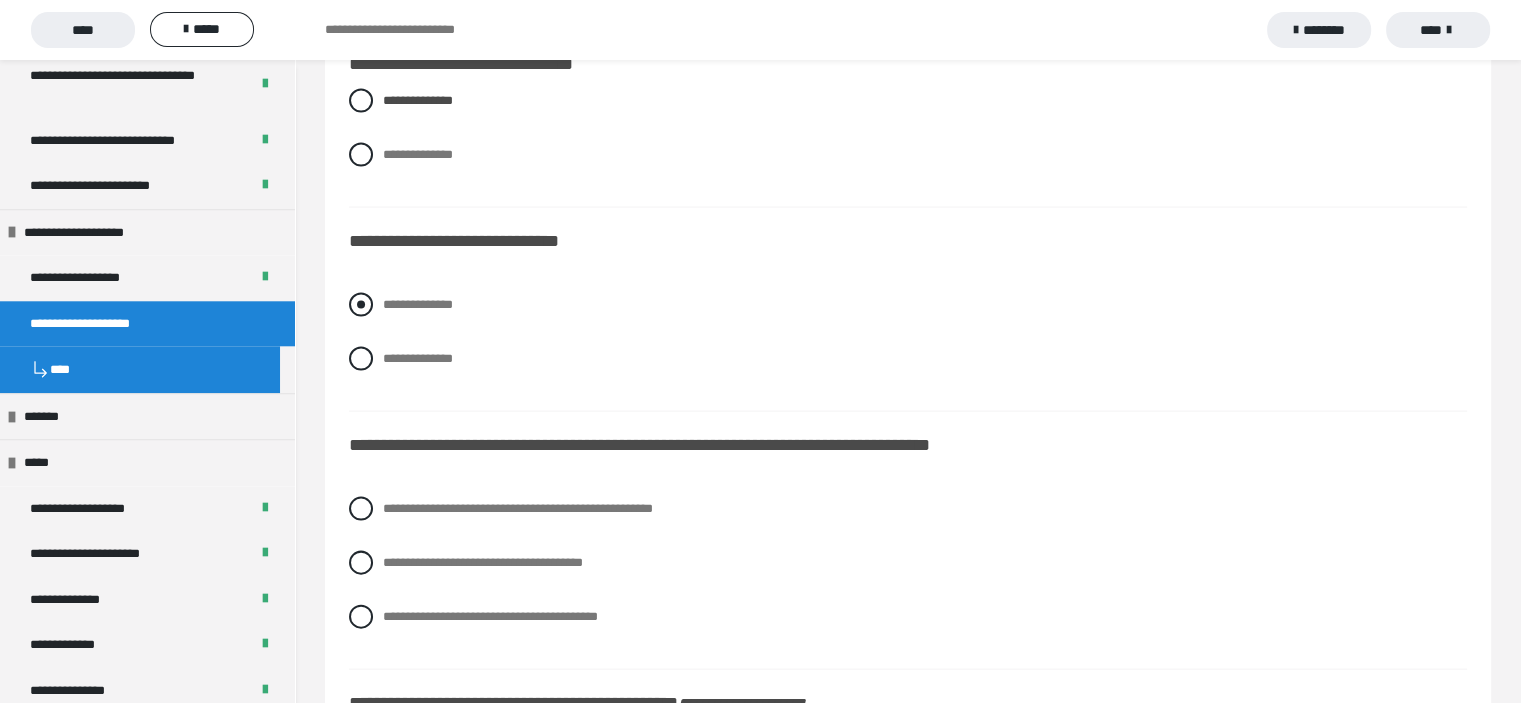 click at bounding box center [361, 305] 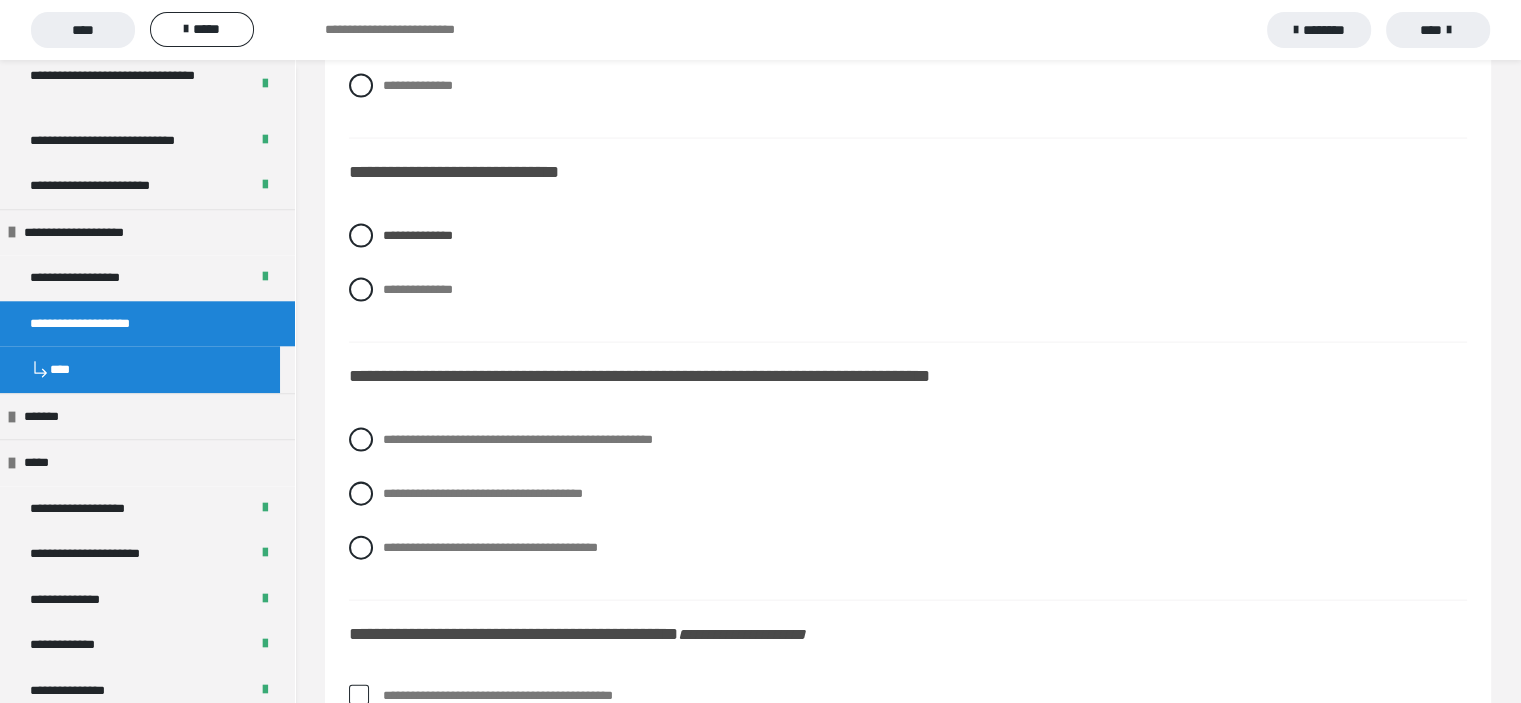 scroll, scrollTop: 4400, scrollLeft: 0, axis: vertical 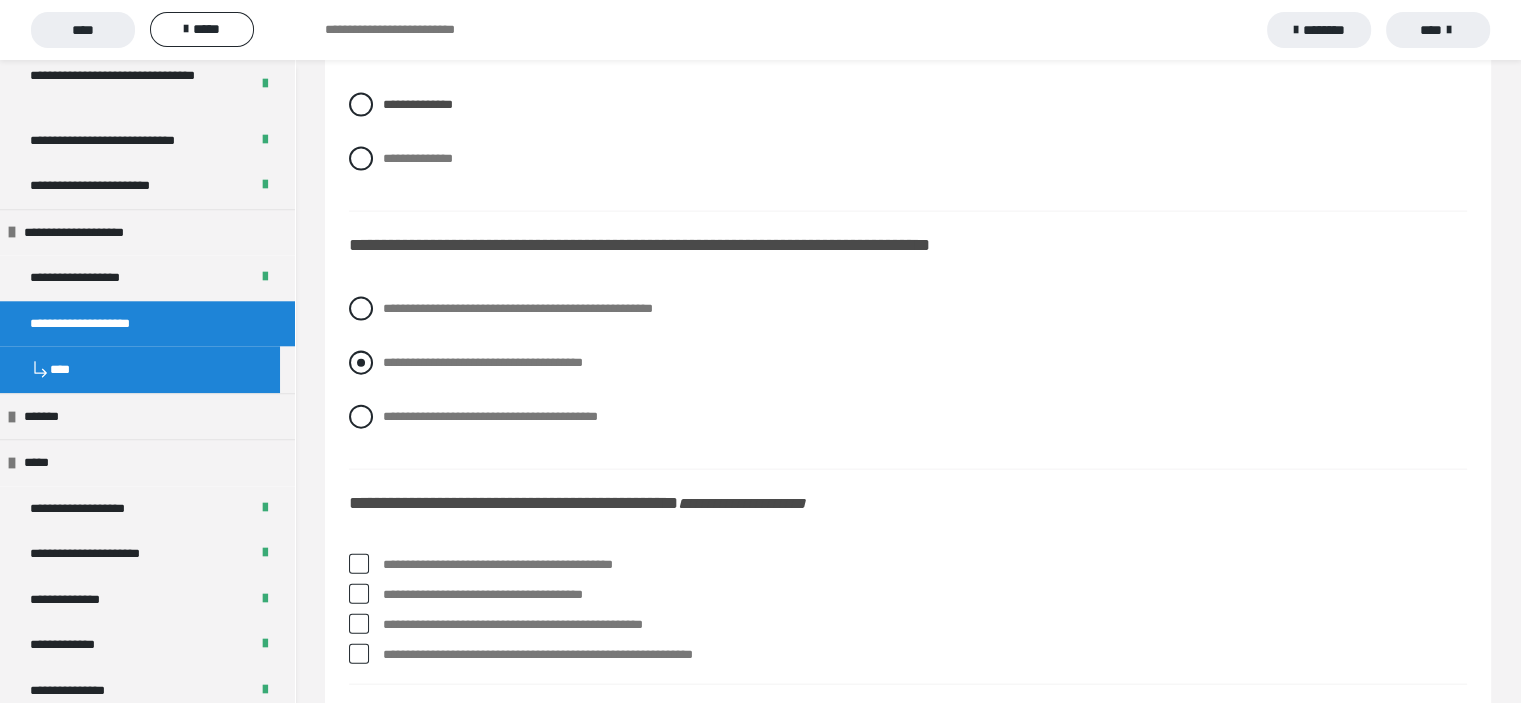 click at bounding box center [361, 363] 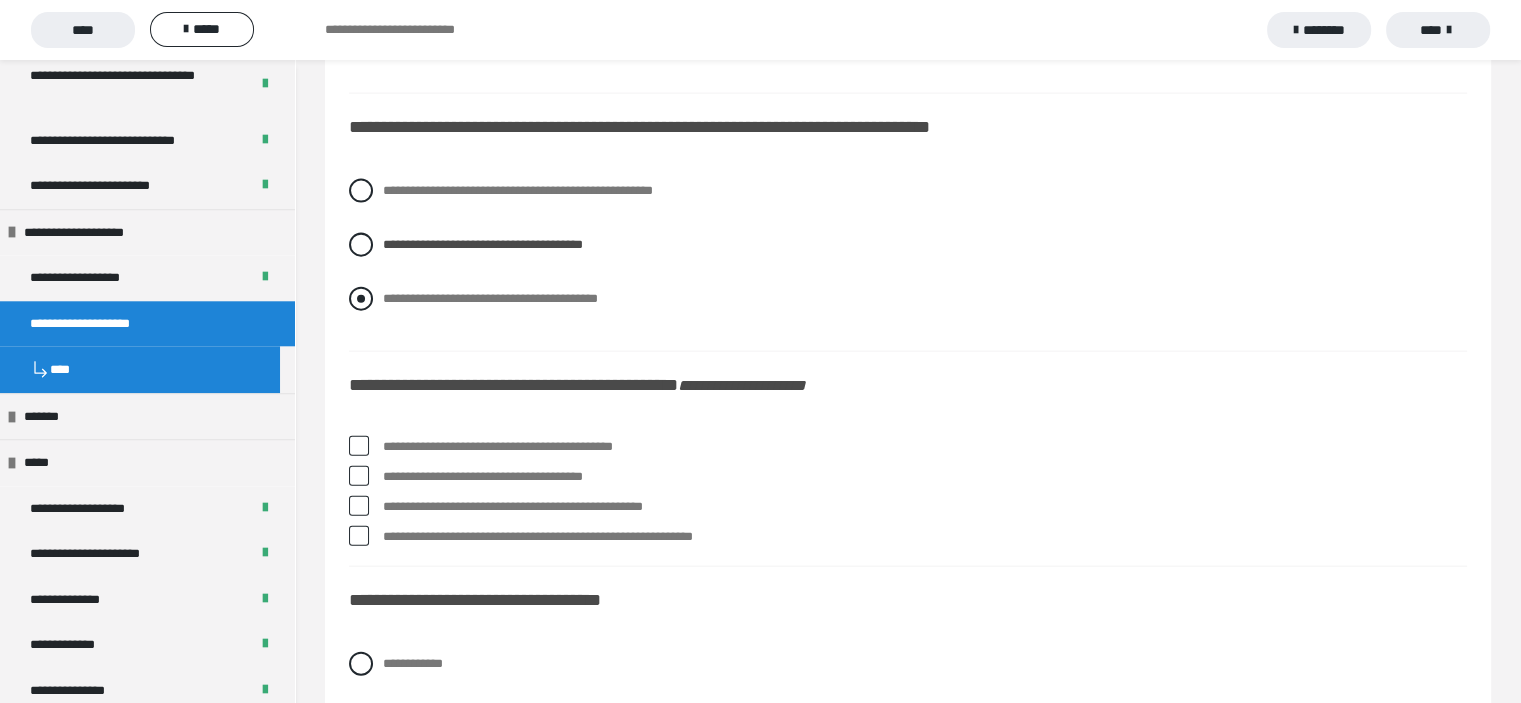 scroll, scrollTop: 4600, scrollLeft: 0, axis: vertical 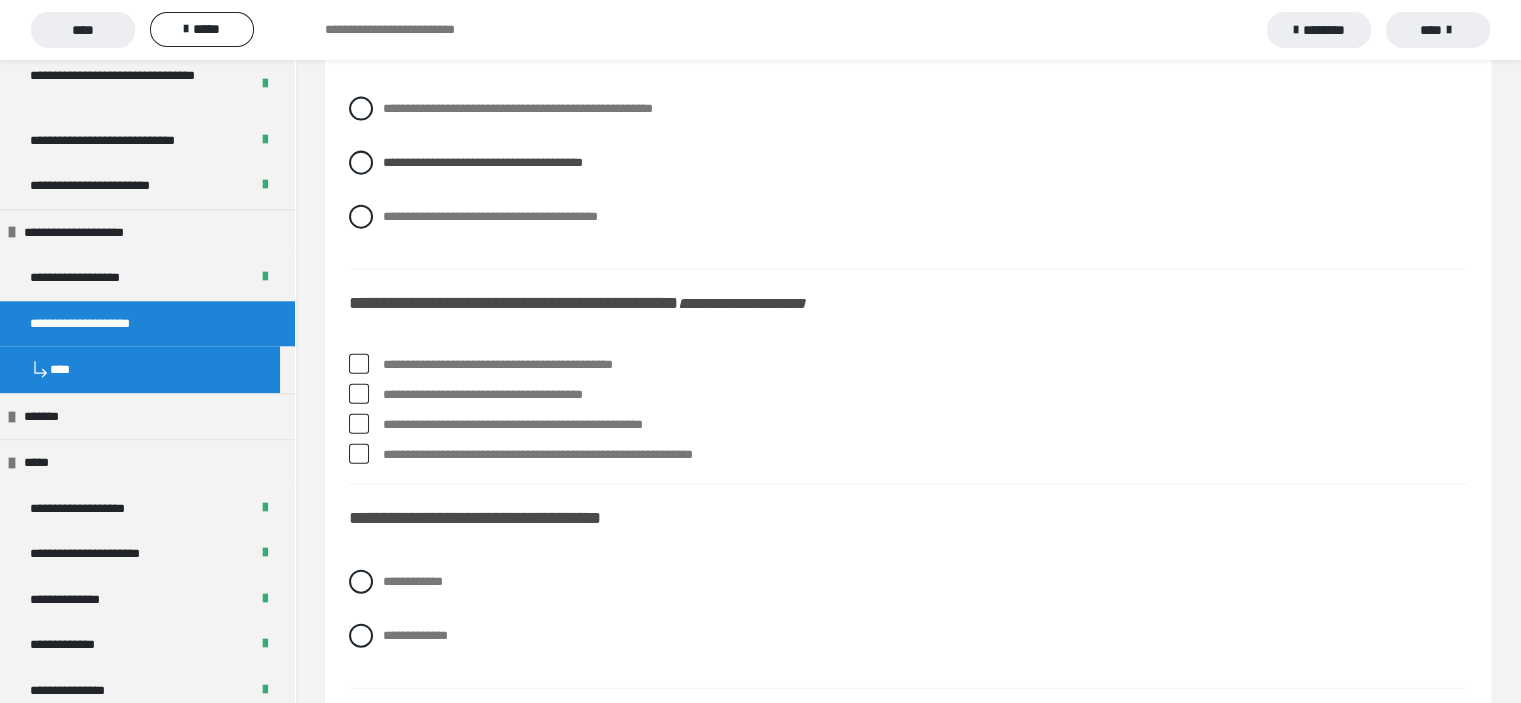 click at bounding box center [359, 394] 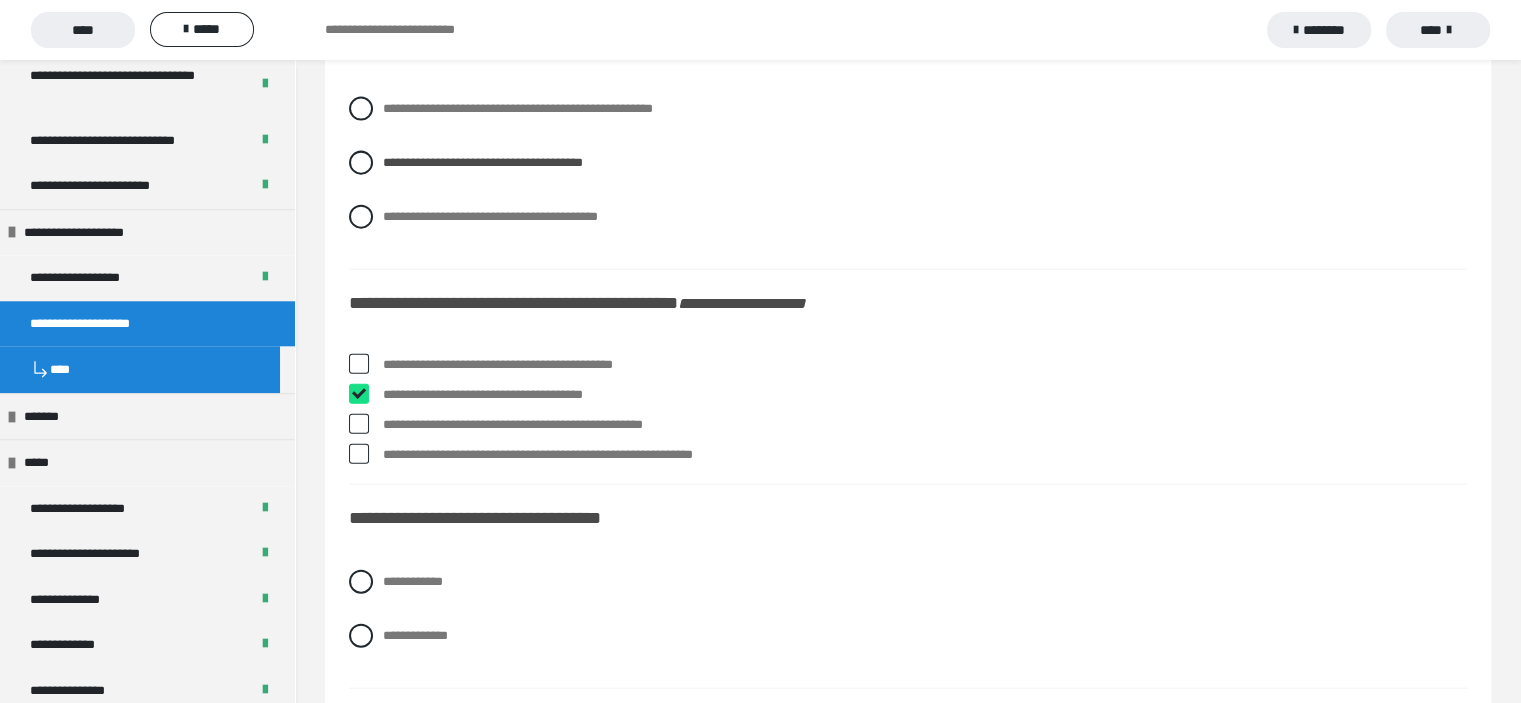 checkbox on "****" 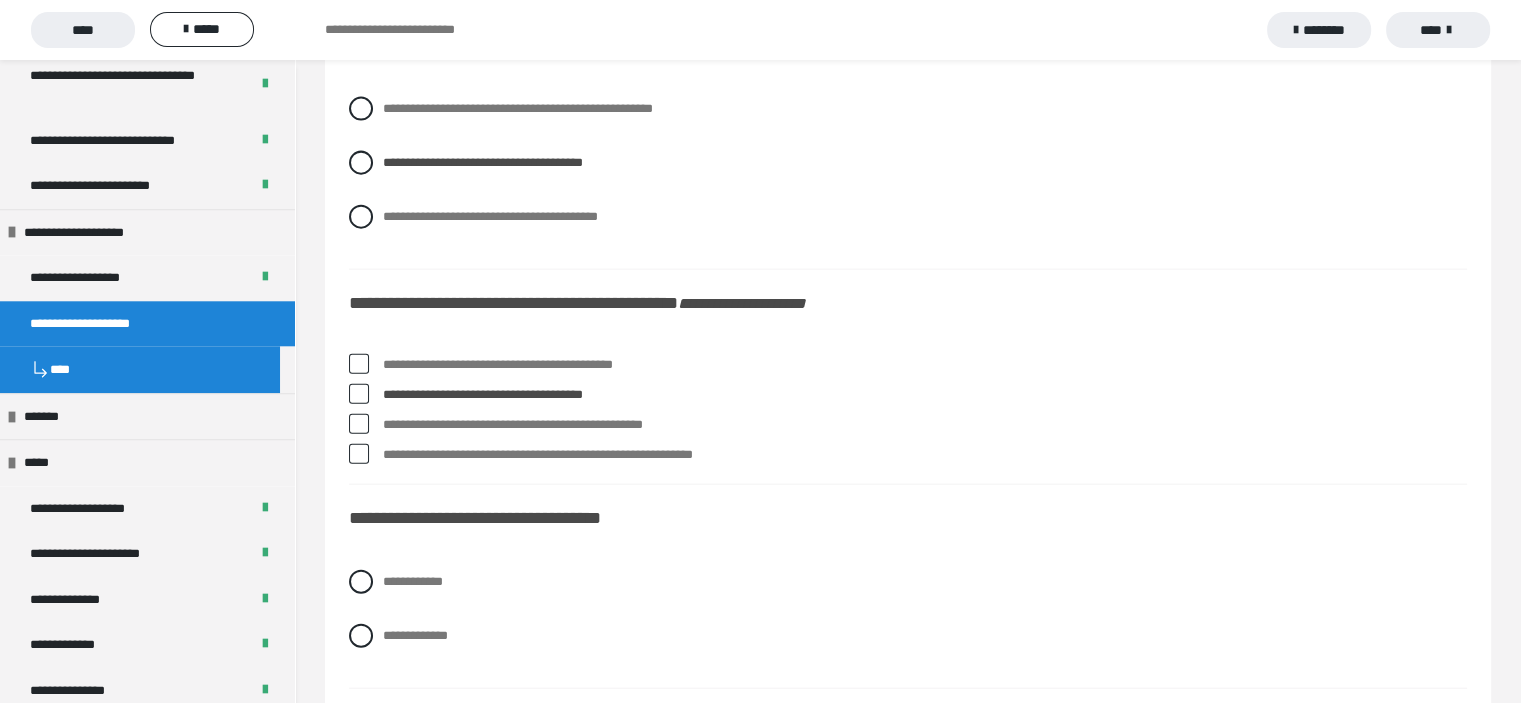 click at bounding box center (359, 424) 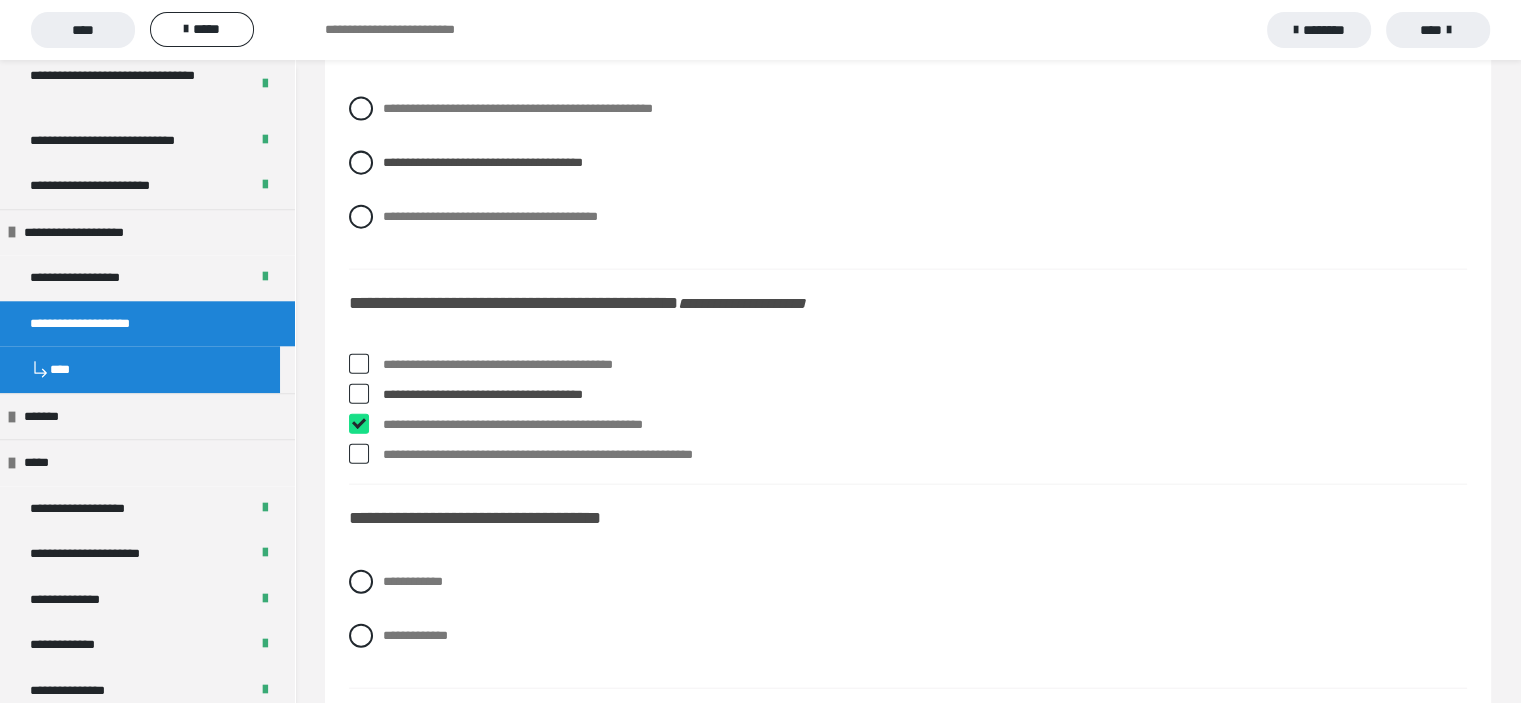 checkbox on "****" 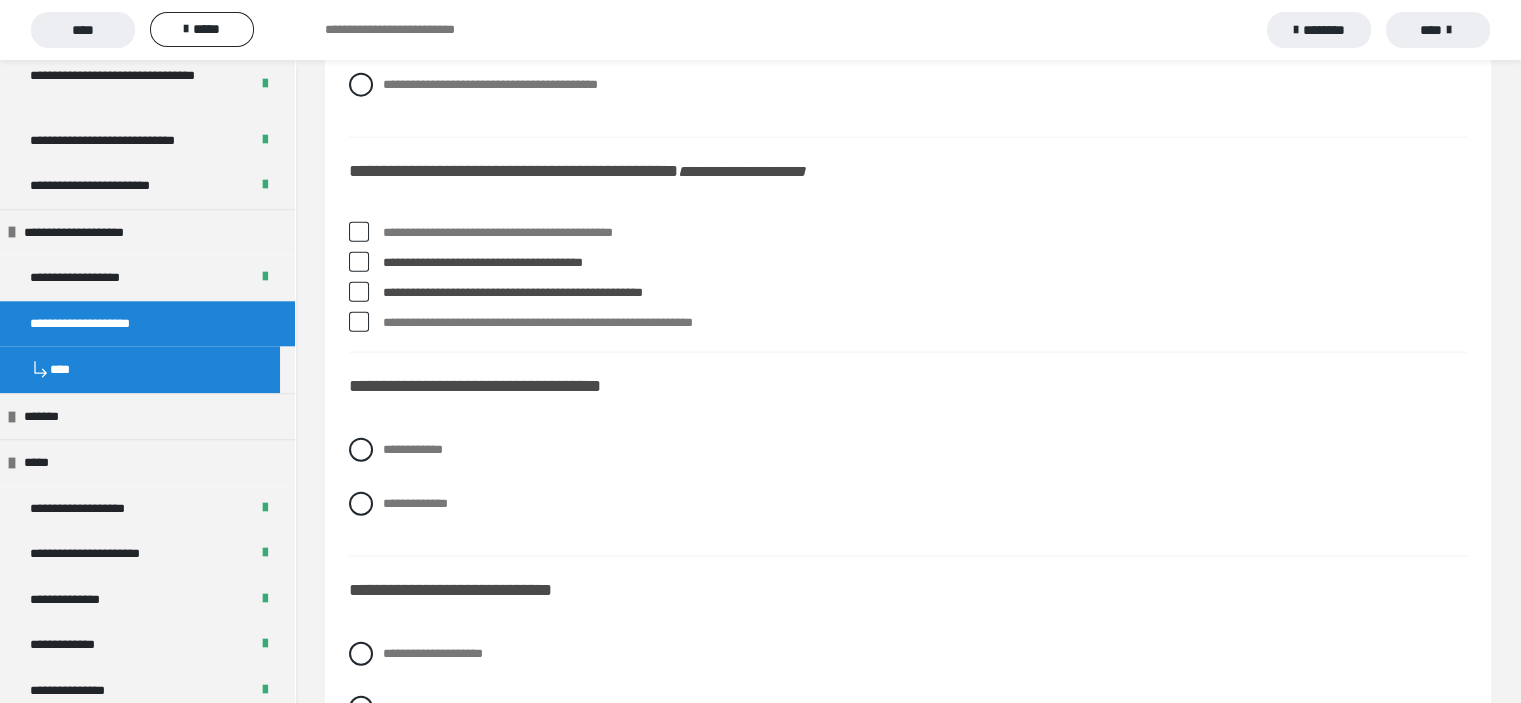 scroll, scrollTop: 4800, scrollLeft: 0, axis: vertical 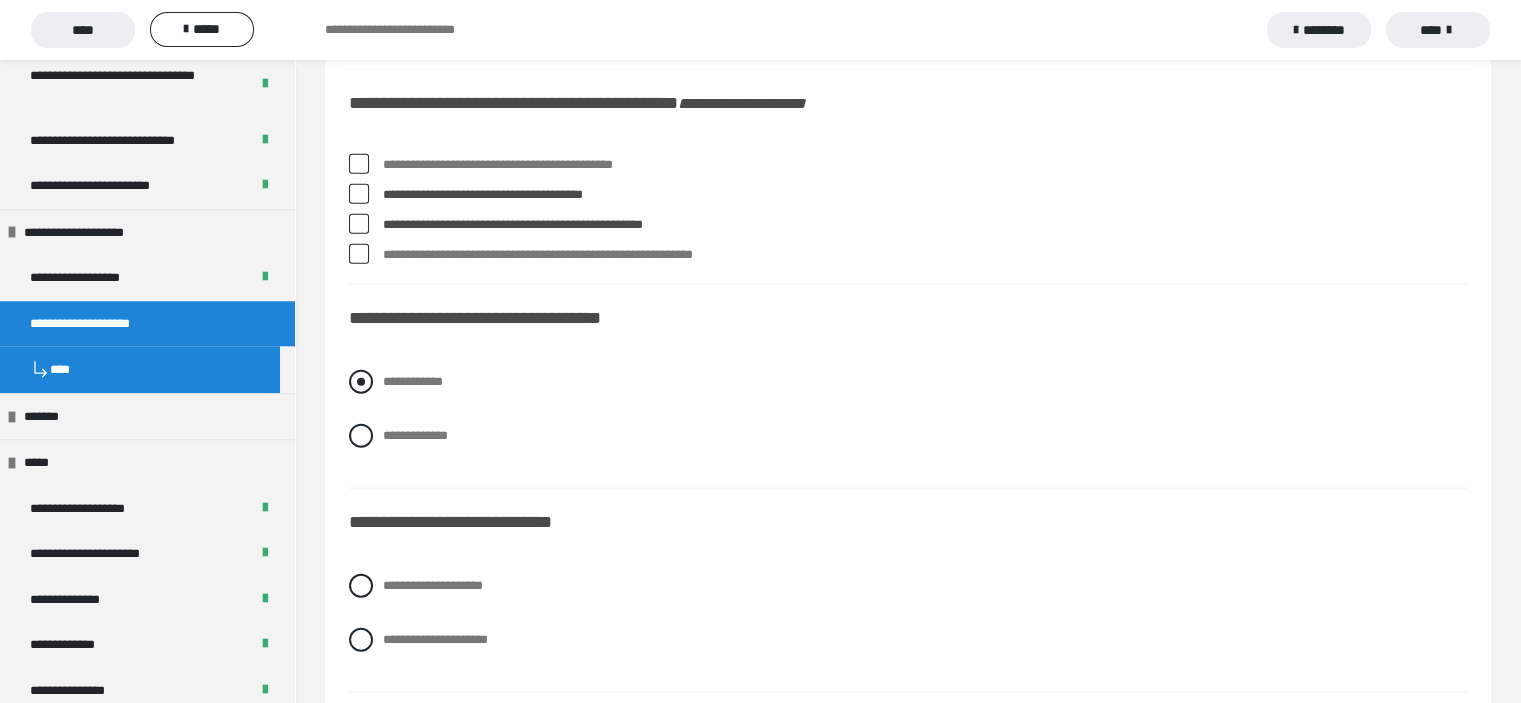 click at bounding box center [361, 382] 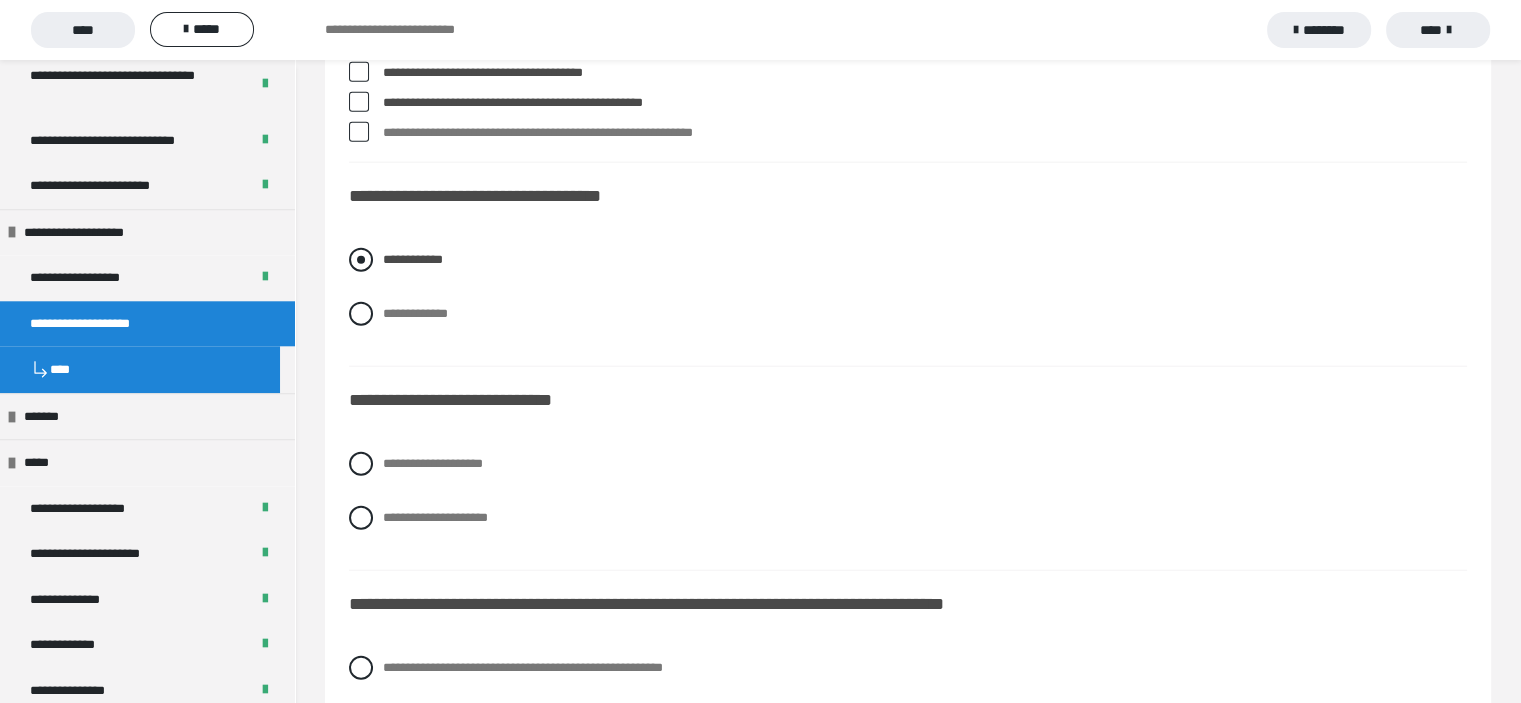 scroll, scrollTop: 5000, scrollLeft: 0, axis: vertical 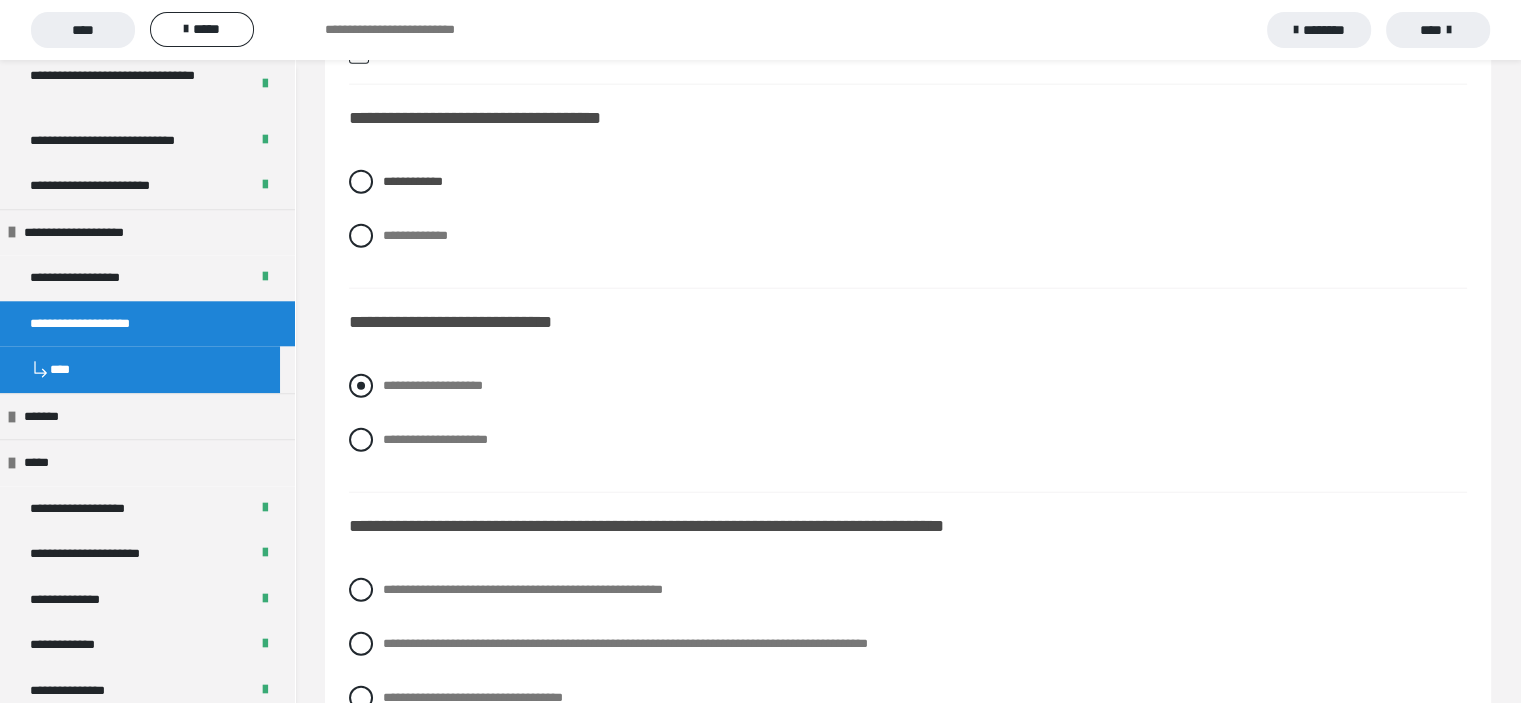 click at bounding box center [361, 386] 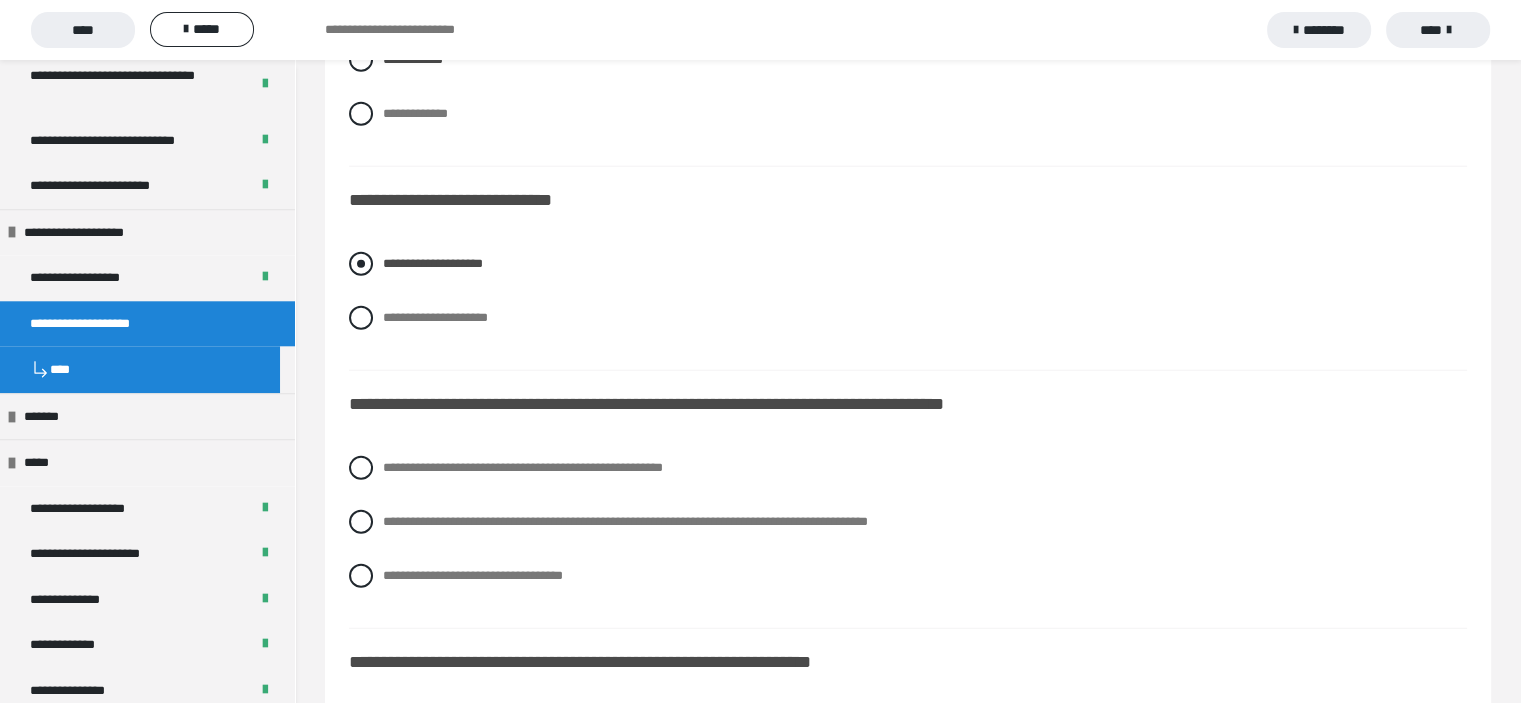 scroll, scrollTop: 5200, scrollLeft: 0, axis: vertical 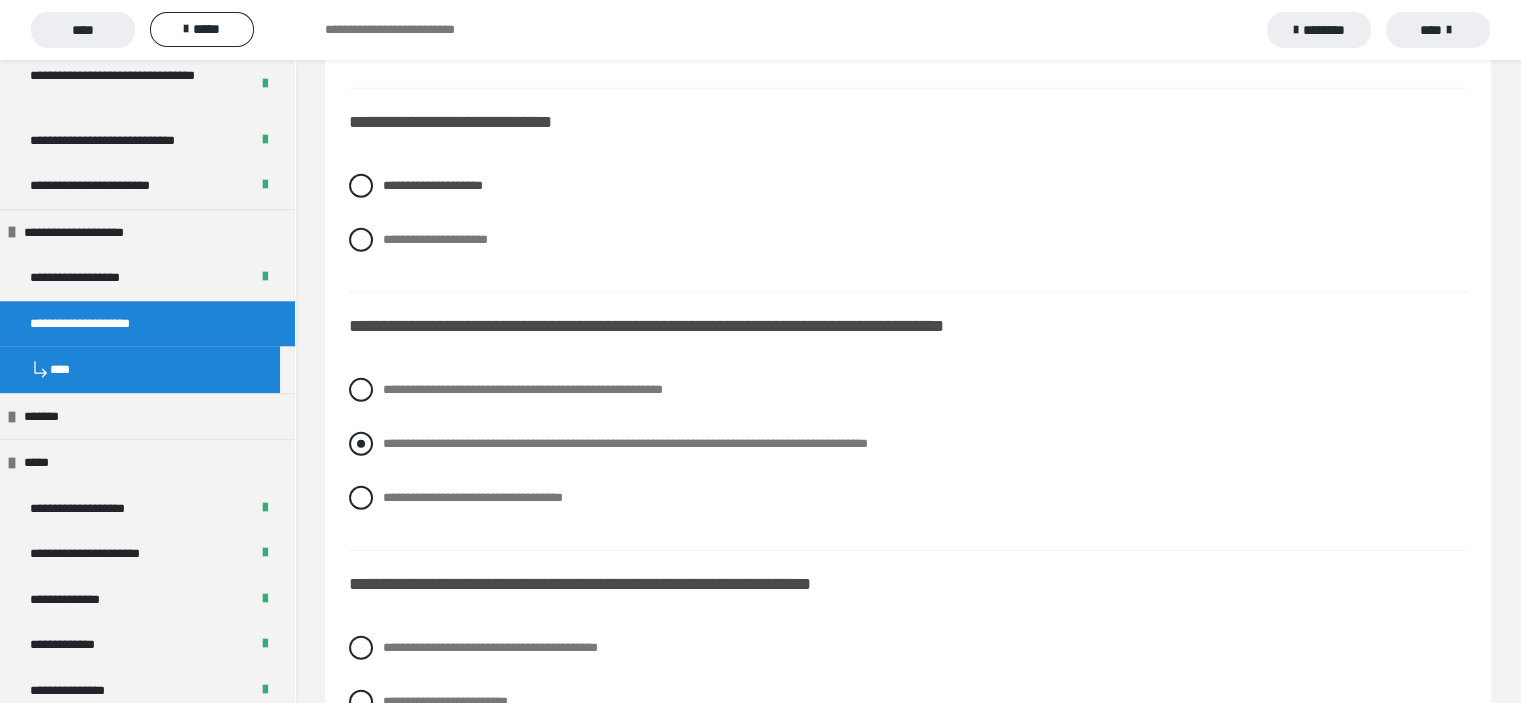 click on "**********" at bounding box center (908, 444) 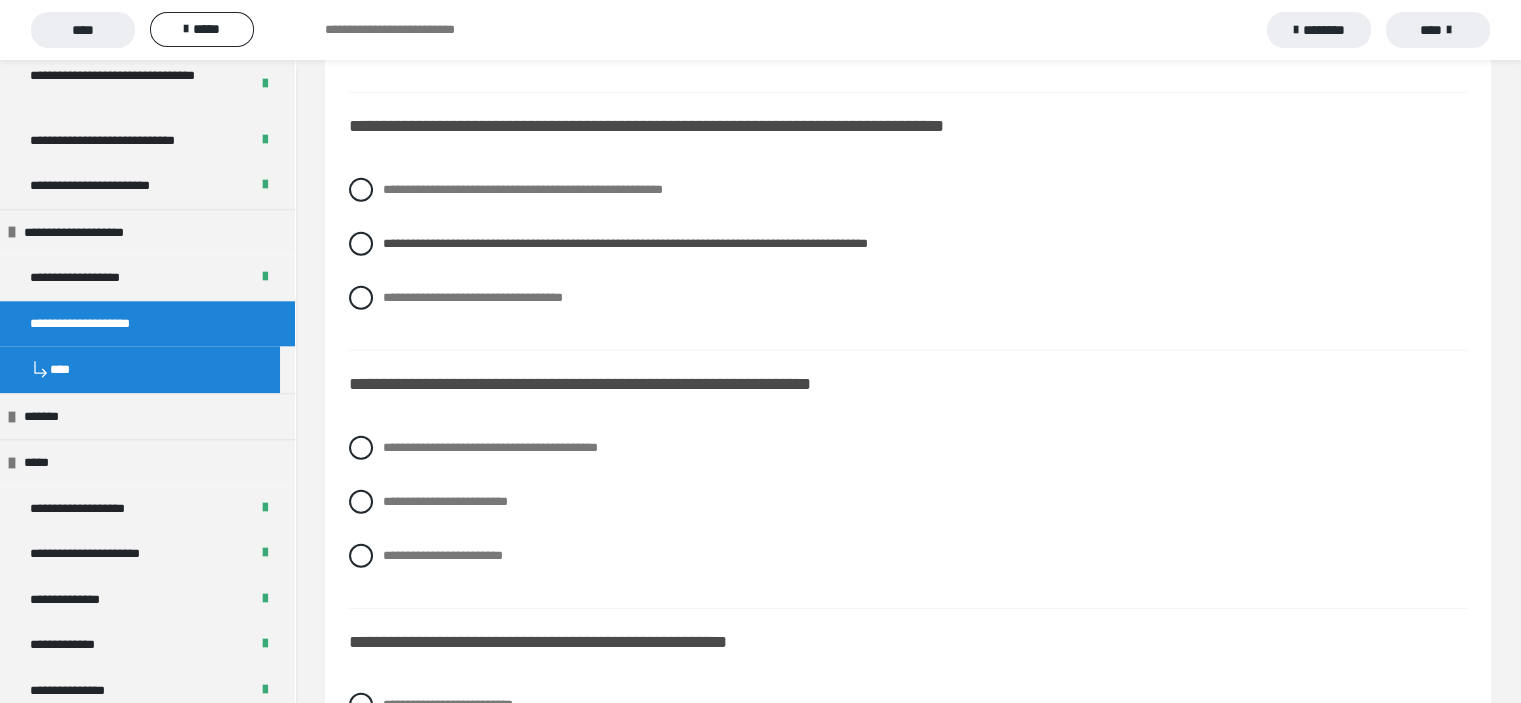 scroll, scrollTop: 5500, scrollLeft: 0, axis: vertical 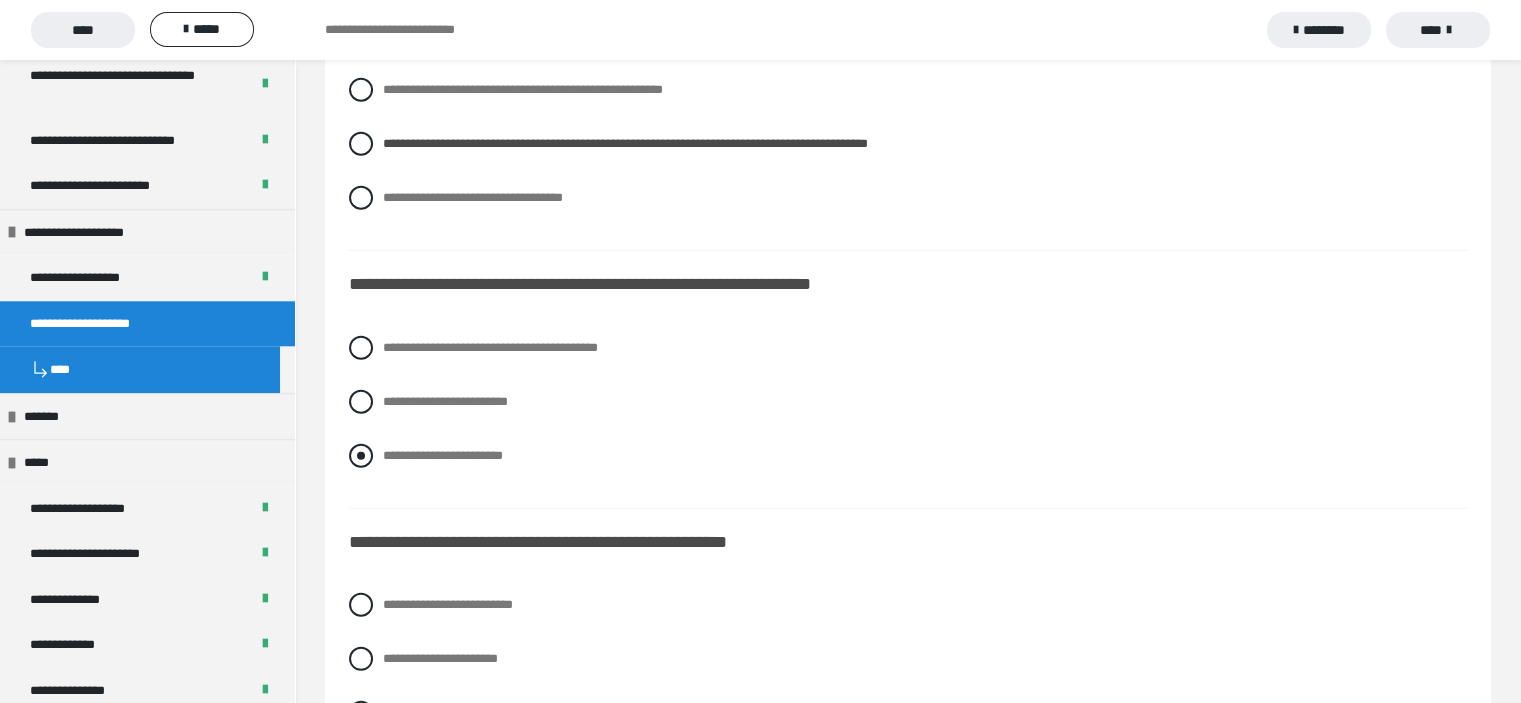 click at bounding box center (361, 456) 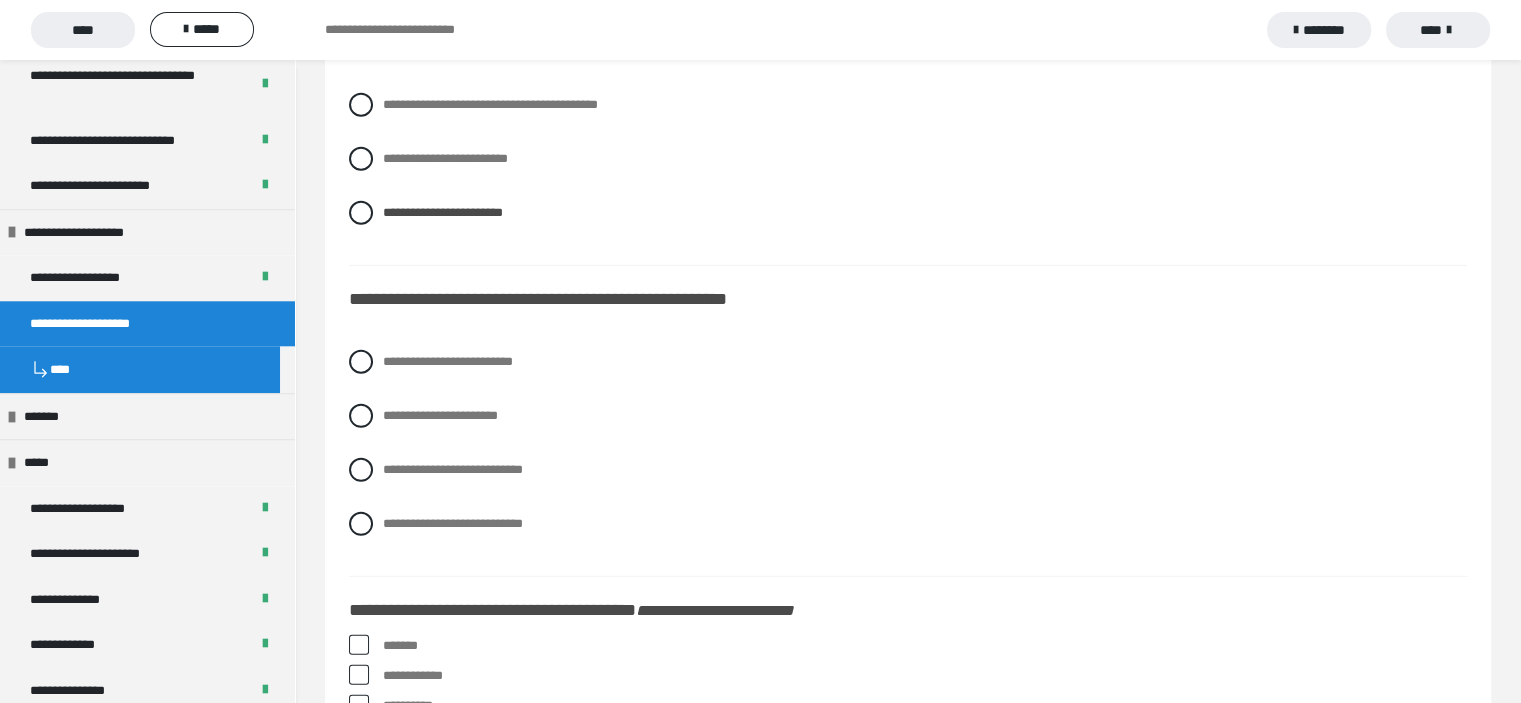 scroll, scrollTop: 5800, scrollLeft: 0, axis: vertical 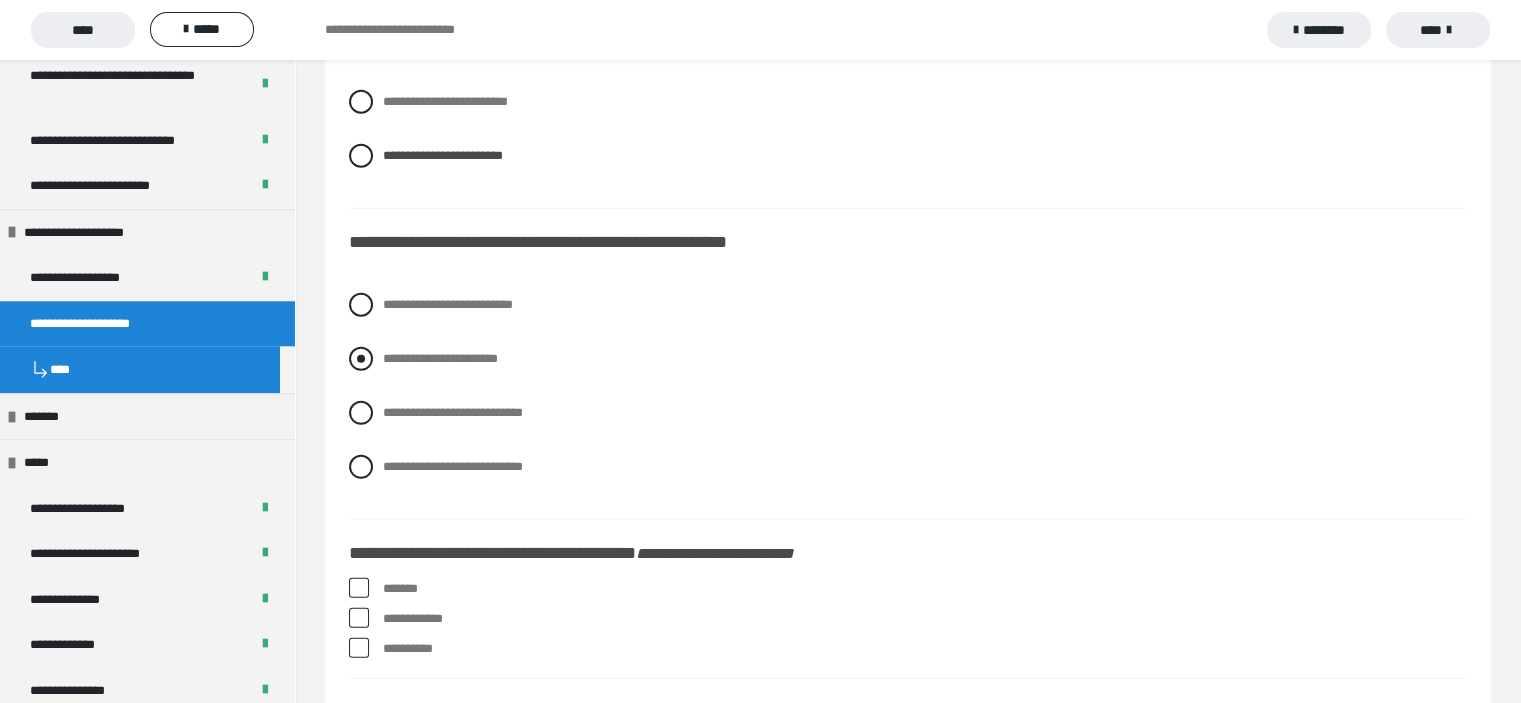 click at bounding box center [361, 359] 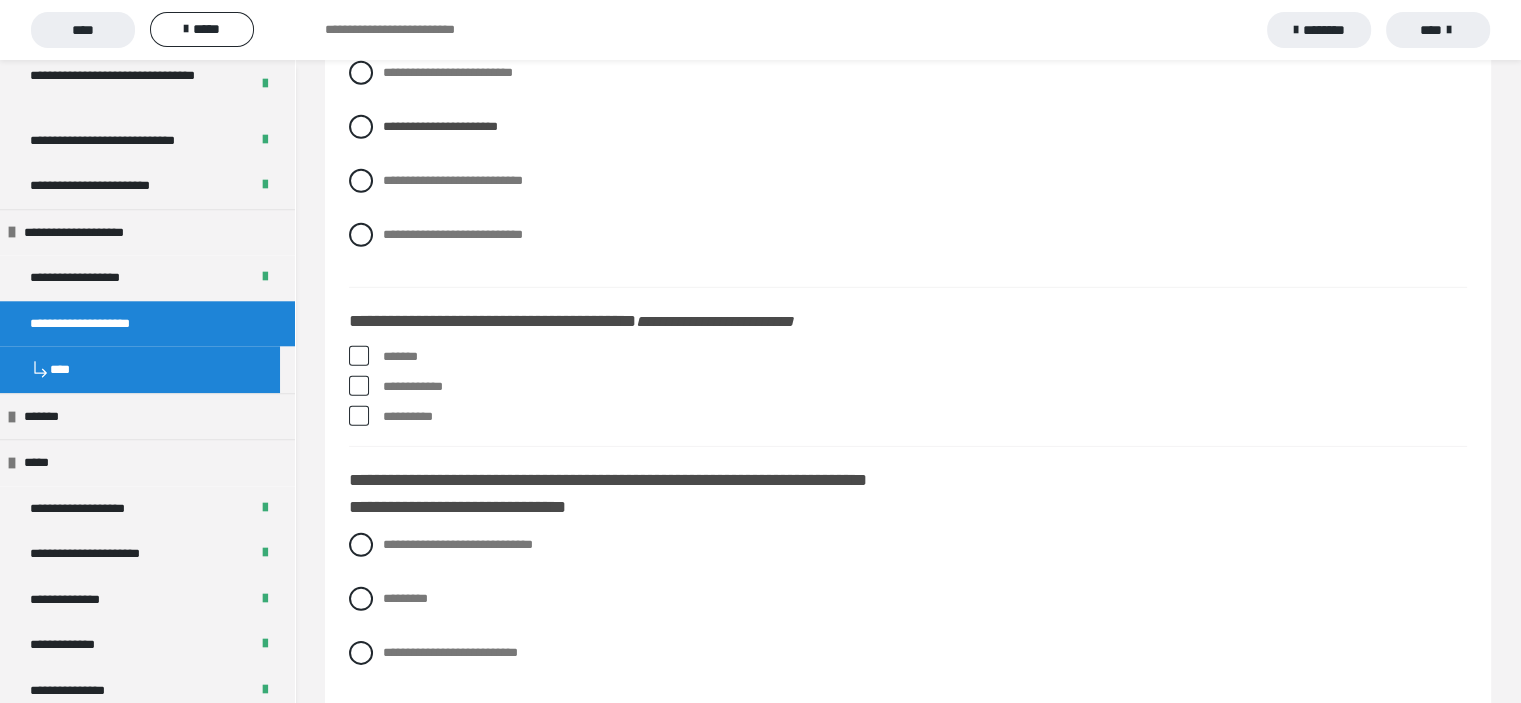 scroll, scrollTop: 6100, scrollLeft: 0, axis: vertical 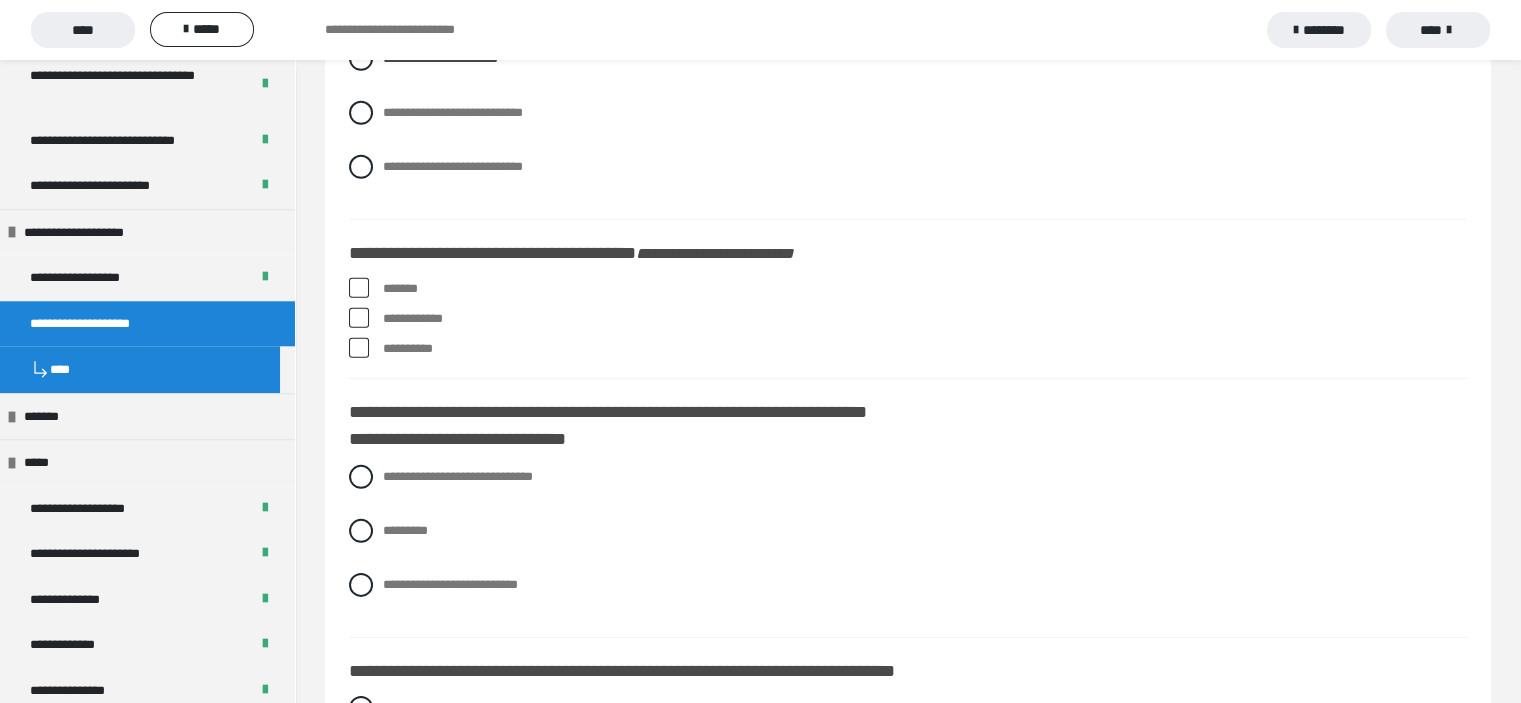 click at bounding box center (359, 288) 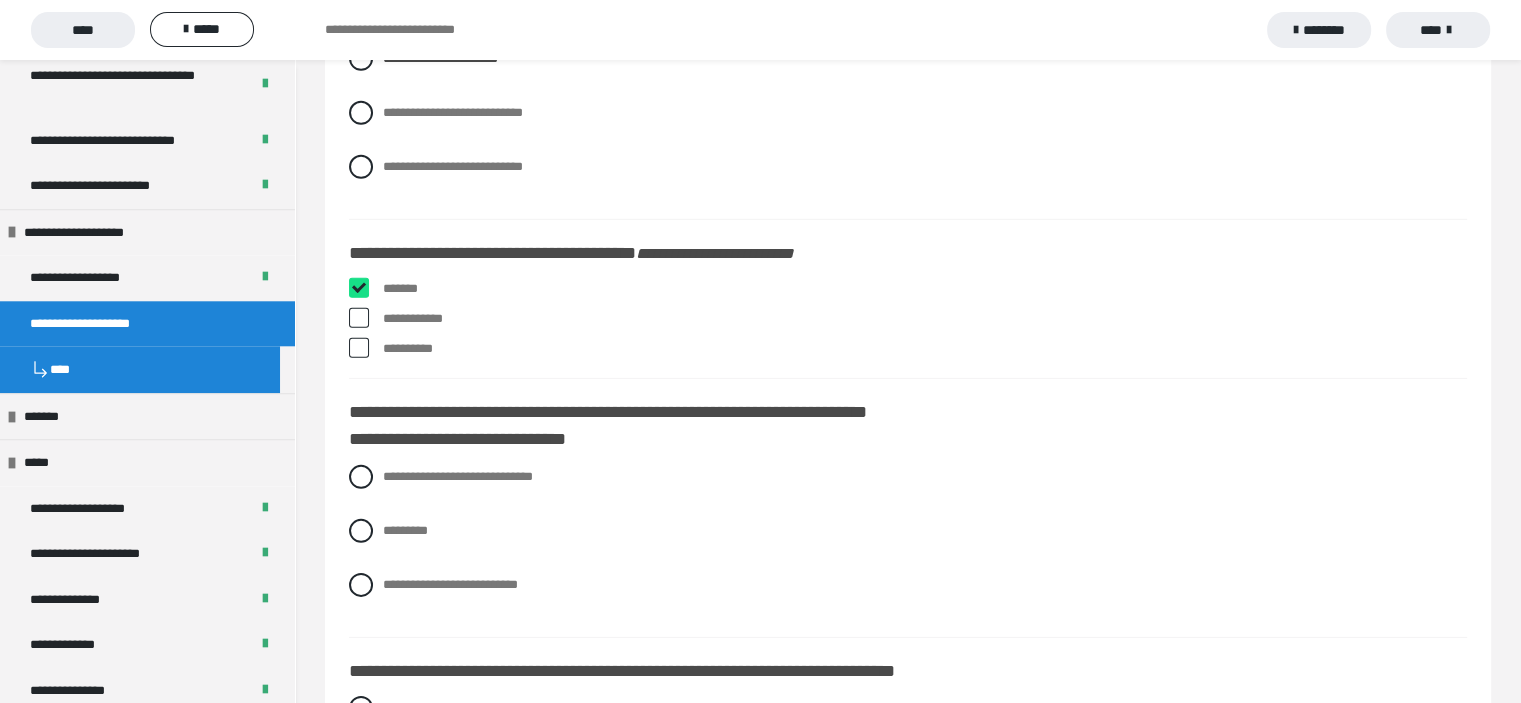 checkbox on "****" 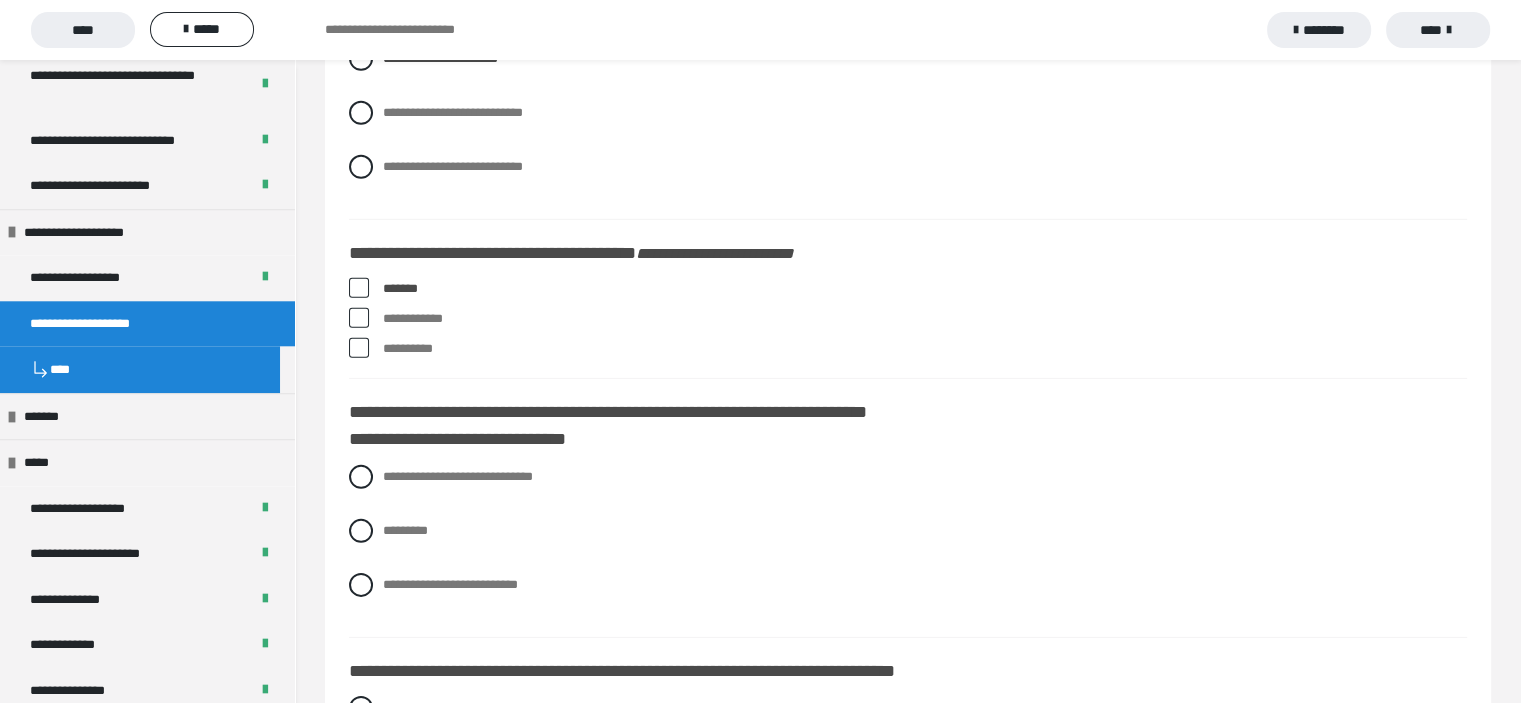 click at bounding box center [359, 348] 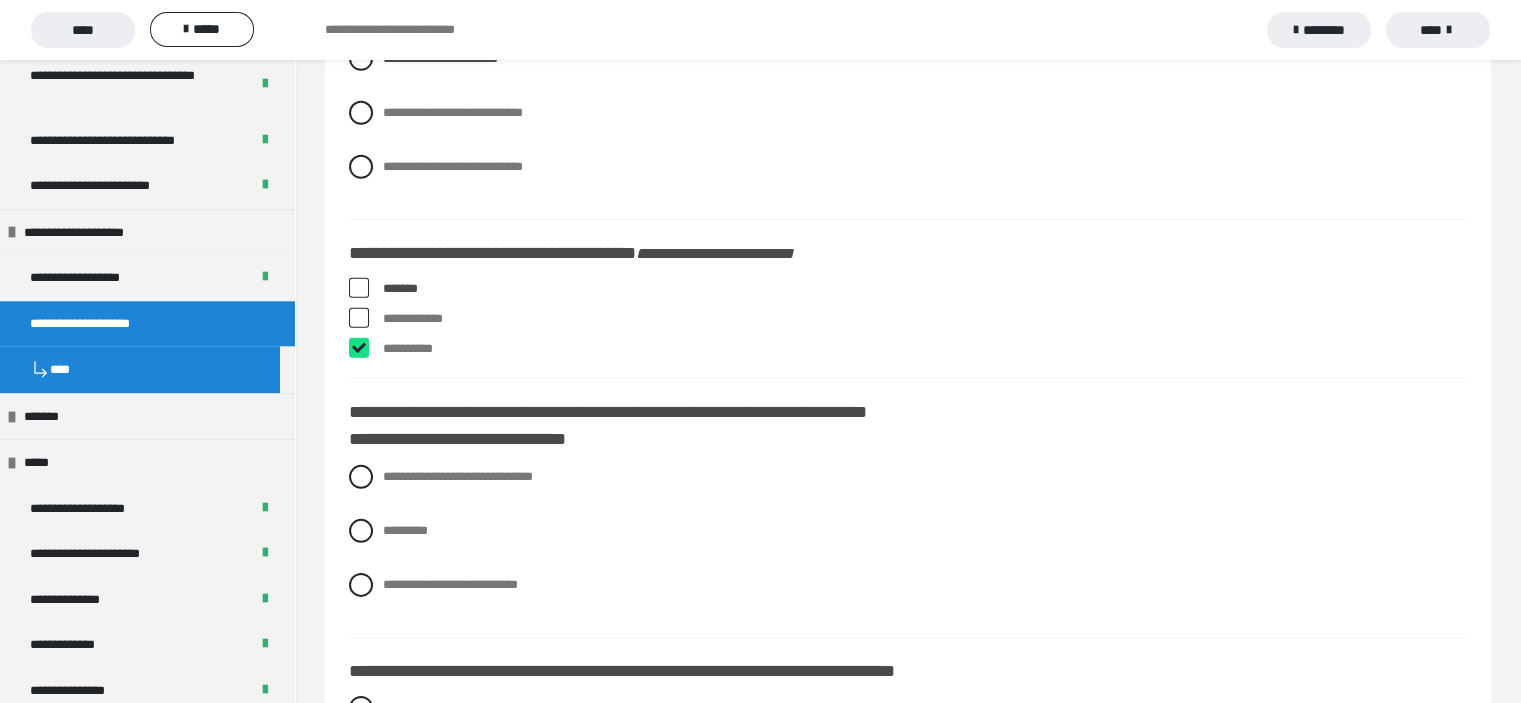 checkbox on "****" 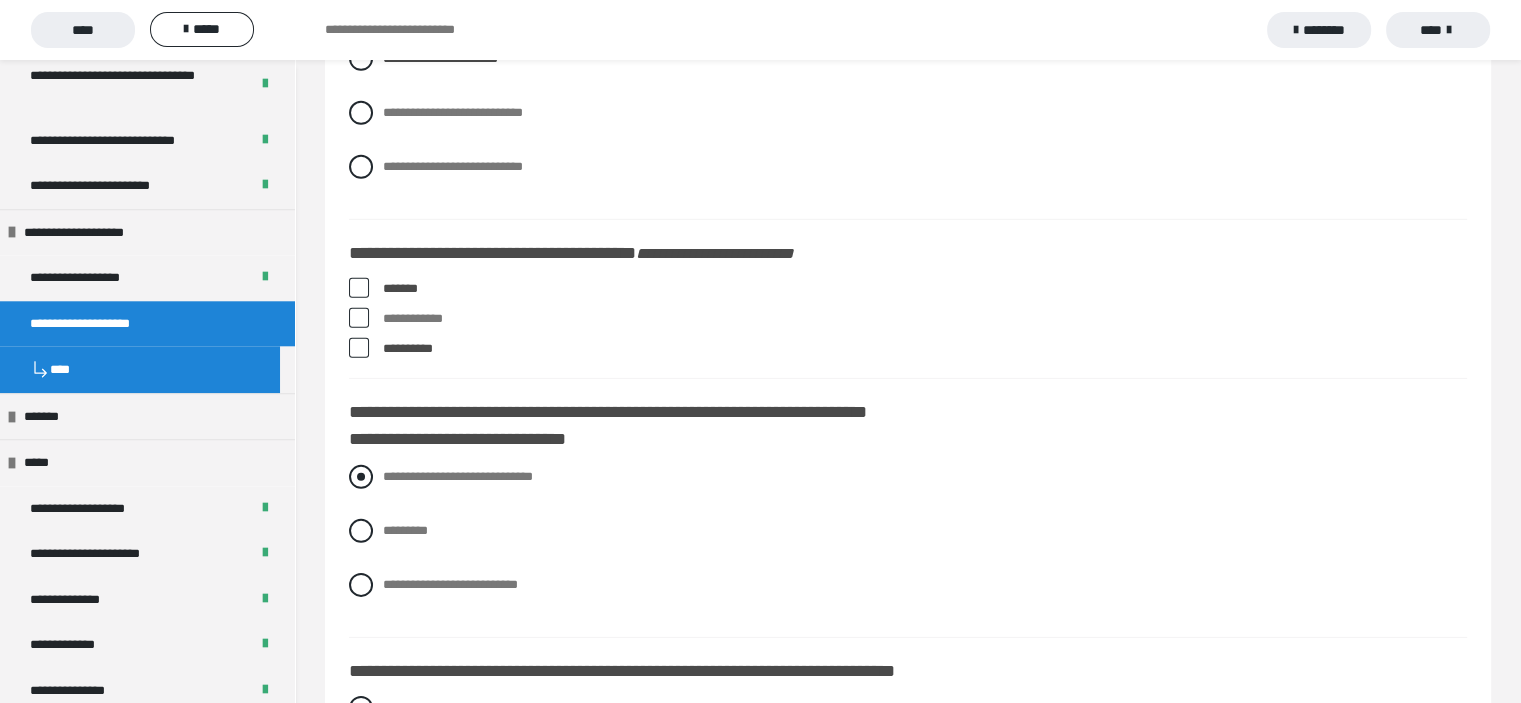 drag, startPoint x: 361, startPoint y: 478, endPoint x: 563, endPoint y: 471, distance: 202.12125 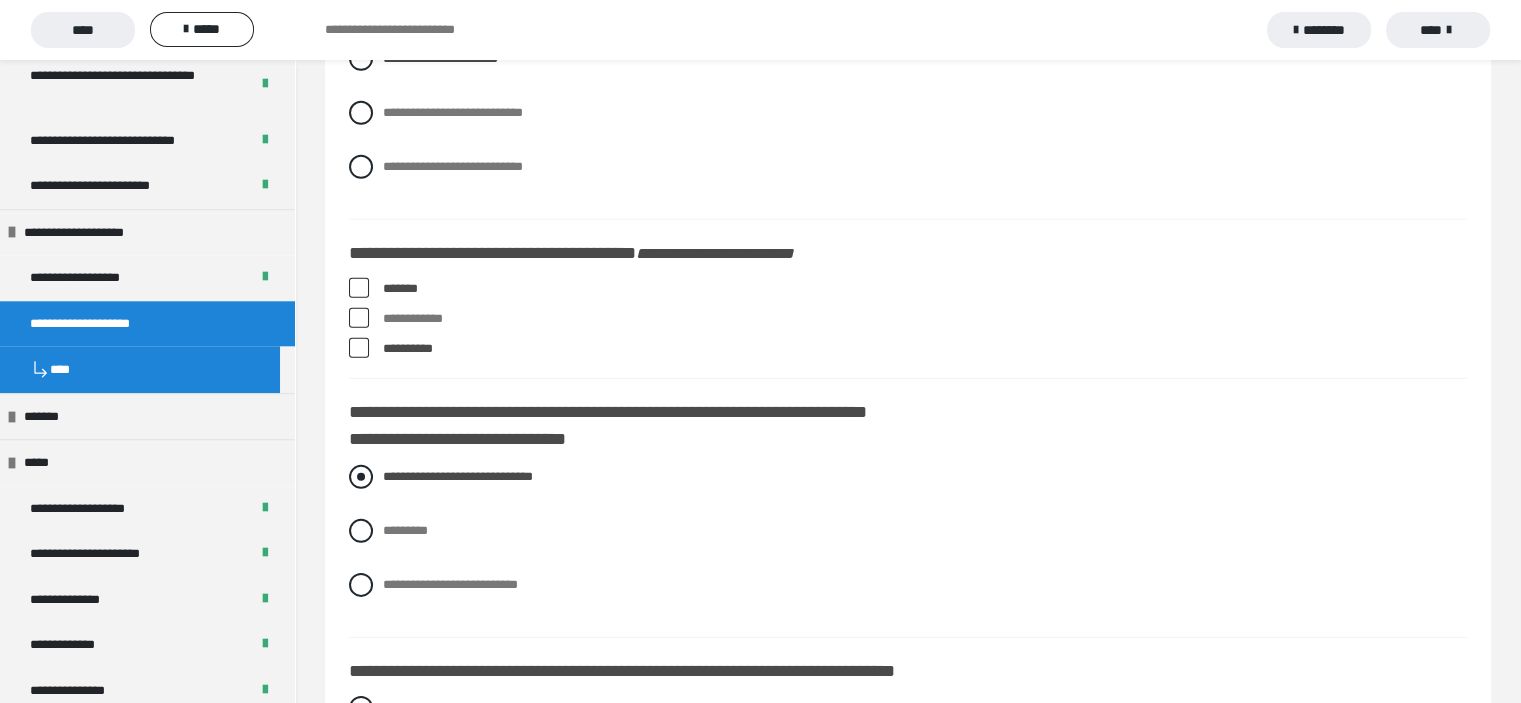 scroll, scrollTop: 6400, scrollLeft: 0, axis: vertical 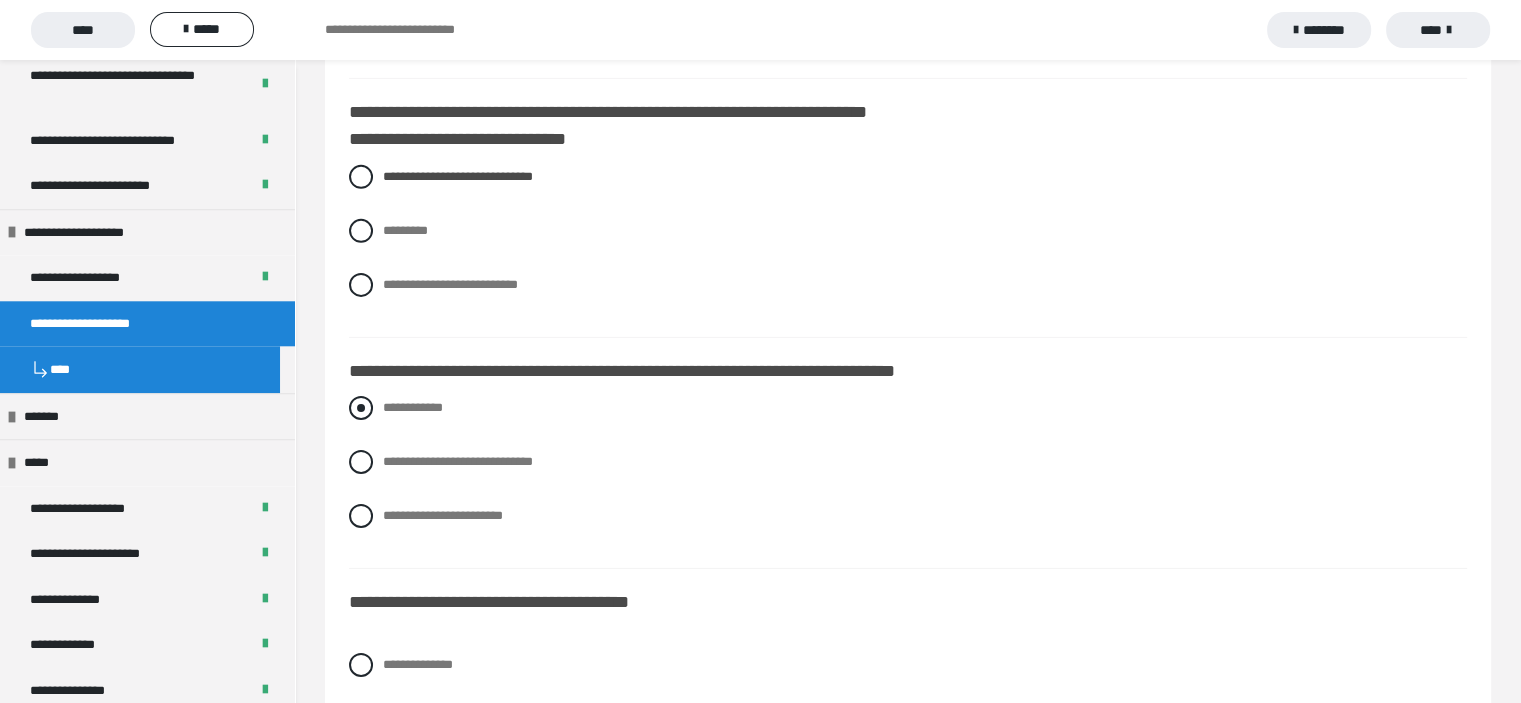 click at bounding box center (361, 408) 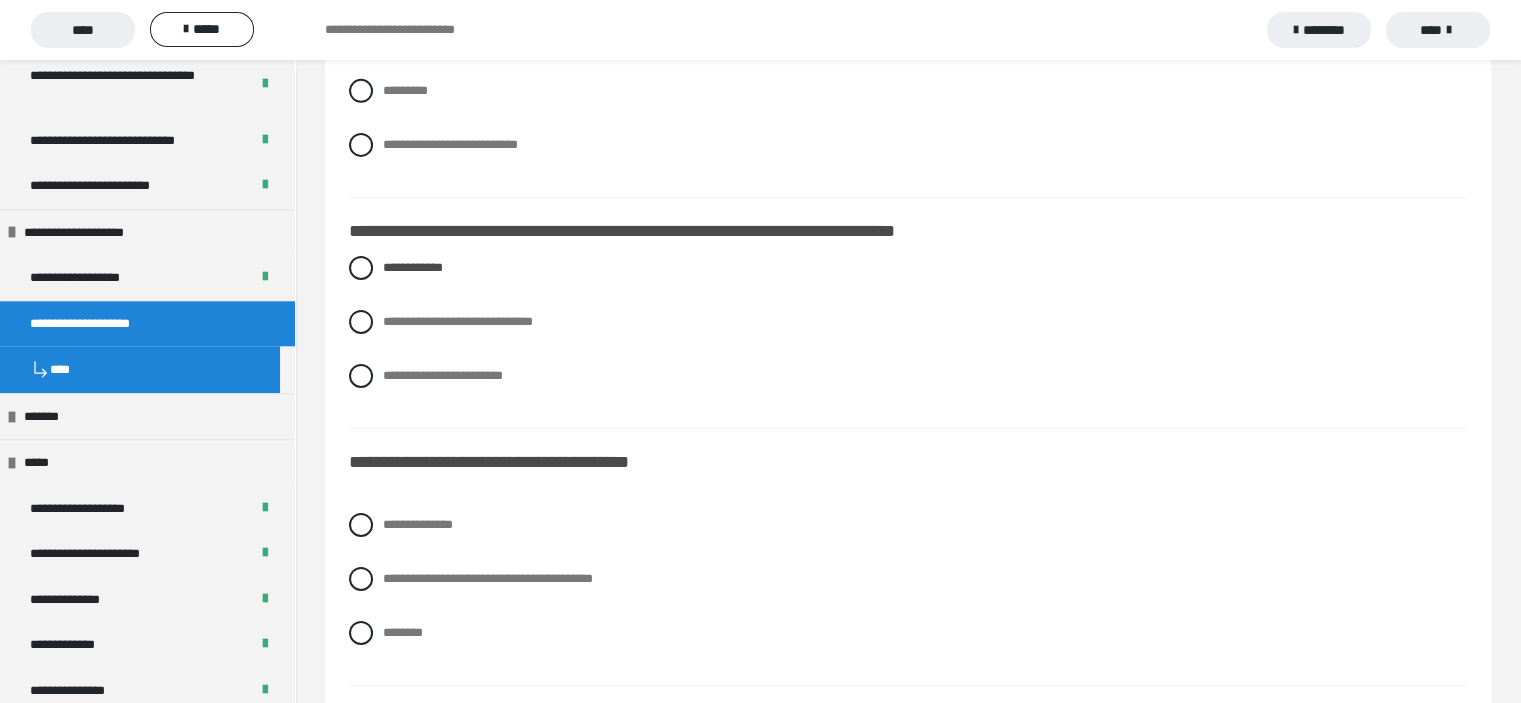 scroll, scrollTop: 6600, scrollLeft: 0, axis: vertical 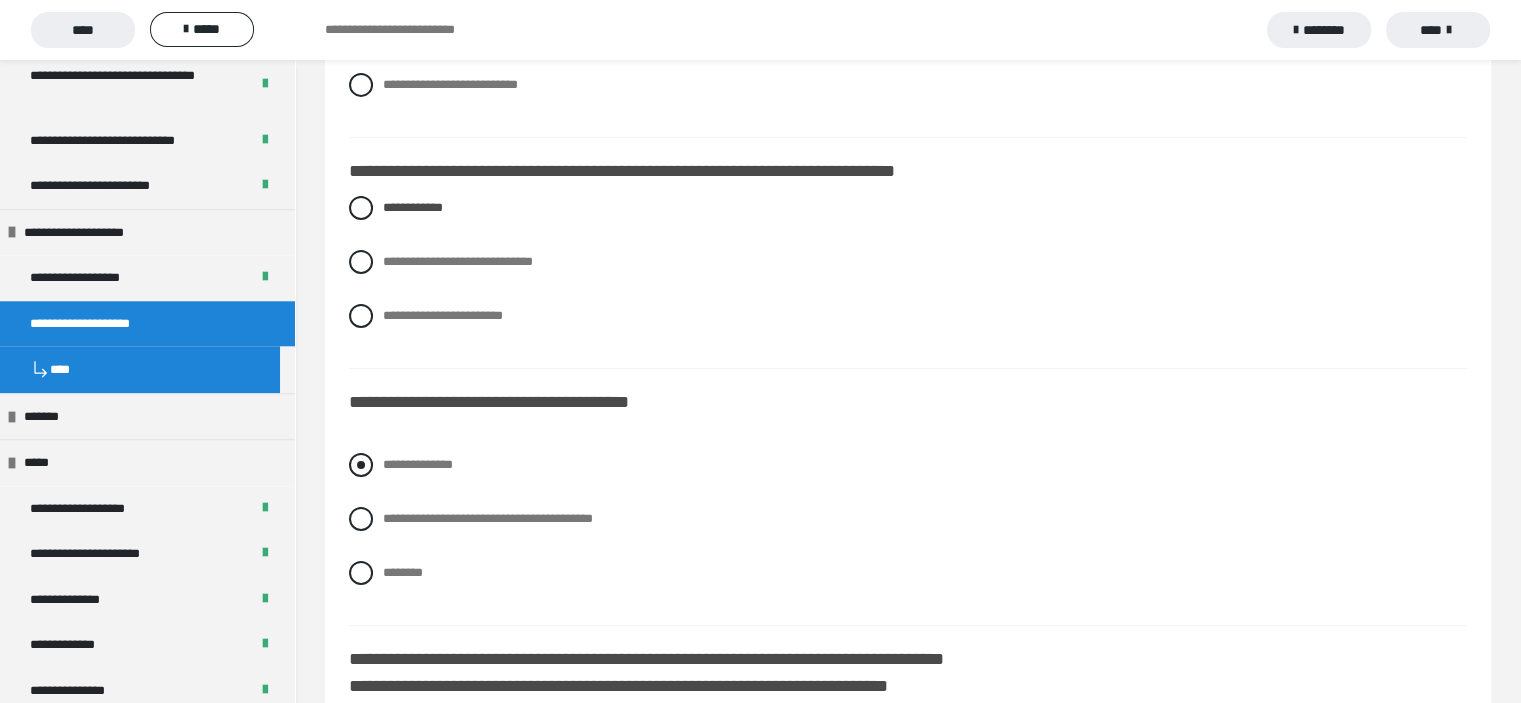 click at bounding box center [361, 465] 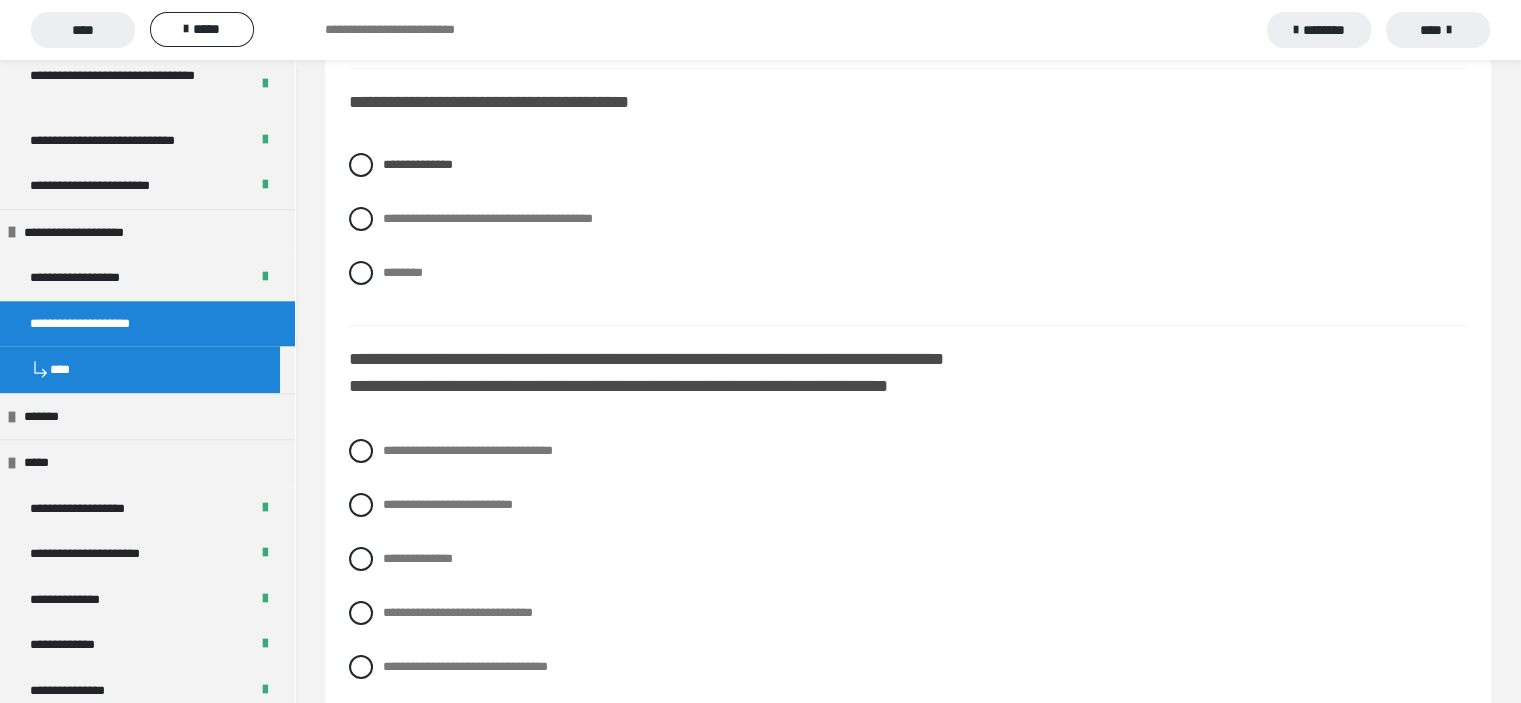 scroll, scrollTop: 7100, scrollLeft: 0, axis: vertical 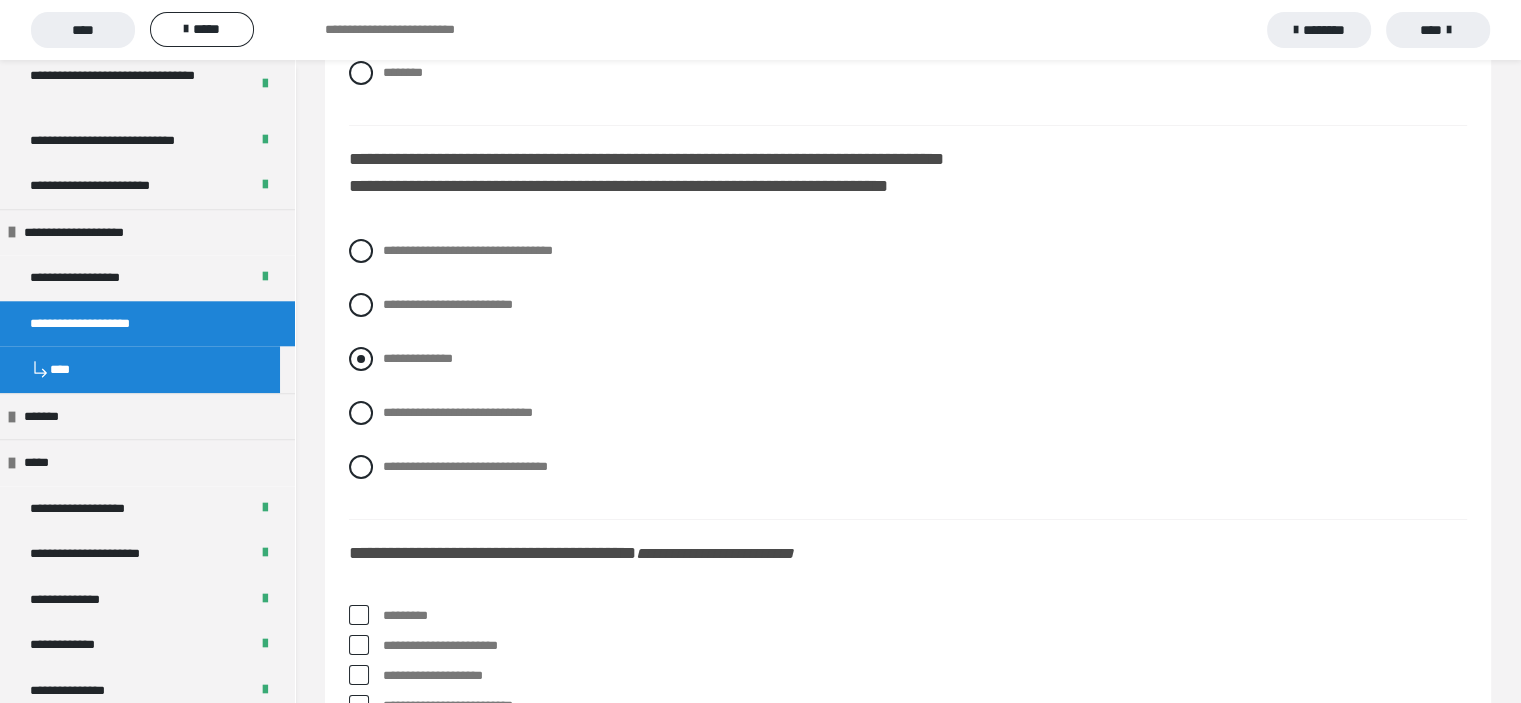 click at bounding box center [361, 359] 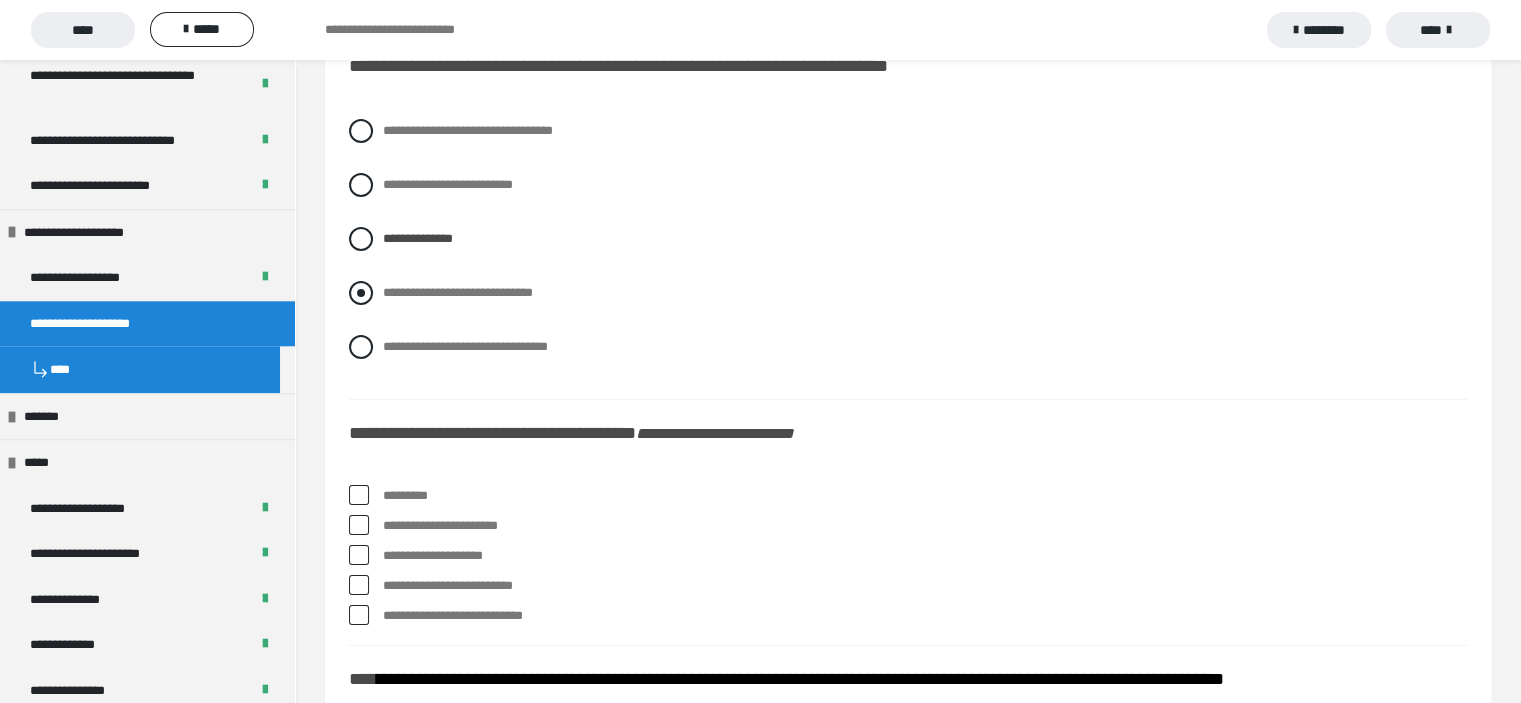 scroll, scrollTop: 7300, scrollLeft: 0, axis: vertical 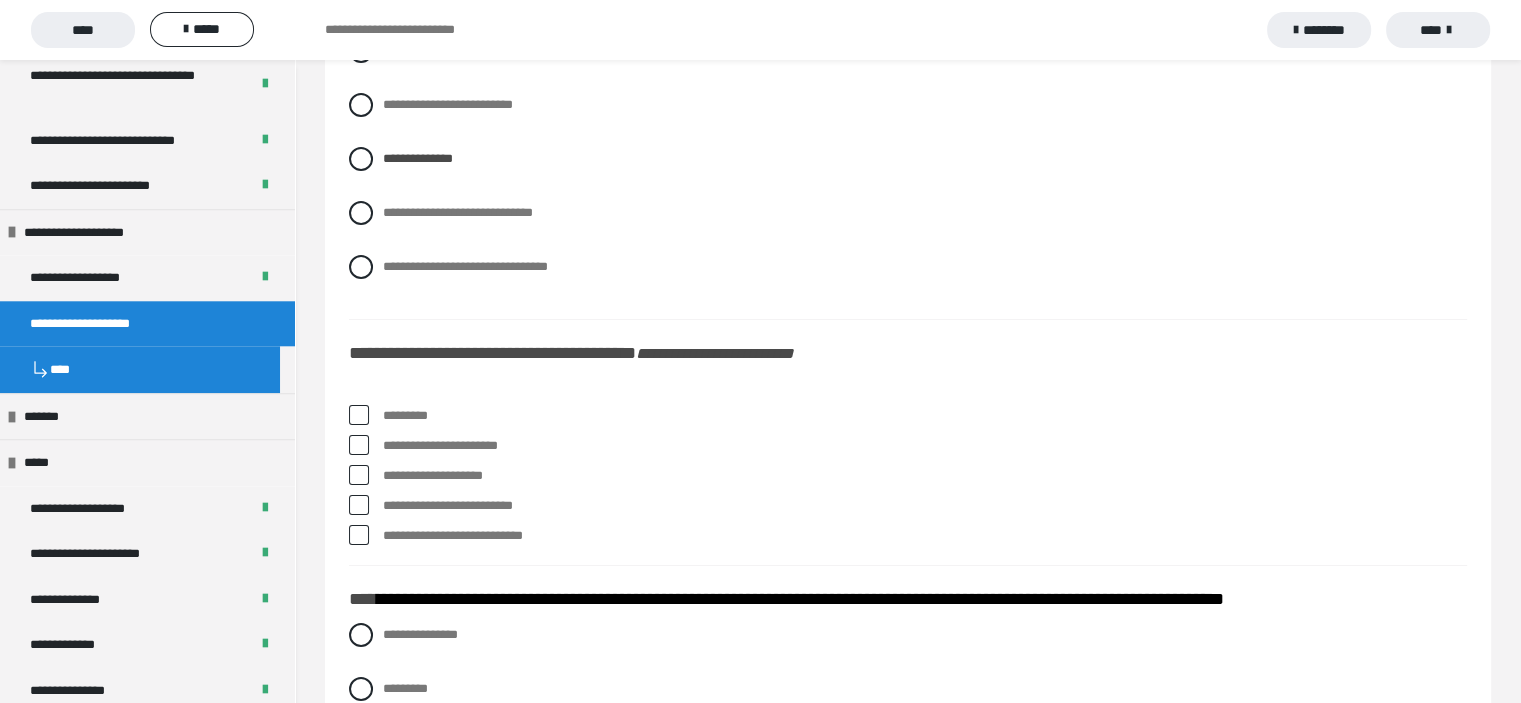 click at bounding box center (359, 415) 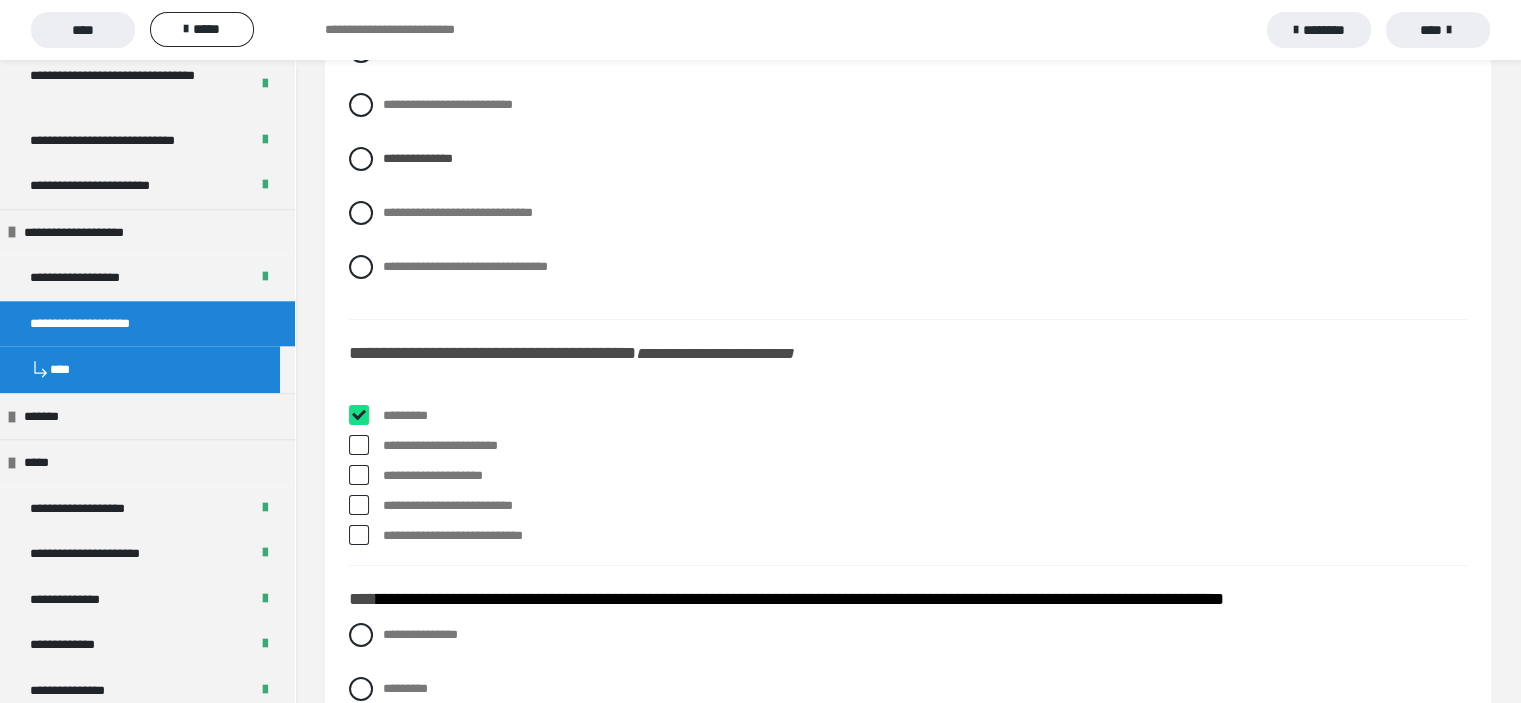 checkbox on "****" 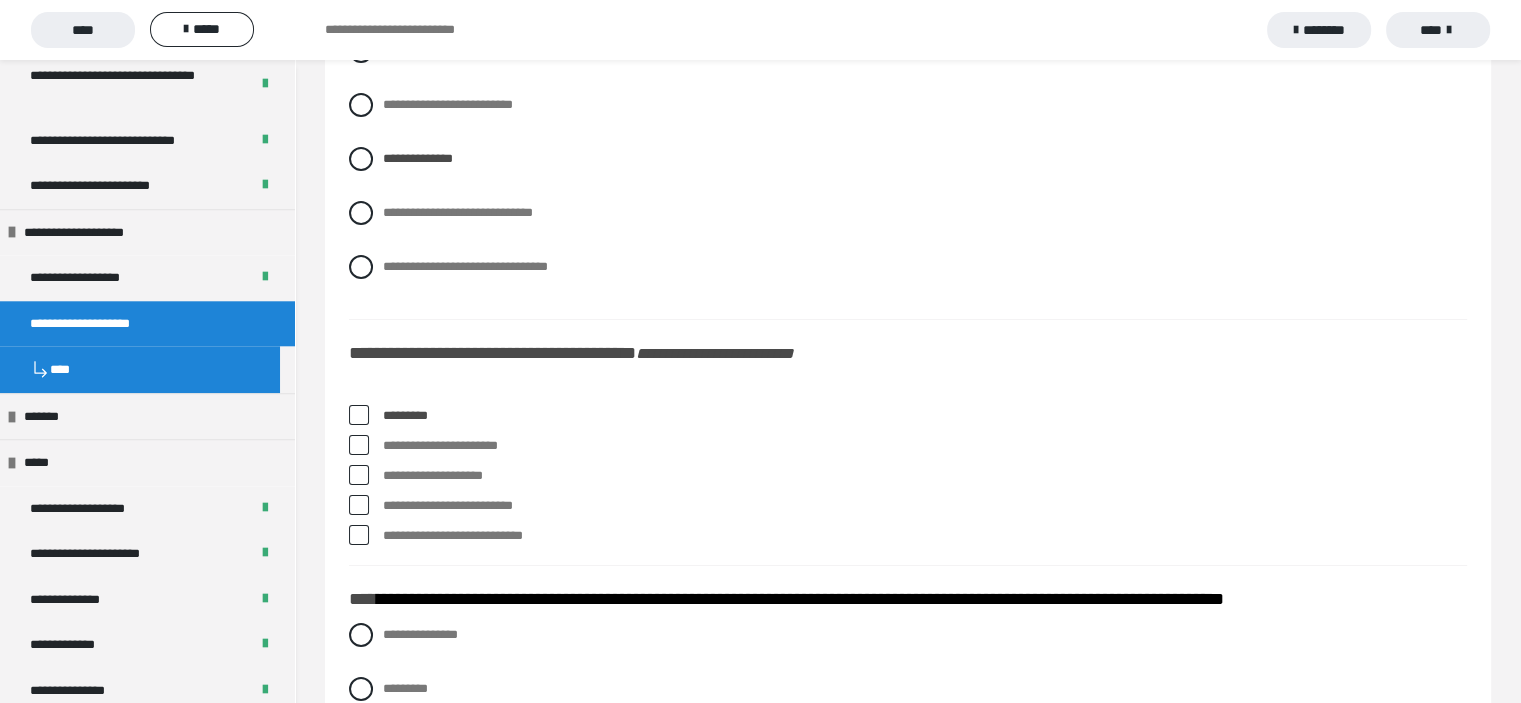 click on "**********" at bounding box center [908, 480] 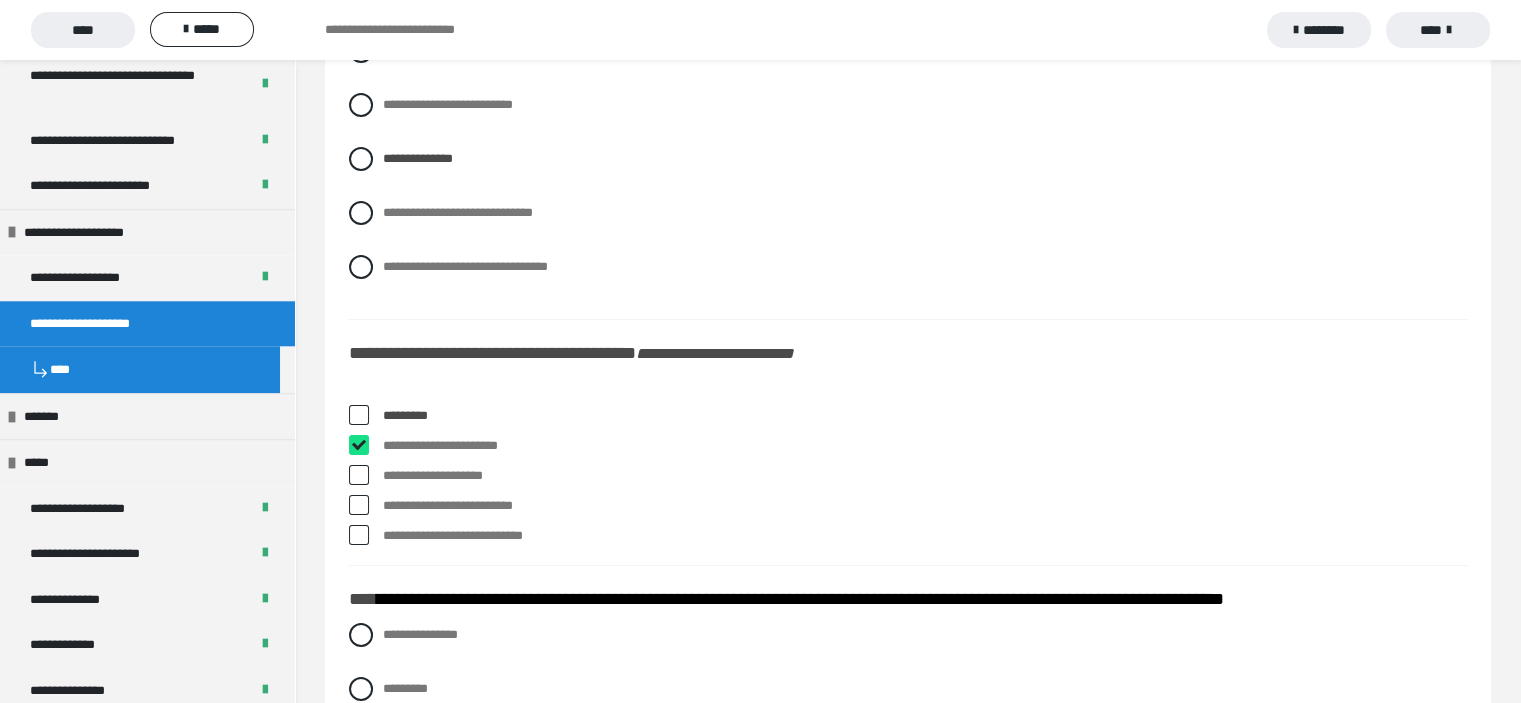 checkbox on "****" 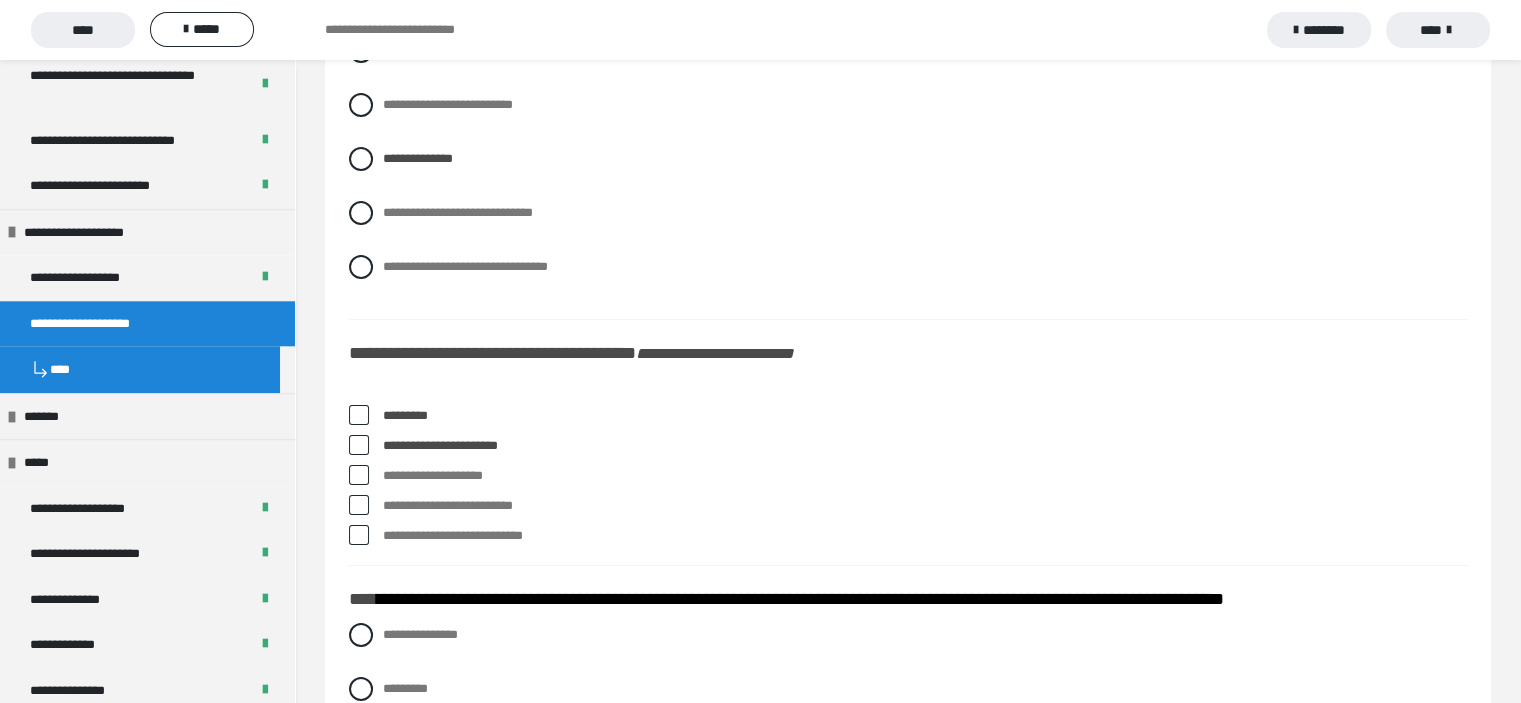 click at bounding box center (359, 505) 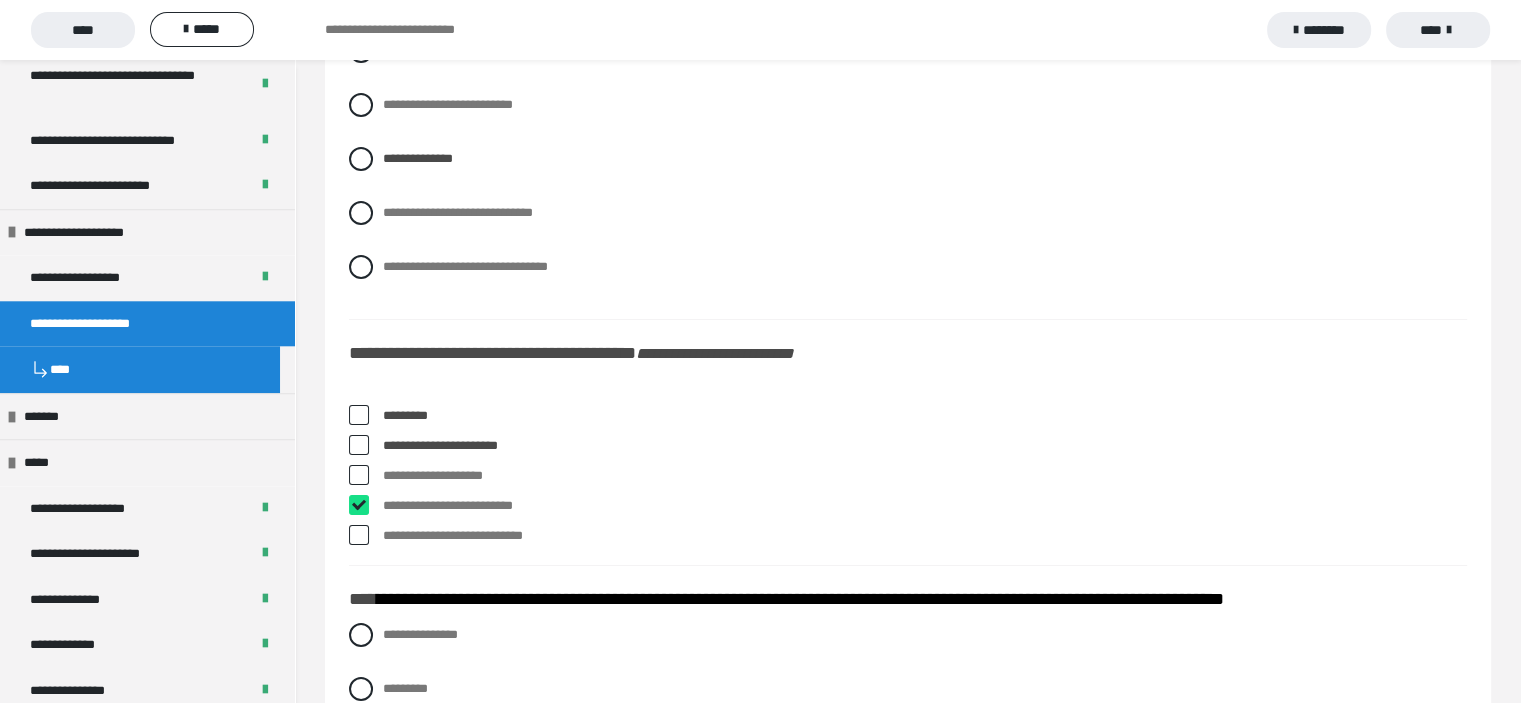 checkbox on "****" 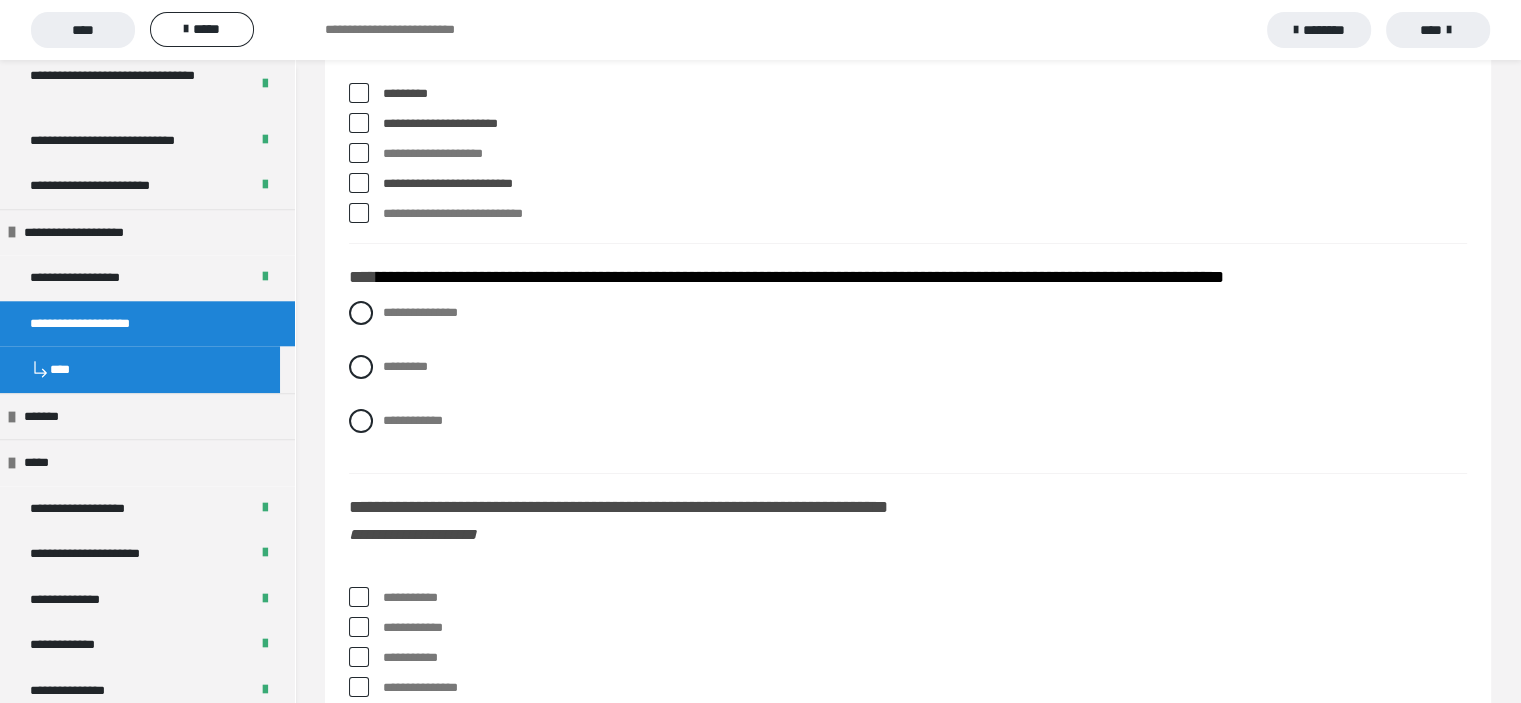 scroll, scrollTop: 7700, scrollLeft: 0, axis: vertical 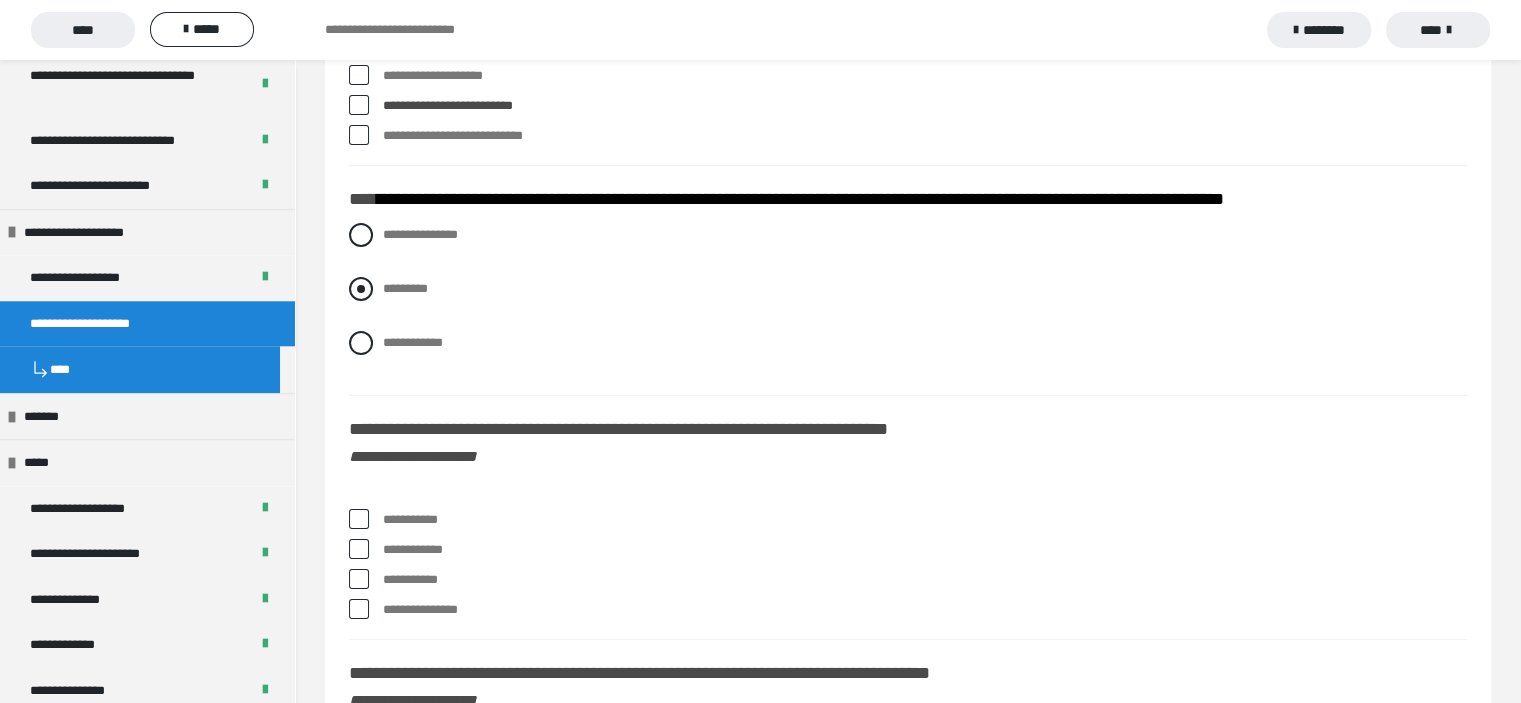 click at bounding box center (361, 289) 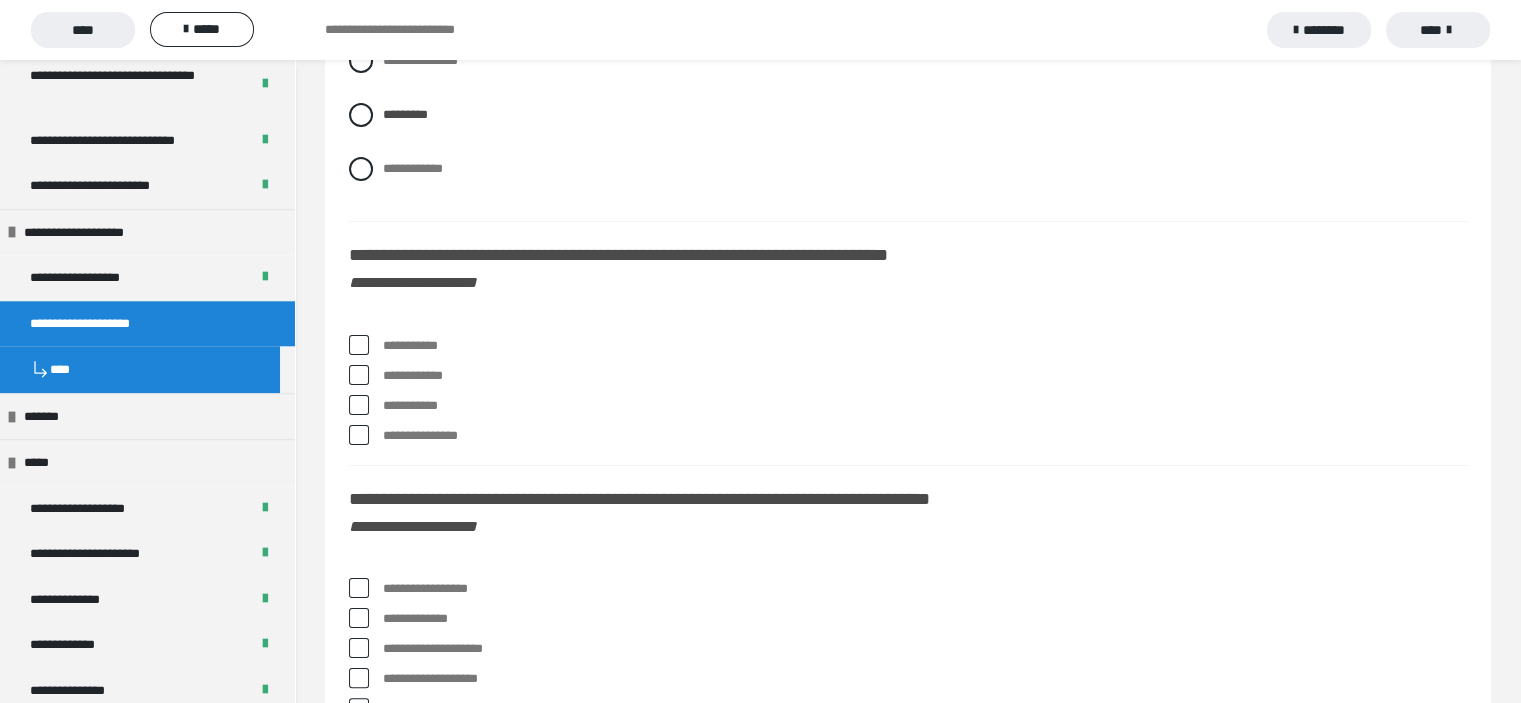 scroll, scrollTop: 7900, scrollLeft: 0, axis: vertical 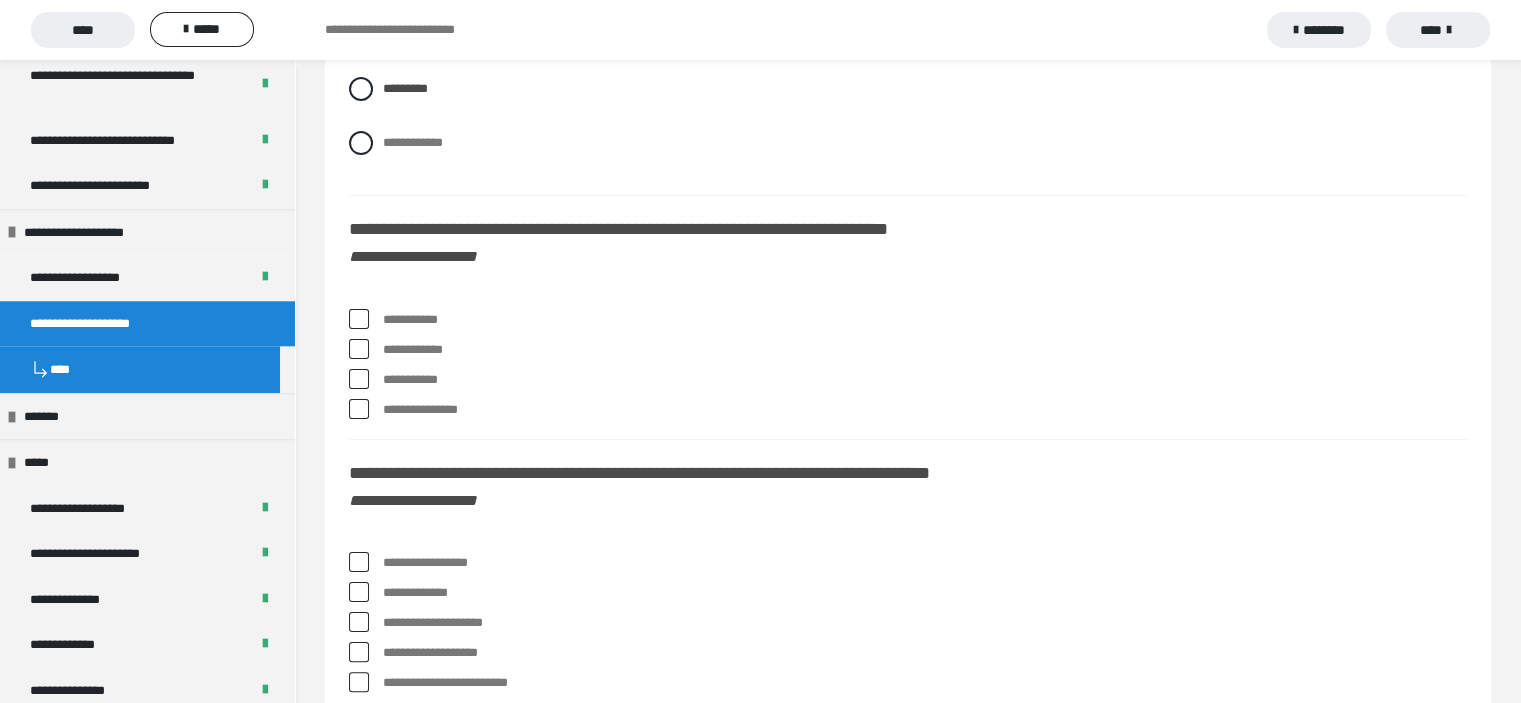 click at bounding box center [359, 319] 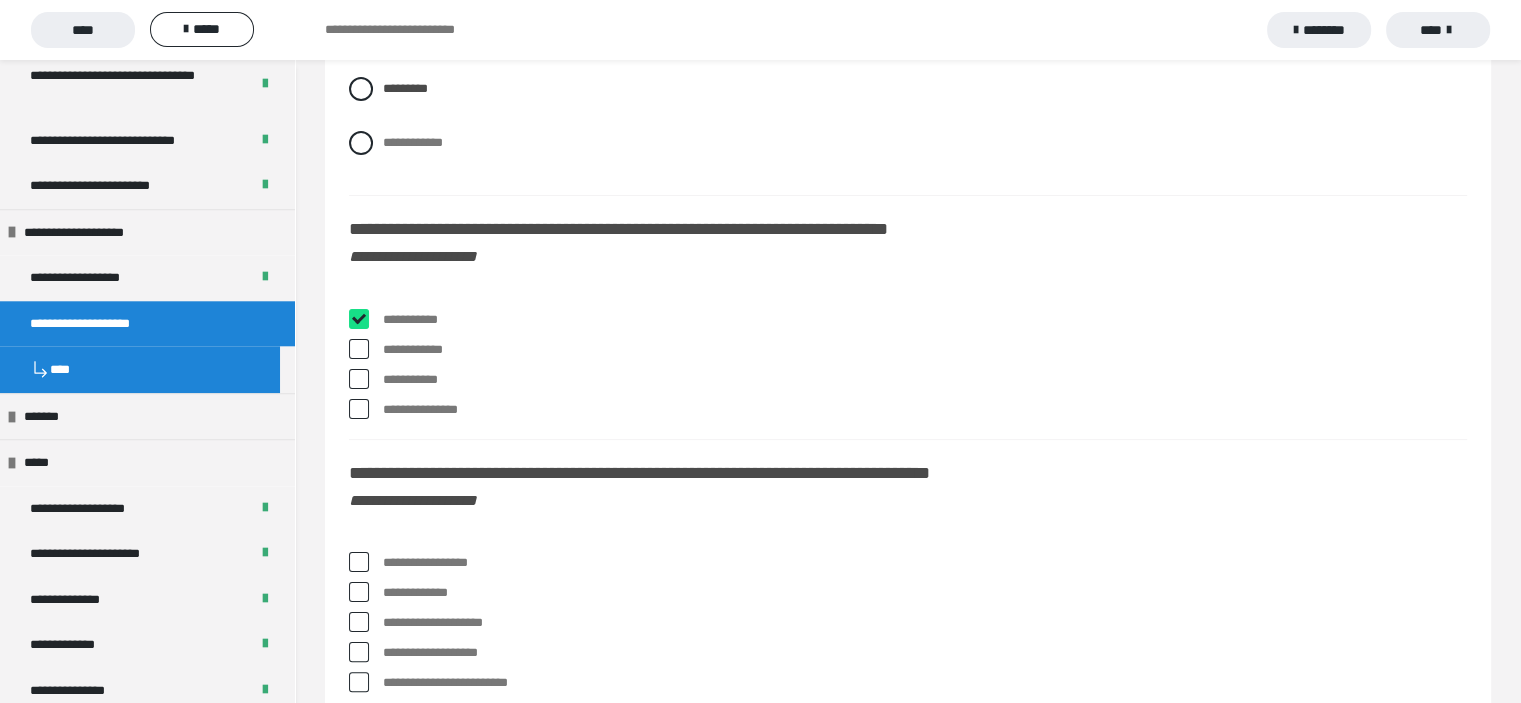 checkbox on "****" 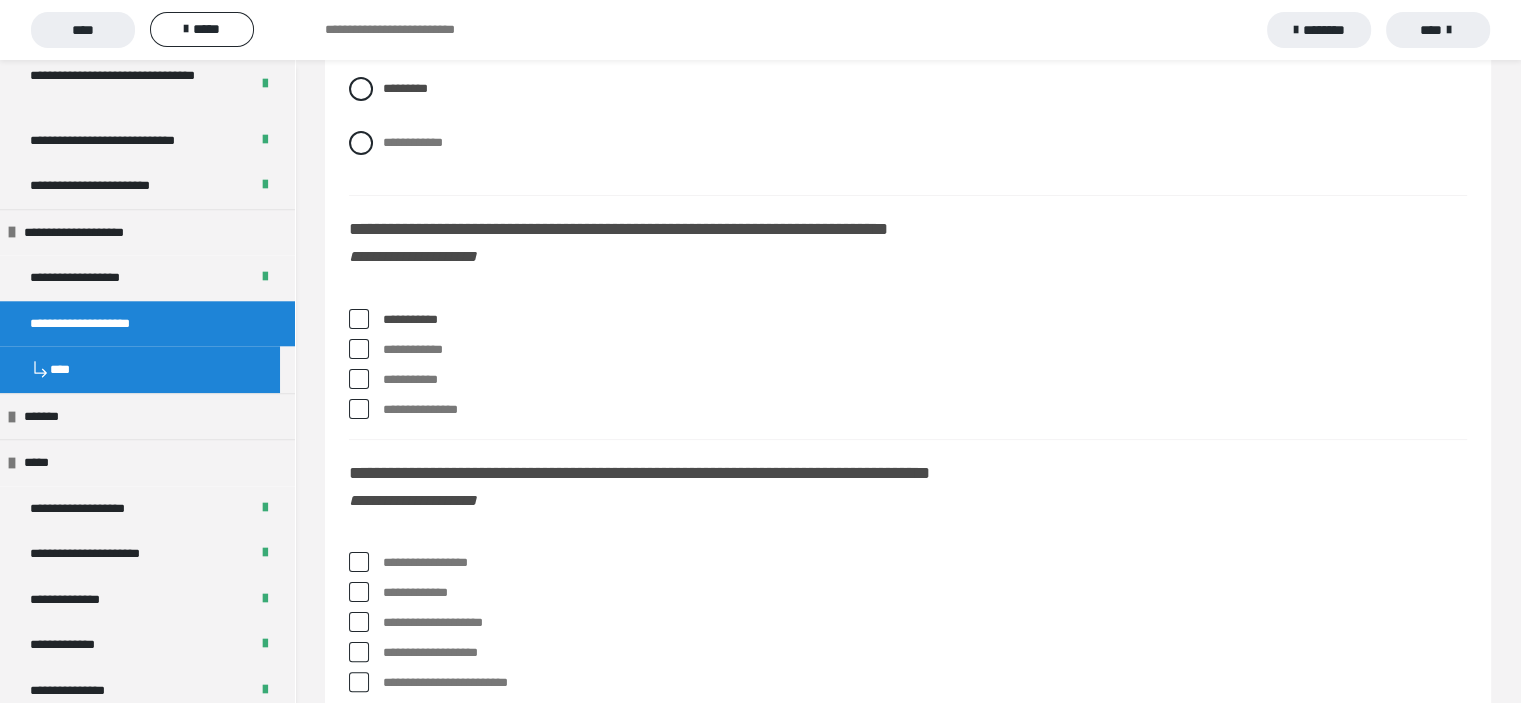 click at bounding box center [359, 379] 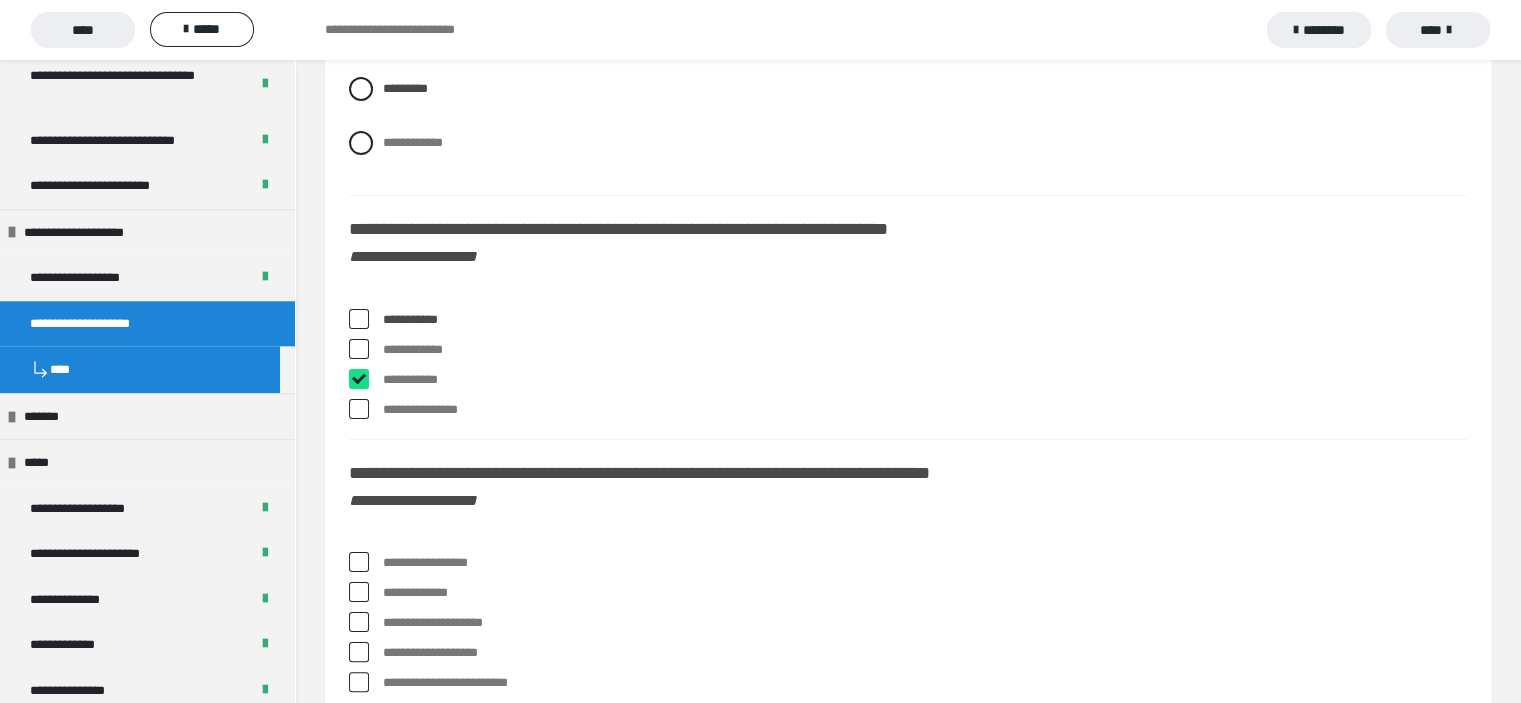 checkbox on "****" 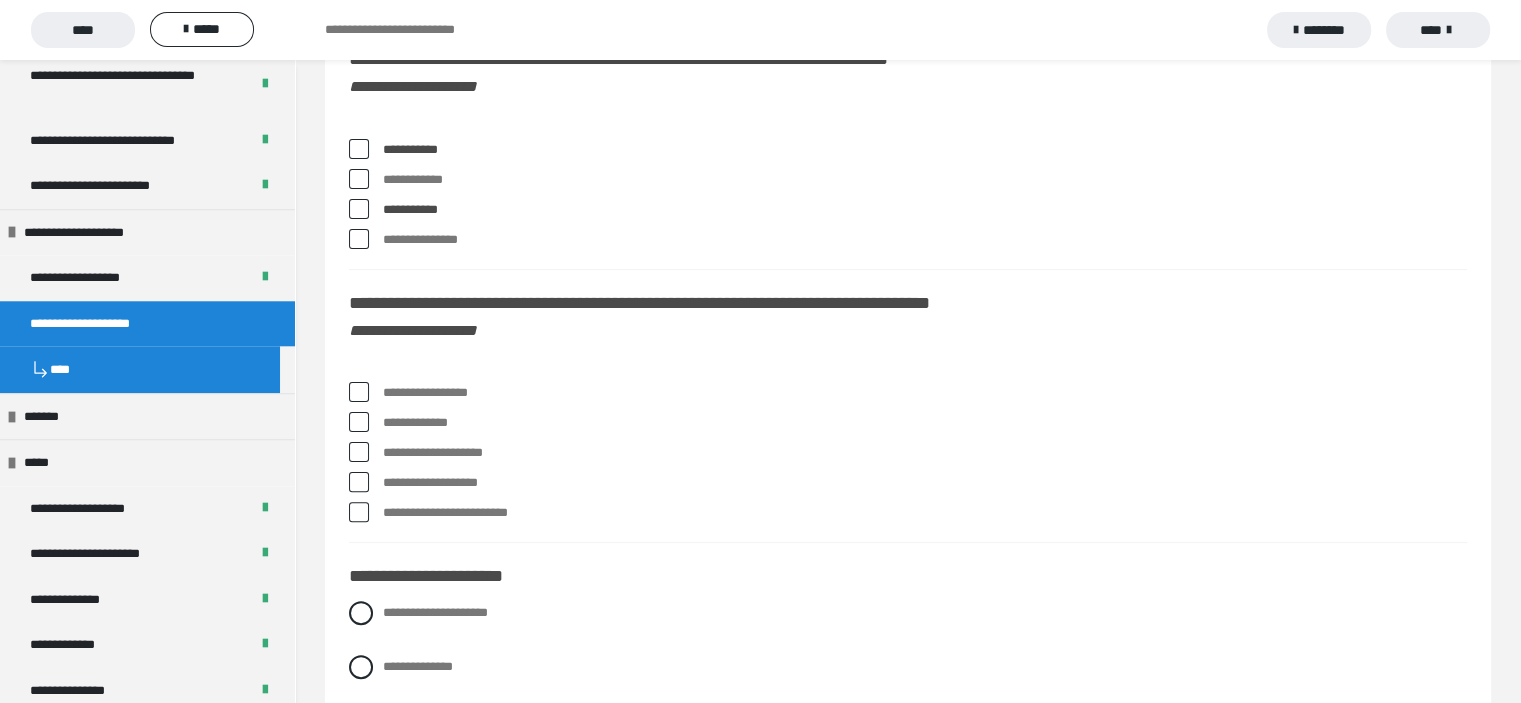 scroll, scrollTop: 8200, scrollLeft: 0, axis: vertical 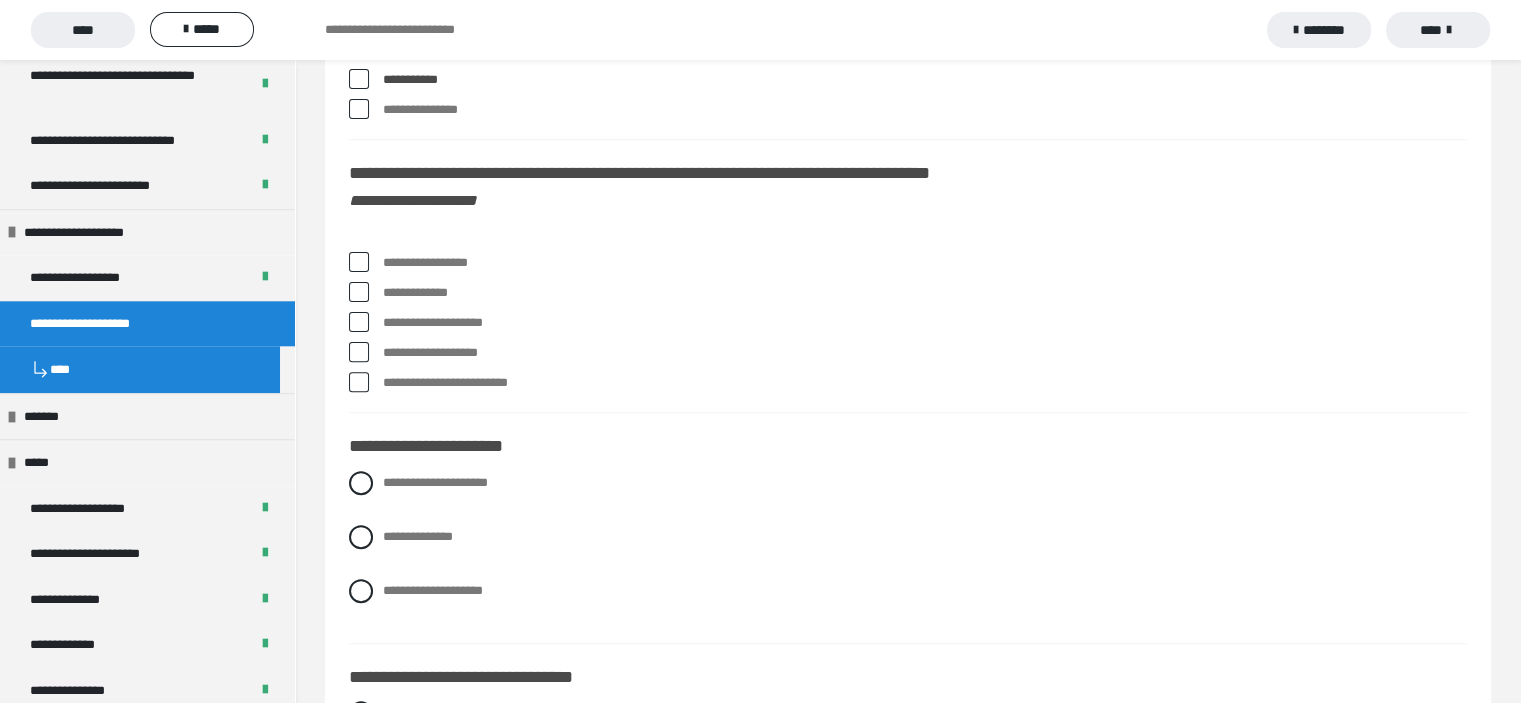 click at bounding box center [359, 262] 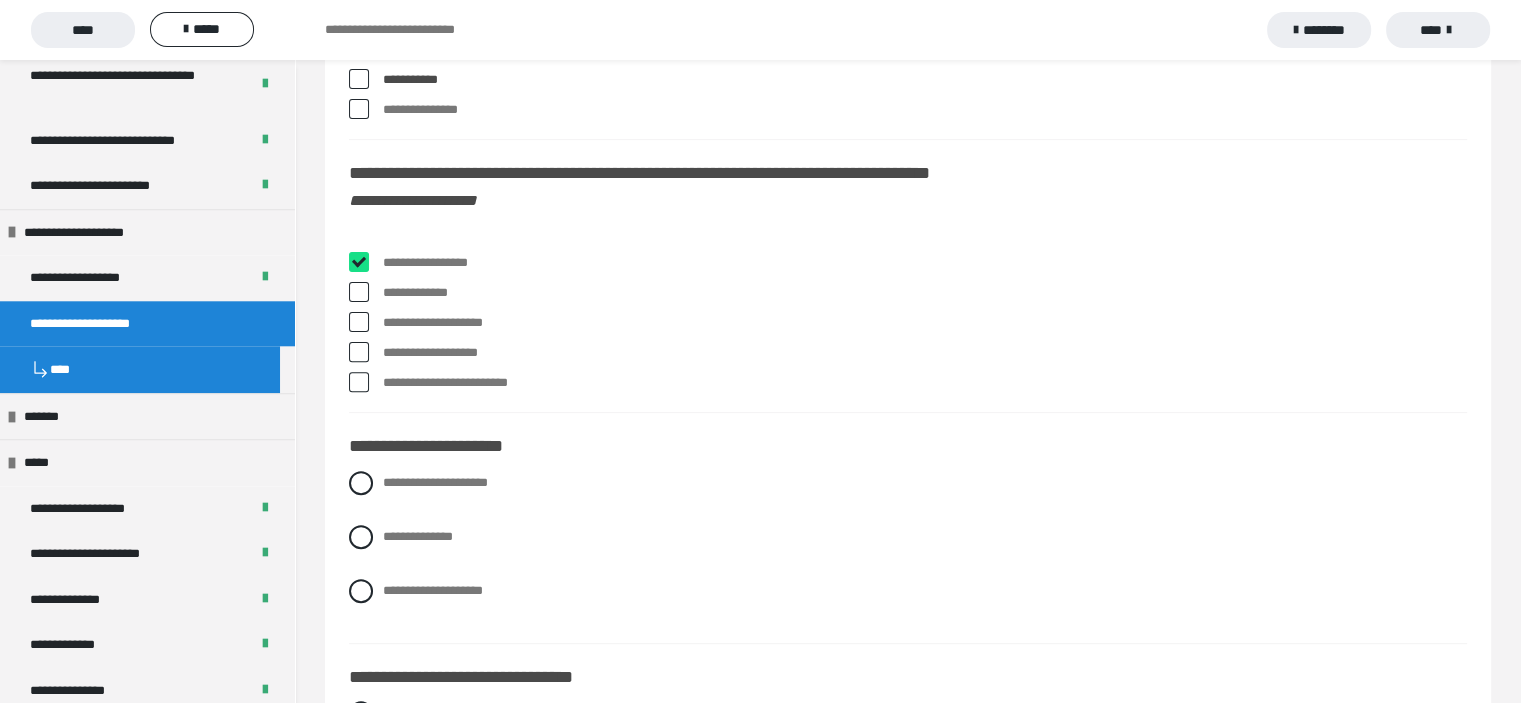 checkbox on "****" 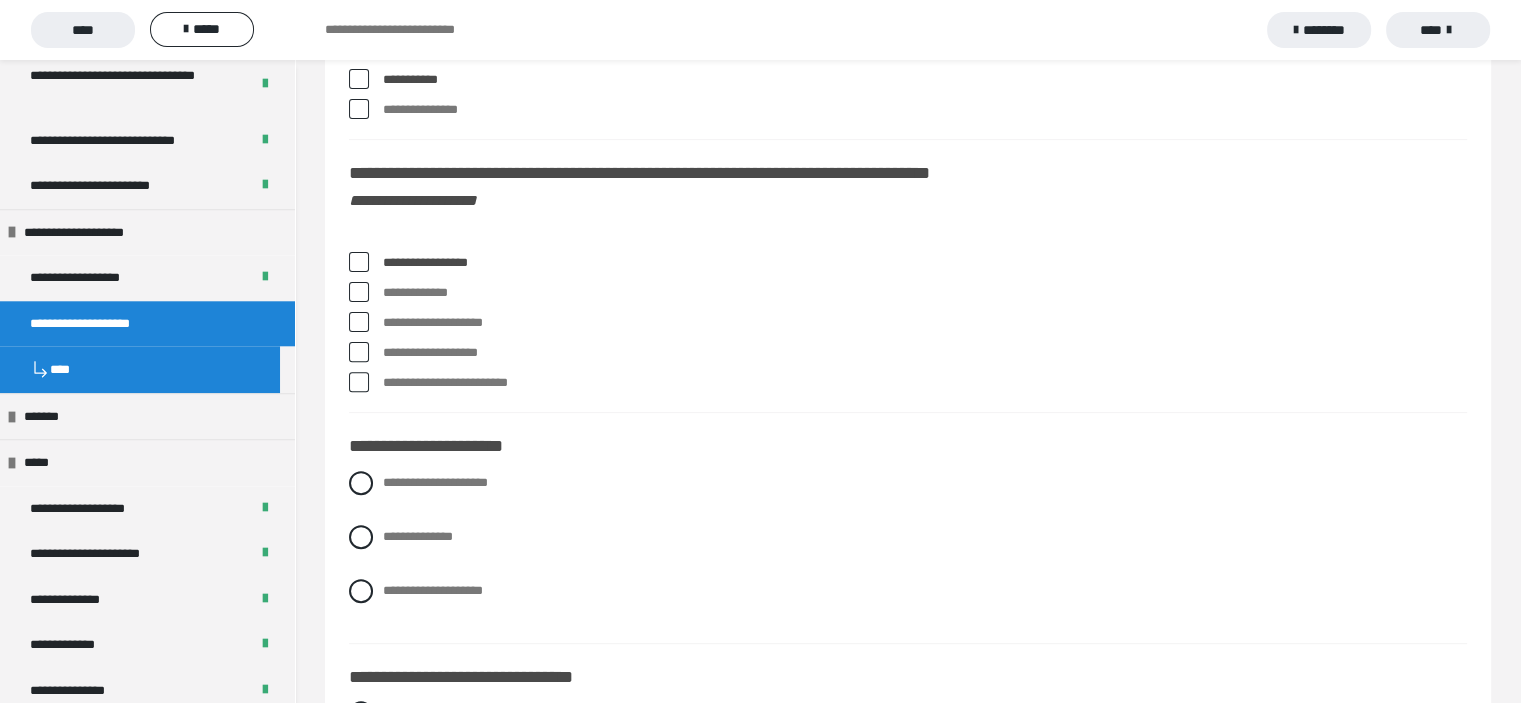 click at bounding box center [359, 322] 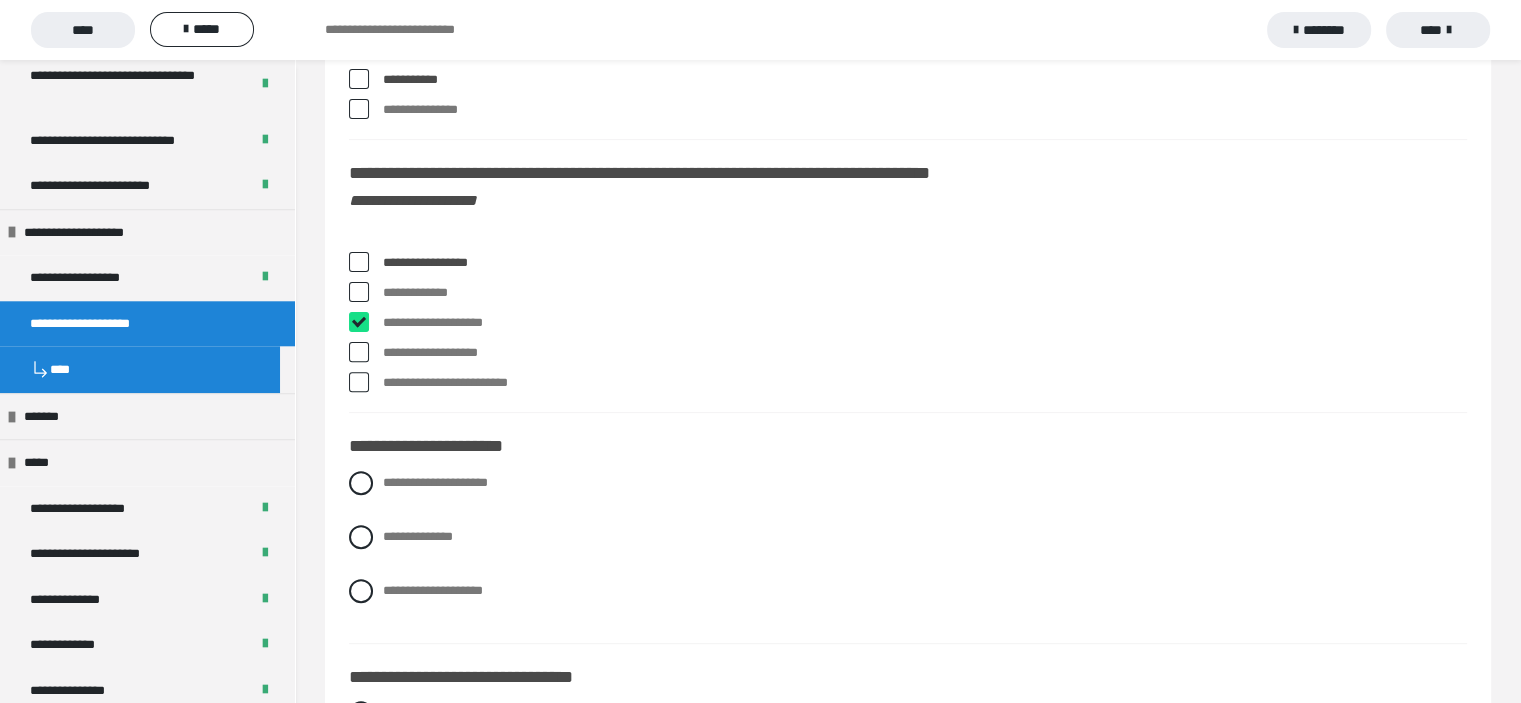 checkbox on "****" 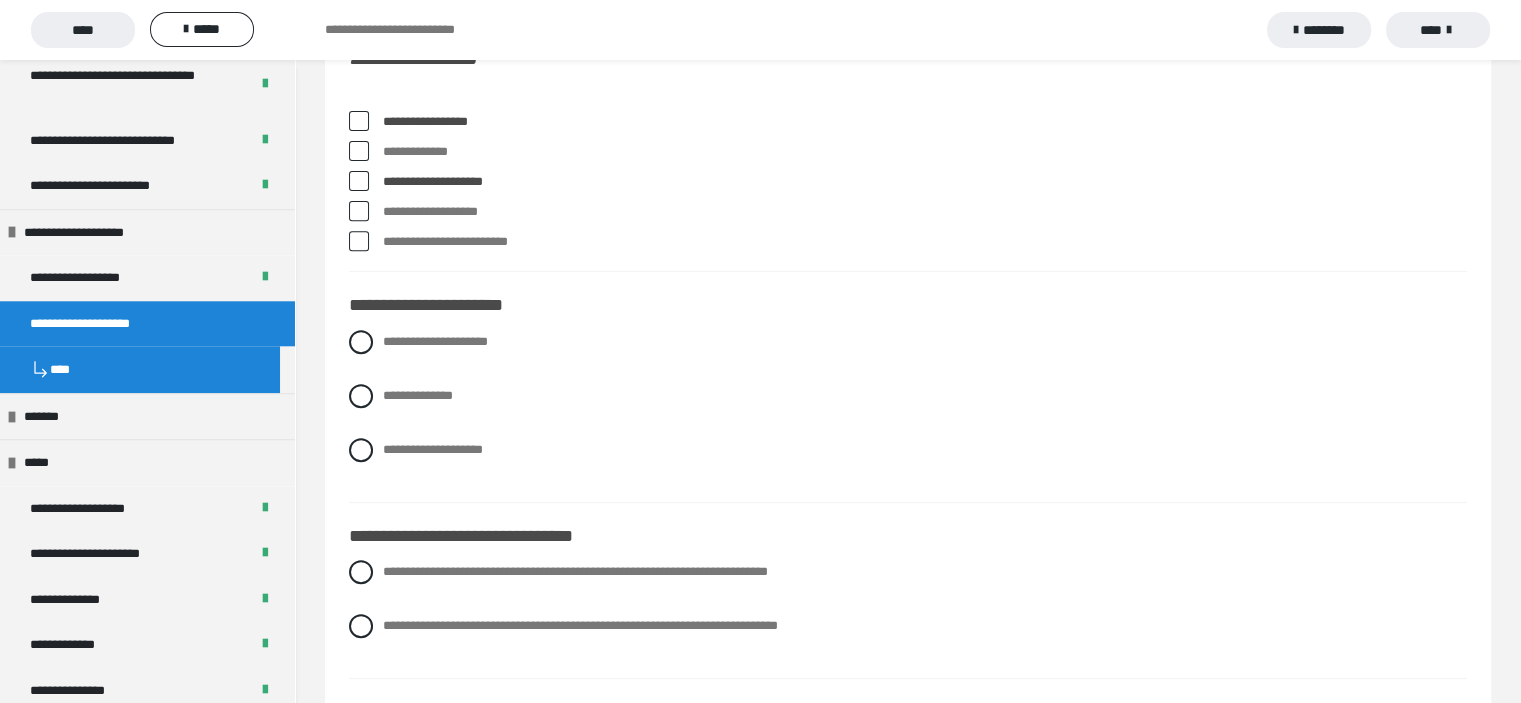 scroll, scrollTop: 8400, scrollLeft: 0, axis: vertical 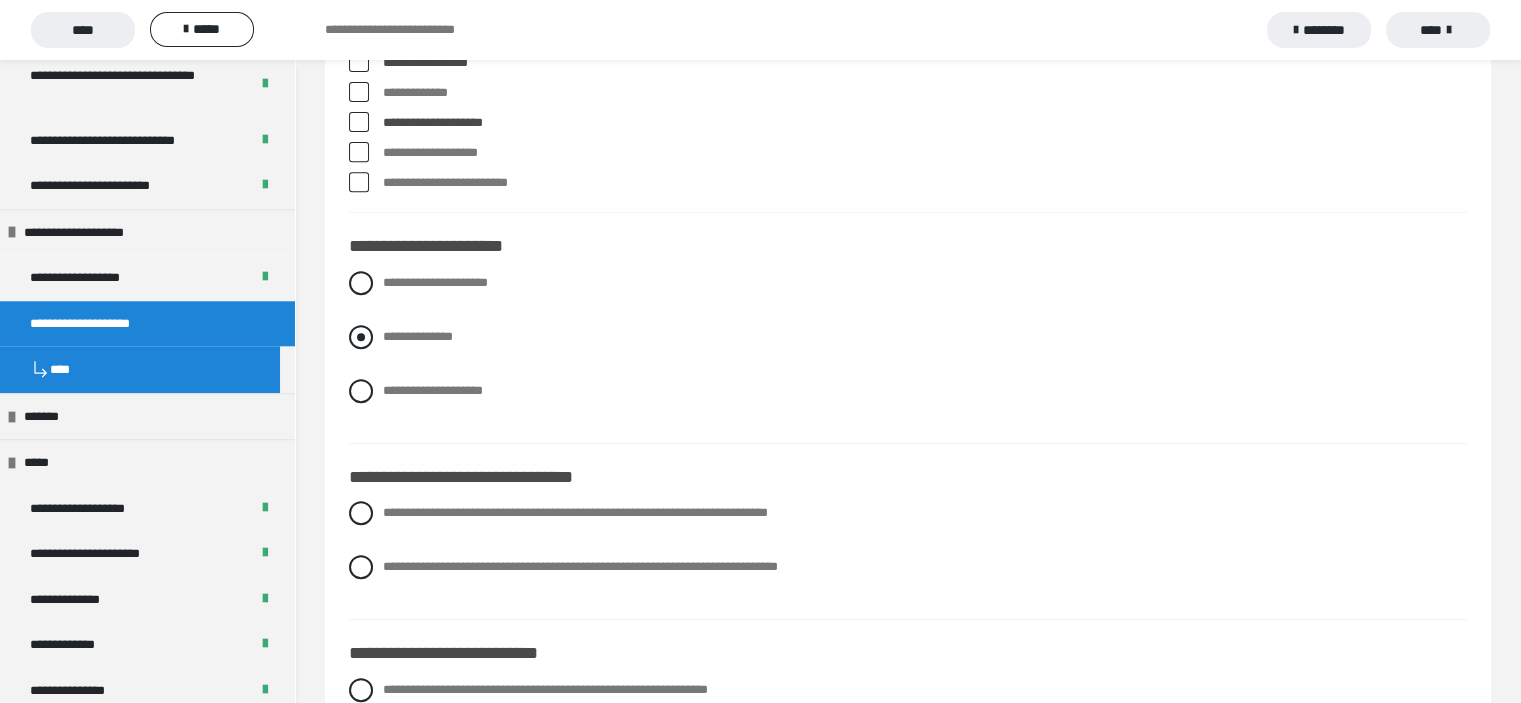 click at bounding box center [361, 337] 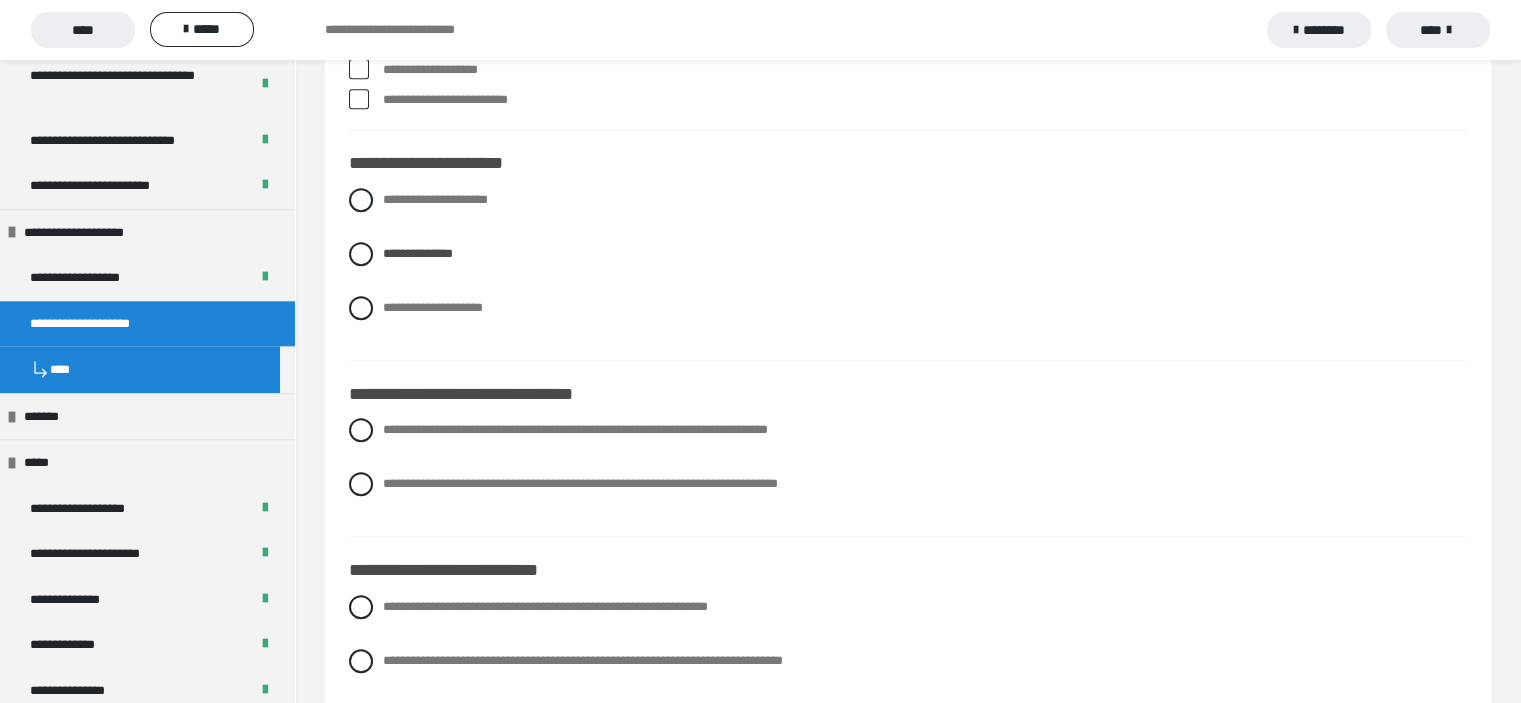 scroll, scrollTop: 8600, scrollLeft: 0, axis: vertical 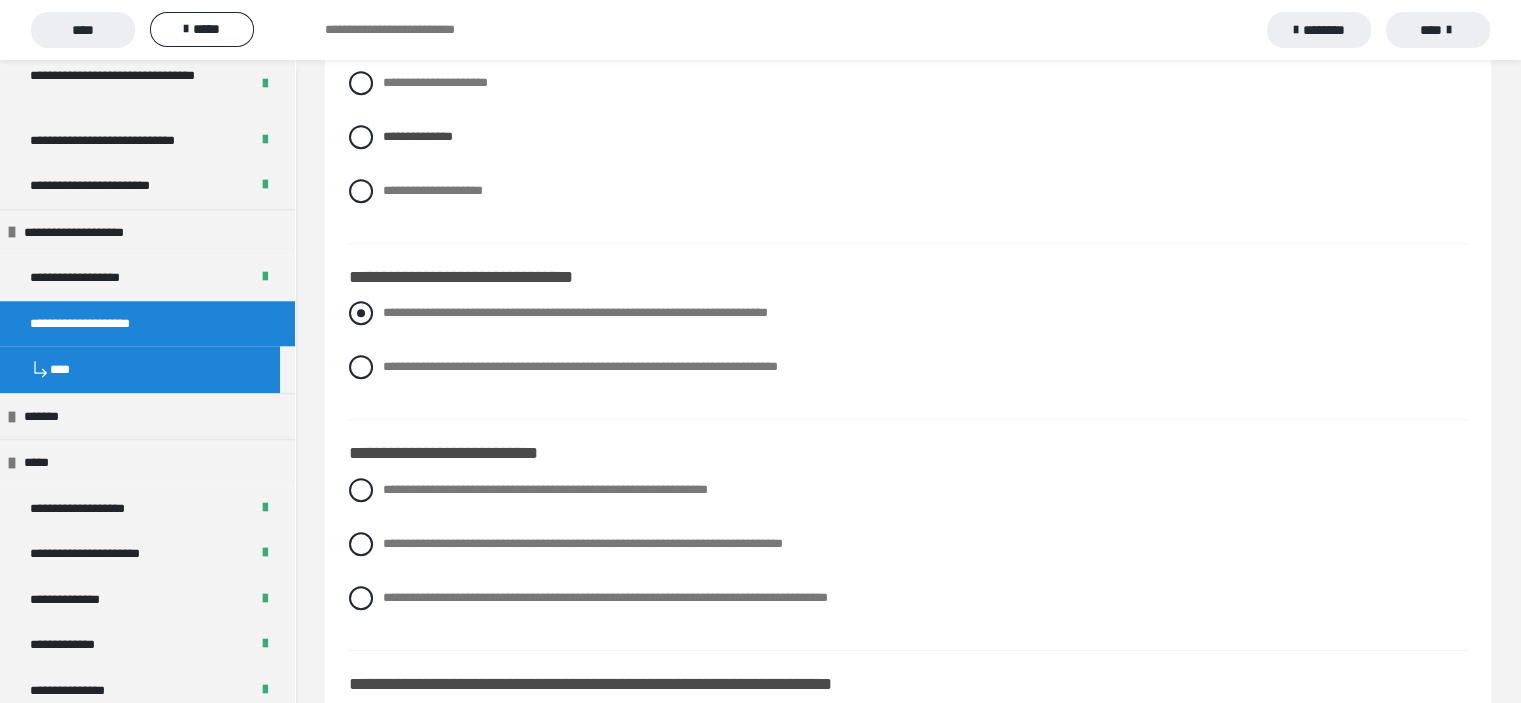 click at bounding box center [361, 313] 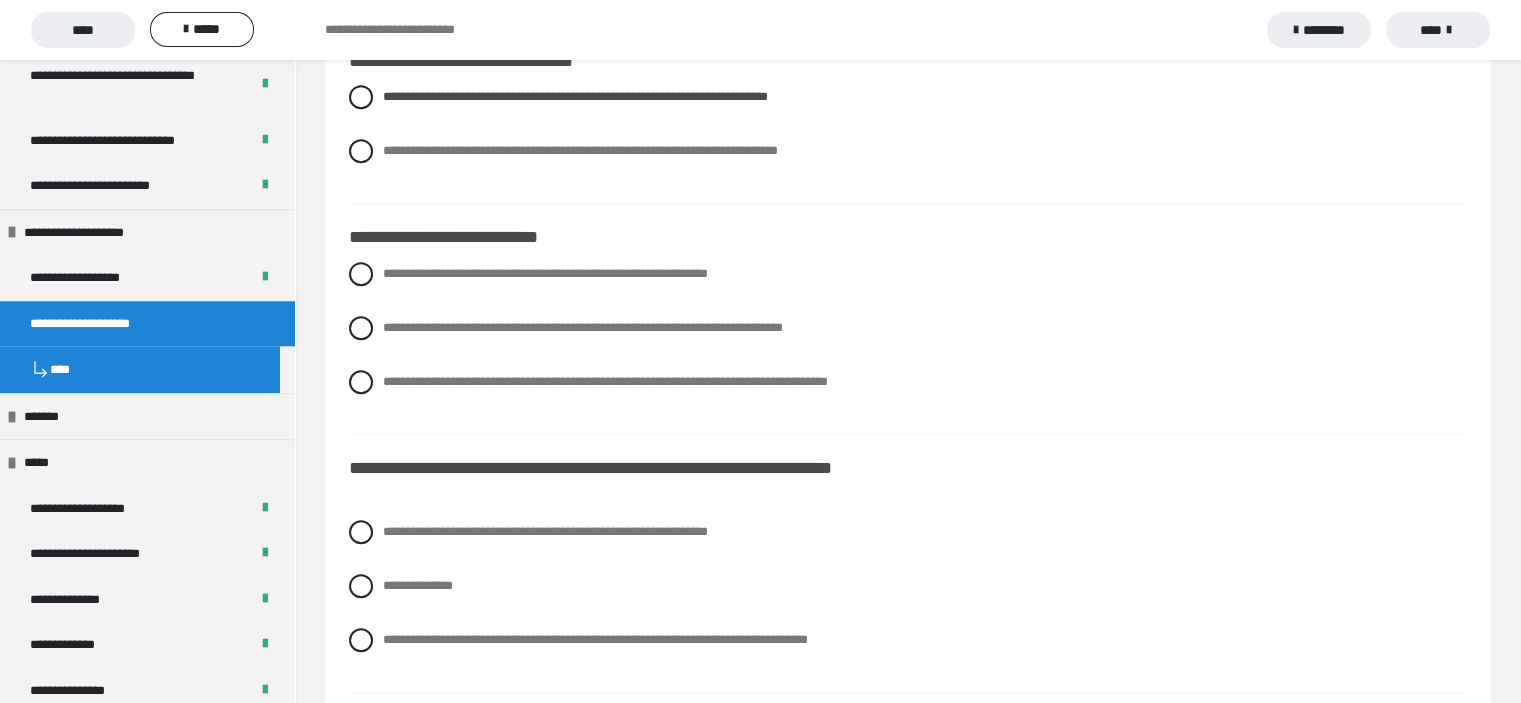 scroll, scrollTop: 8900, scrollLeft: 0, axis: vertical 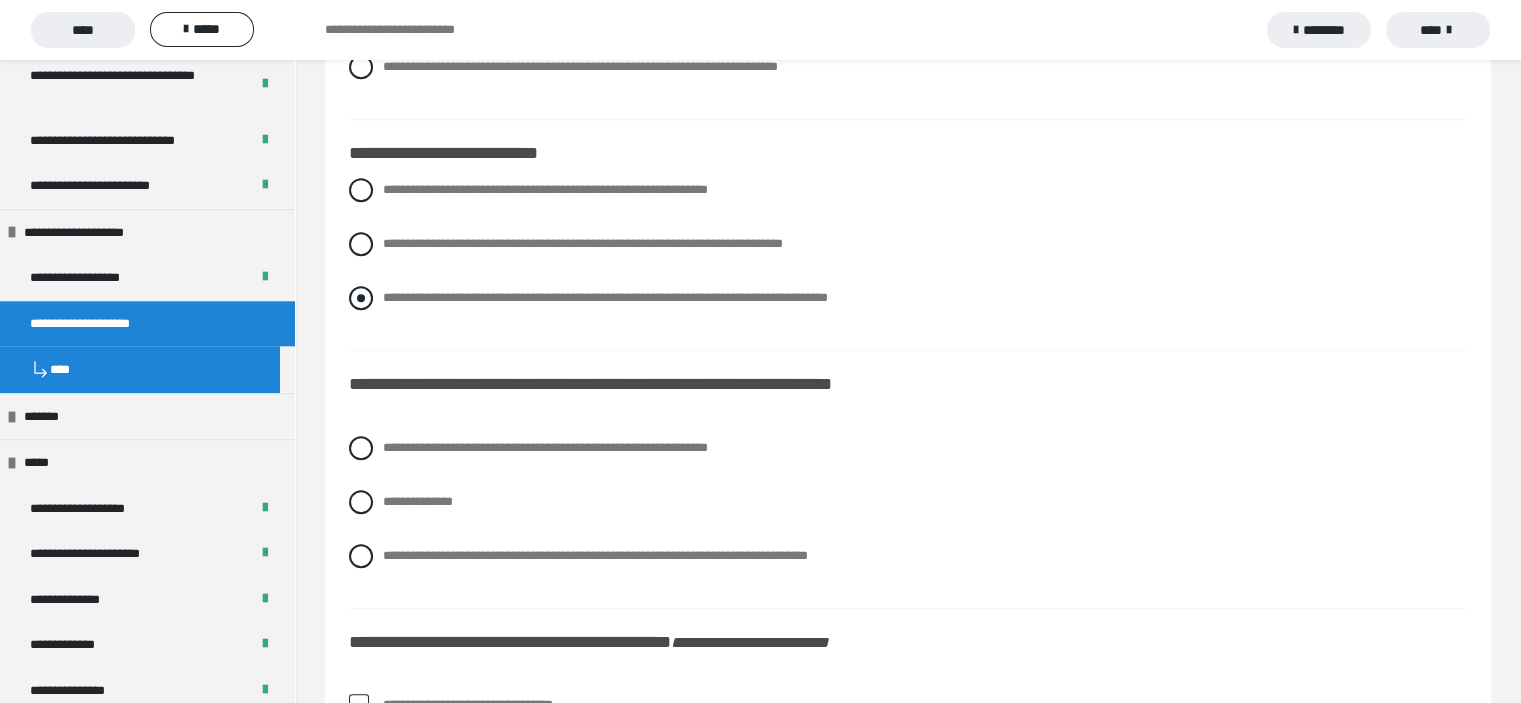 click at bounding box center (361, 298) 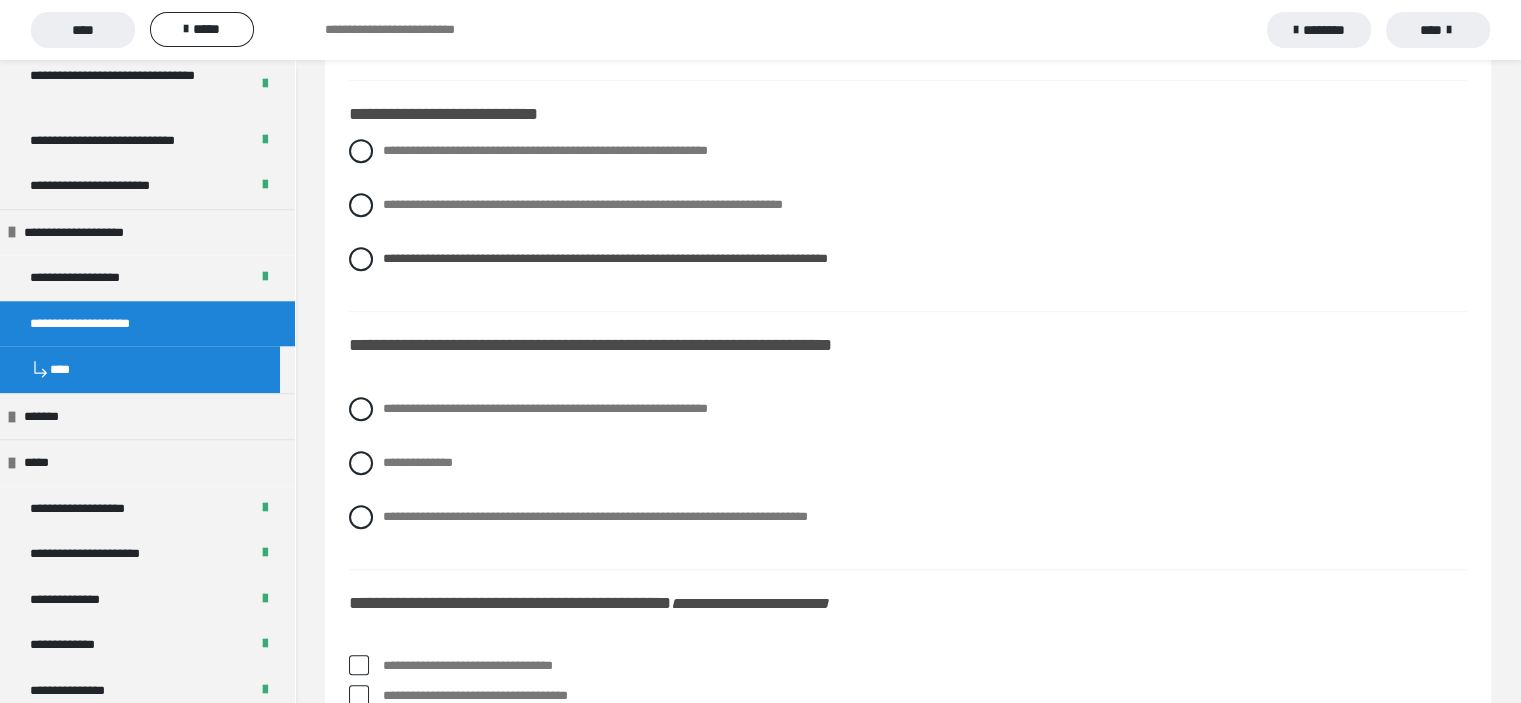 scroll, scrollTop: 9100, scrollLeft: 0, axis: vertical 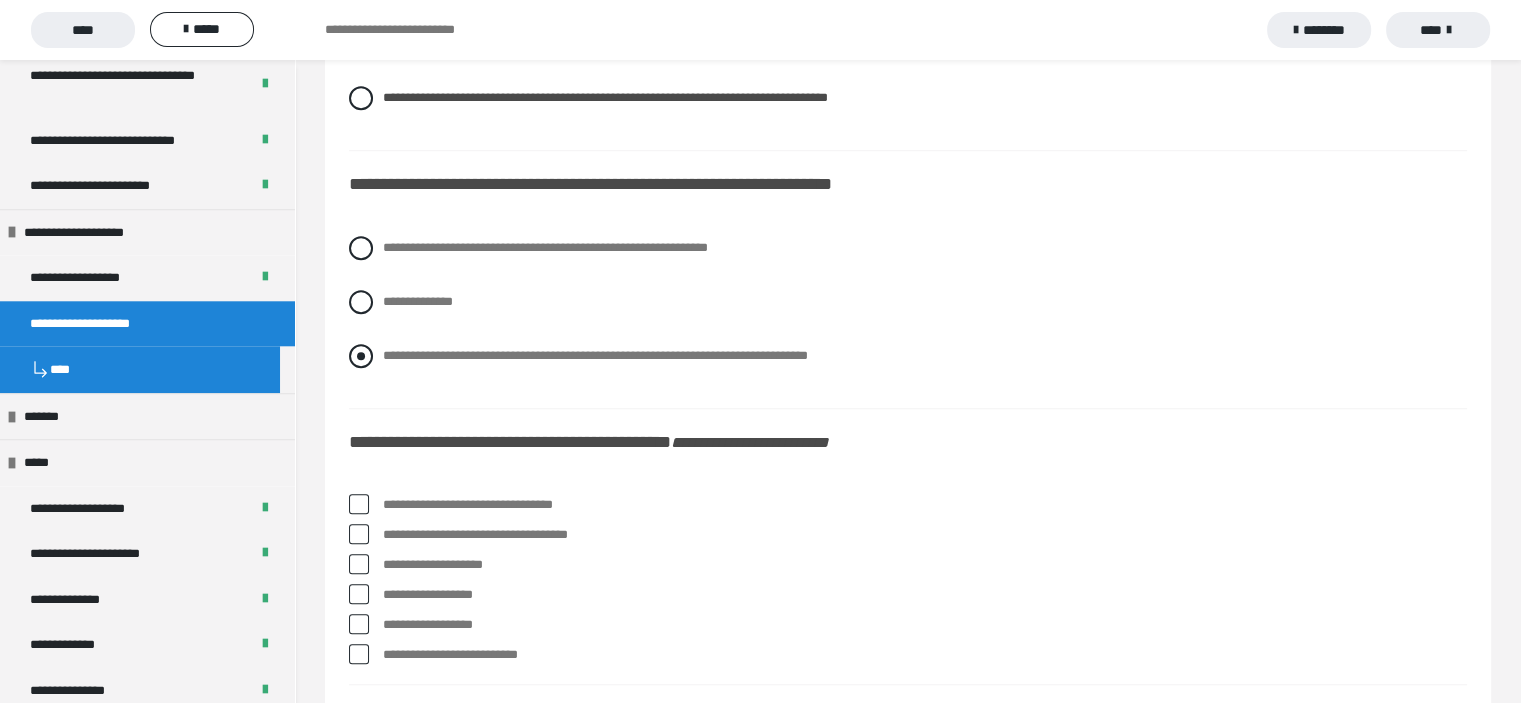 click at bounding box center [361, 356] 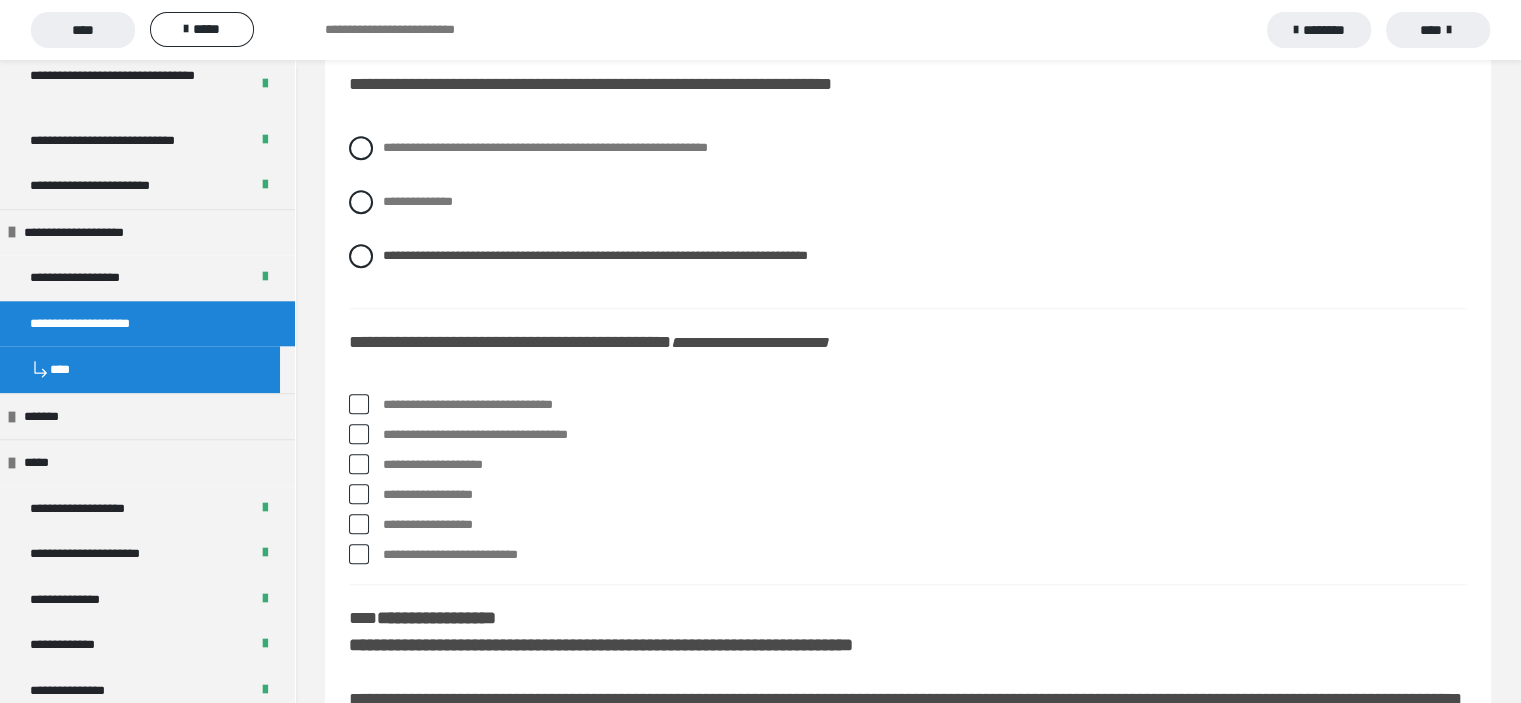 scroll, scrollTop: 9300, scrollLeft: 0, axis: vertical 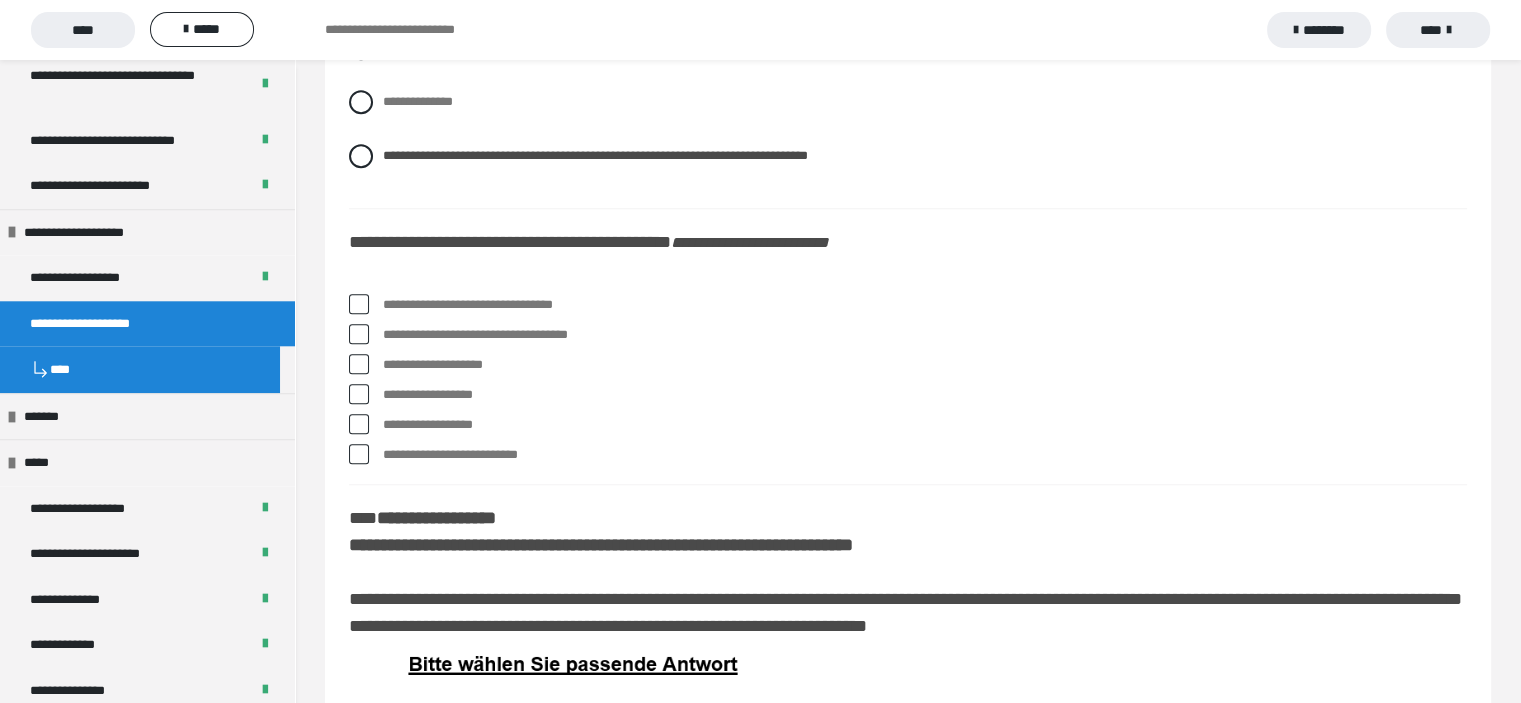 click at bounding box center [359, 304] 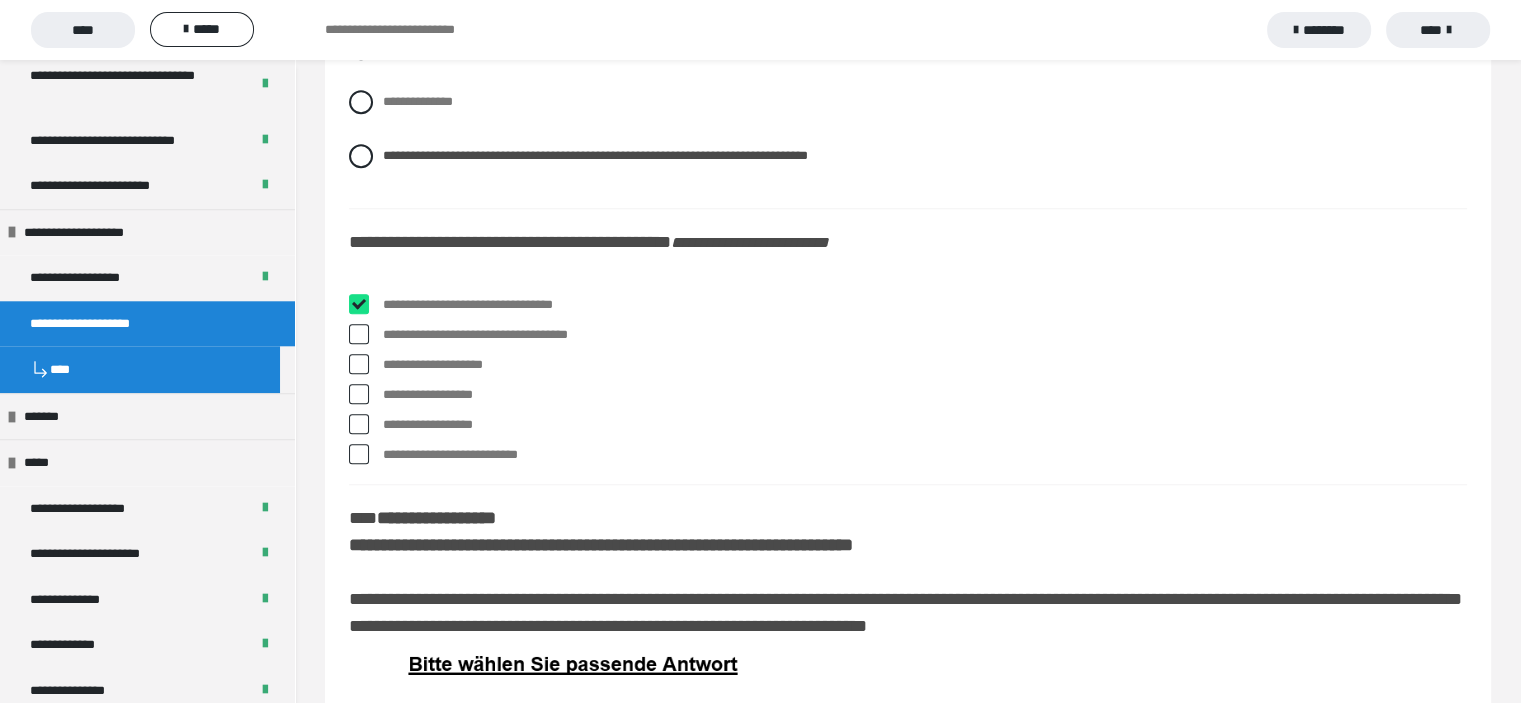 checkbox on "****" 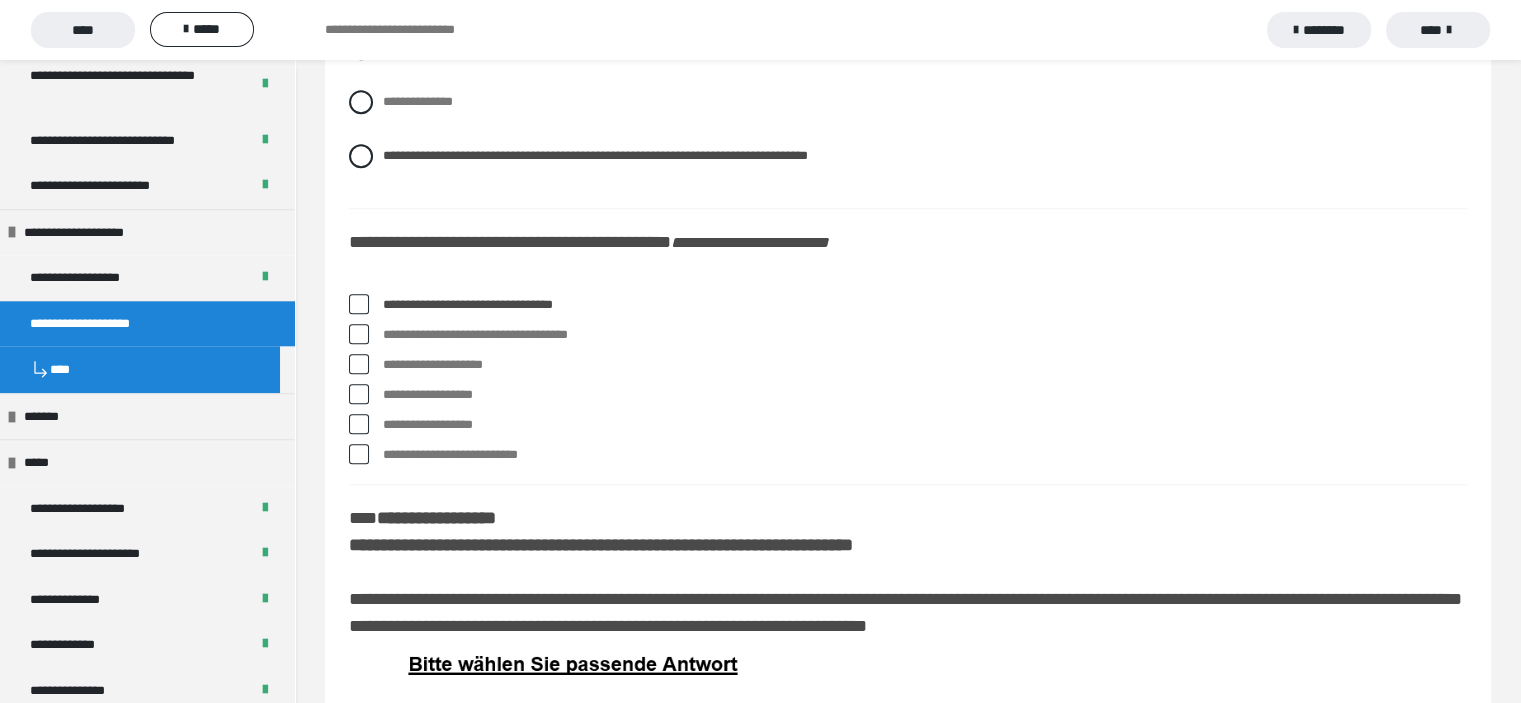 click at bounding box center [359, 334] 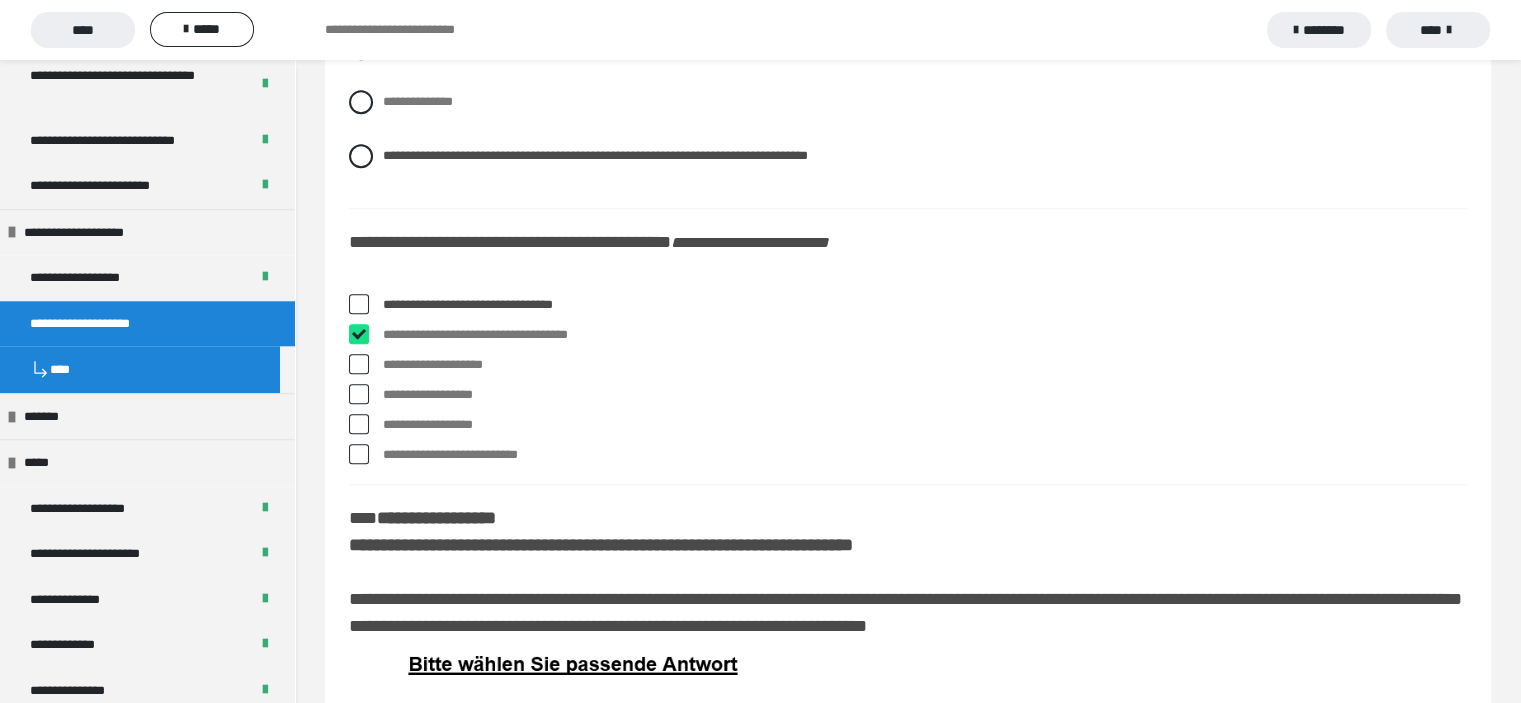 checkbox on "****" 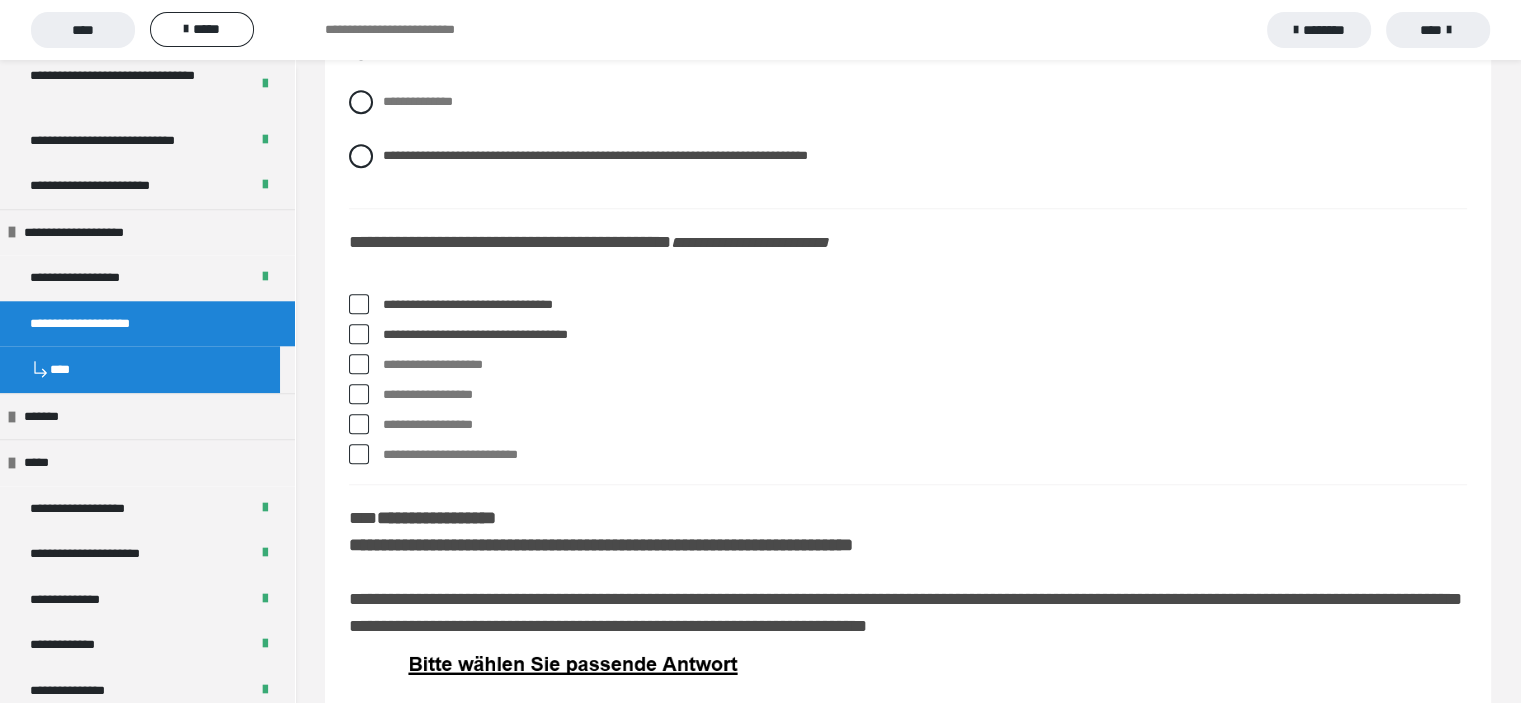 click at bounding box center [359, 424] 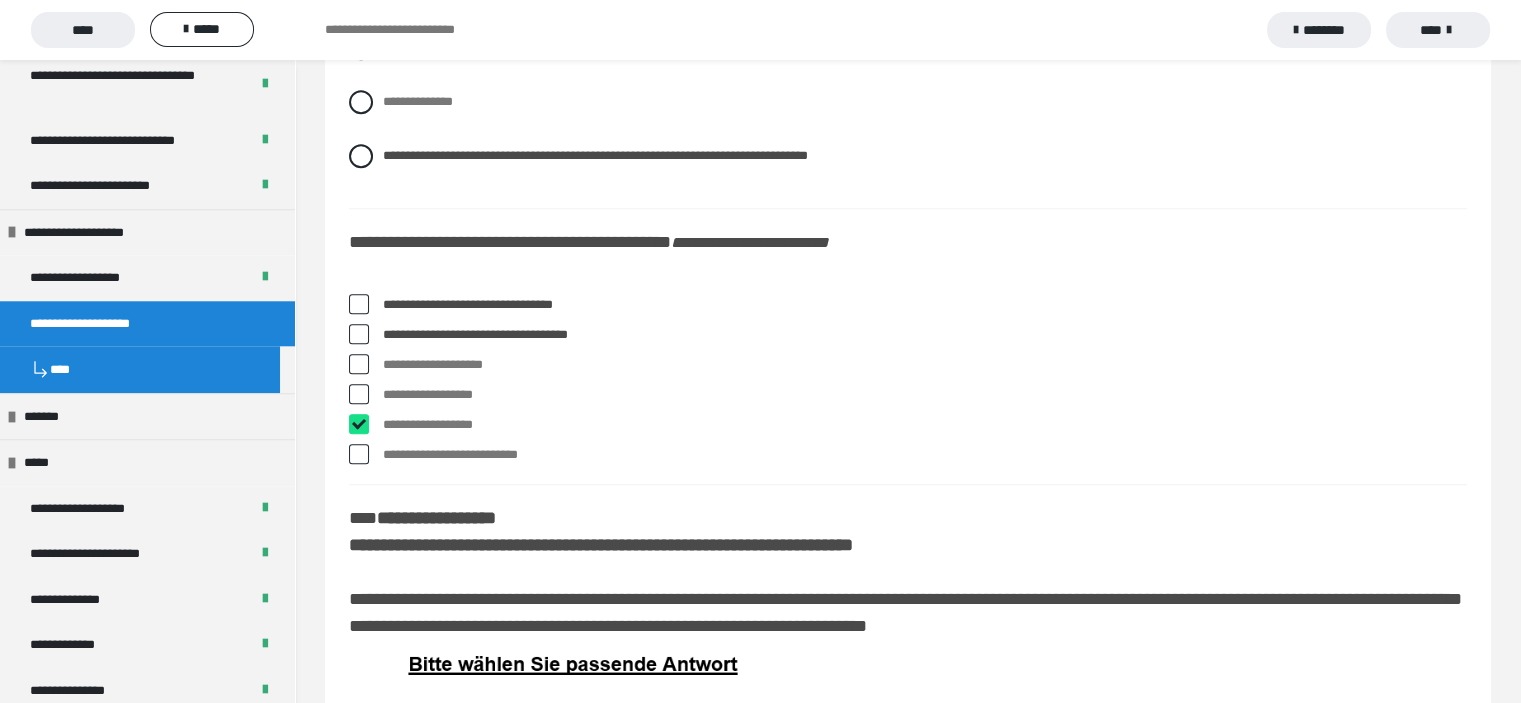 checkbox on "****" 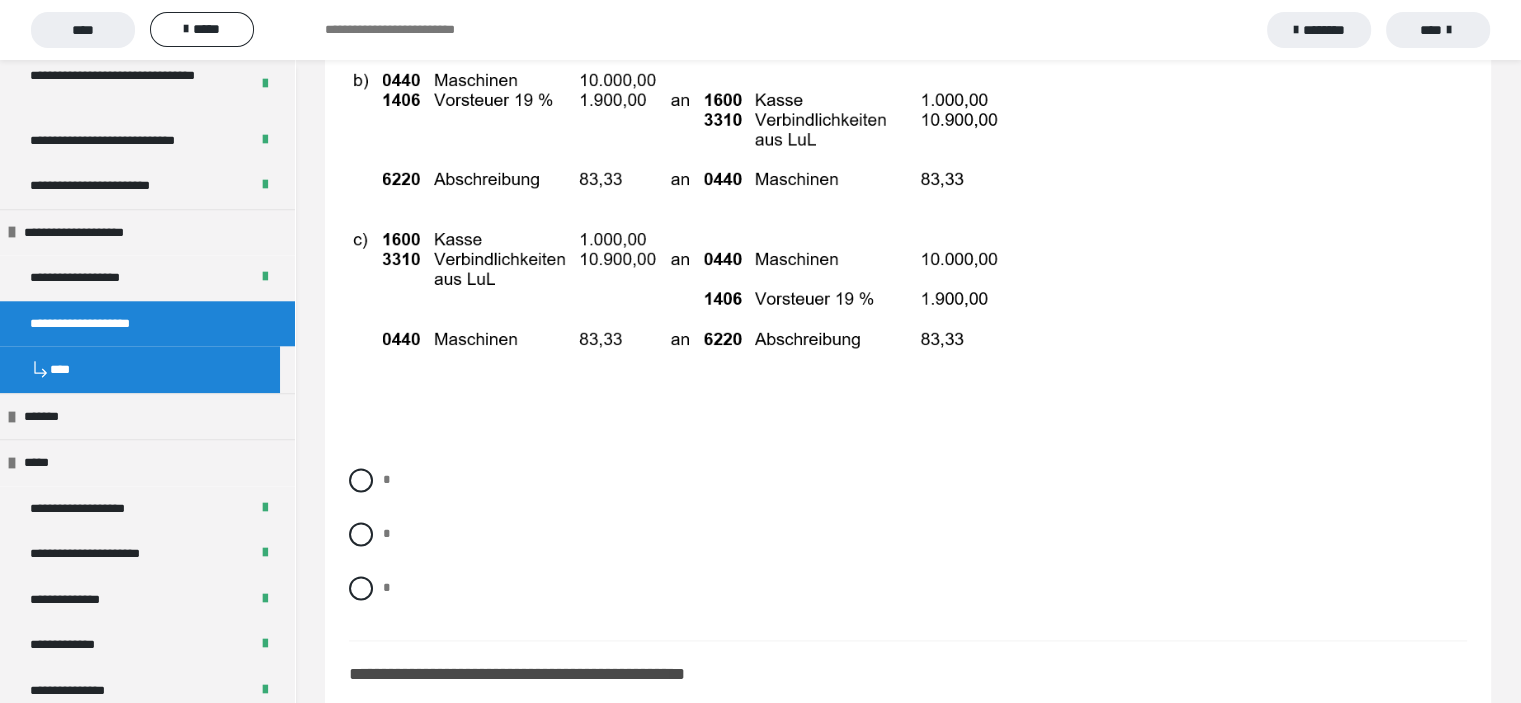 scroll, scrollTop: 10200, scrollLeft: 0, axis: vertical 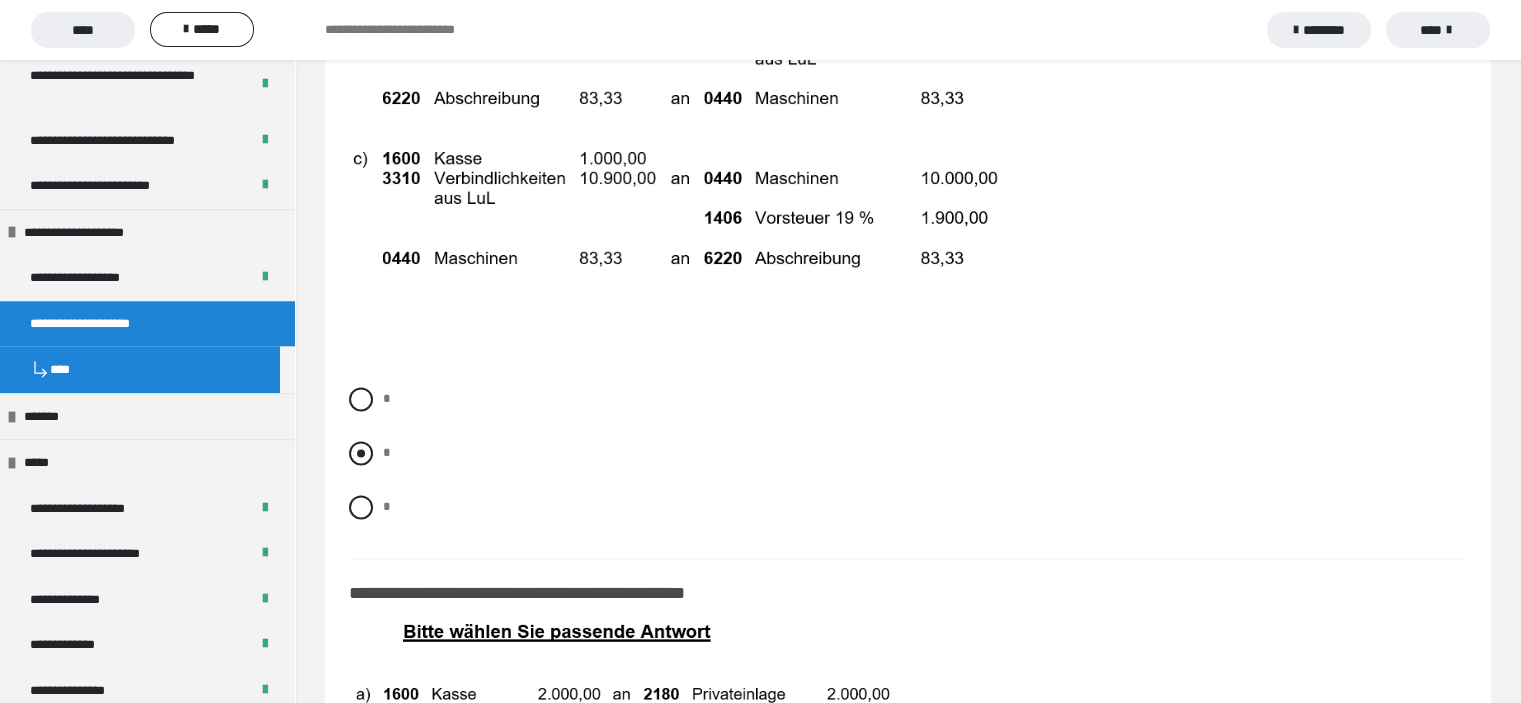 click at bounding box center (361, 453) 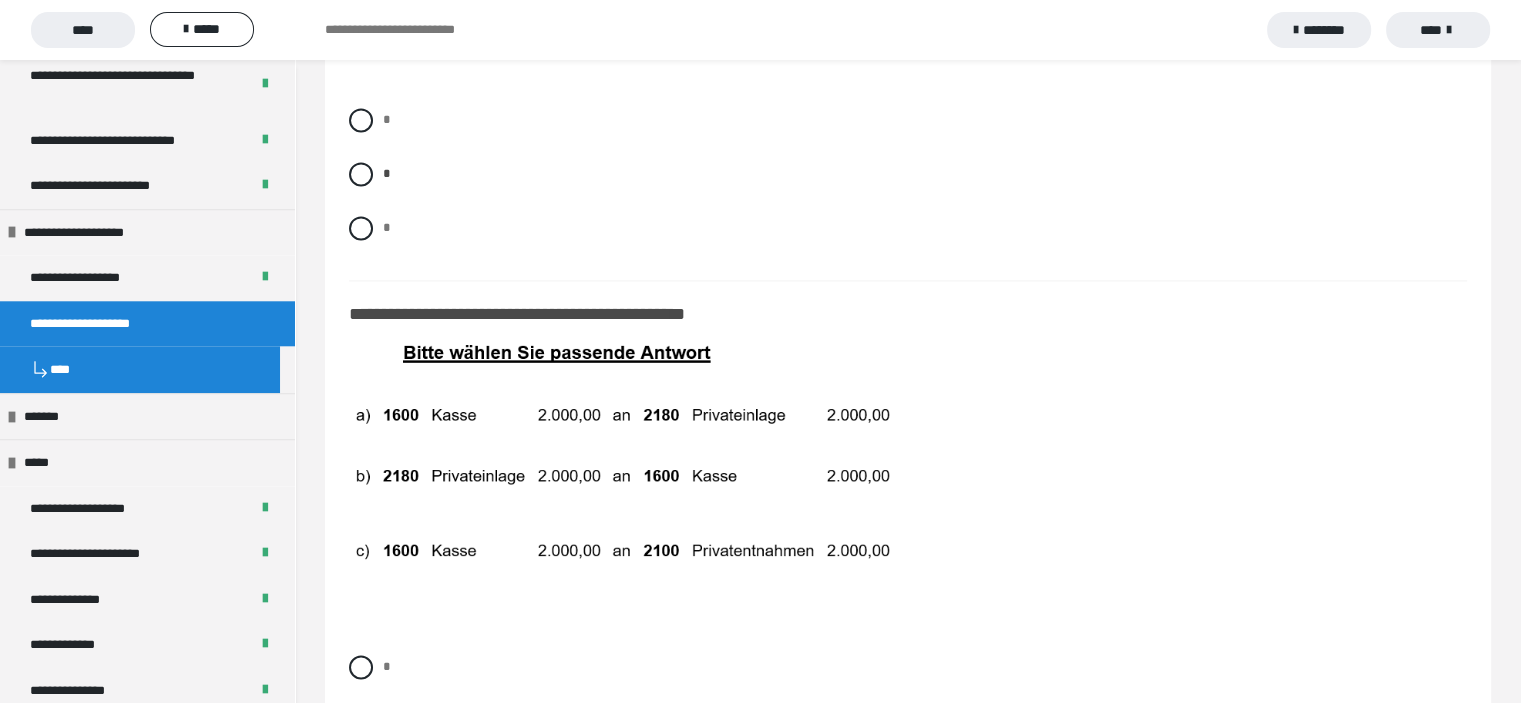 scroll, scrollTop: 10600, scrollLeft: 0, axis: vertical 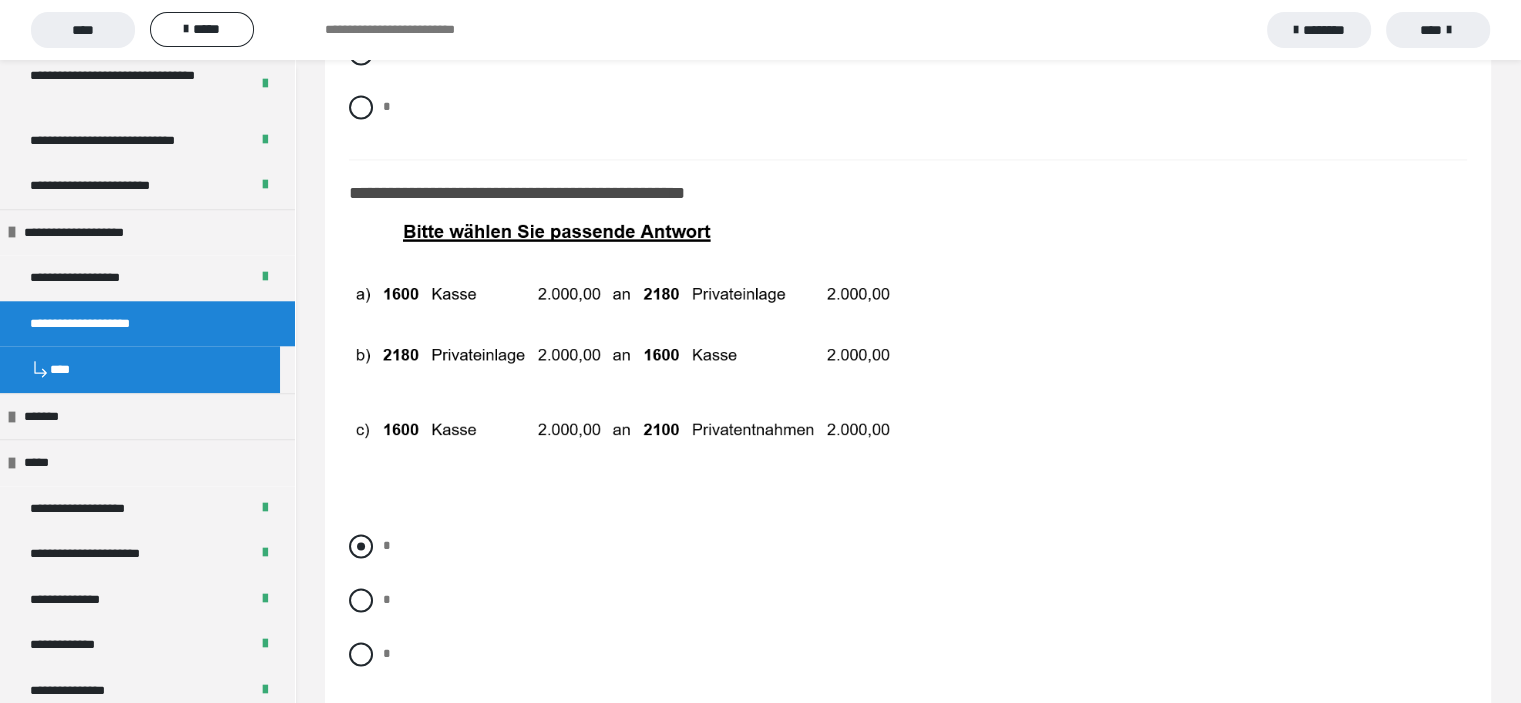 drag, startPoint x: 357, startPoint y: 542, endPoint x: 640, endPoint y: 532, distance: 283.17664 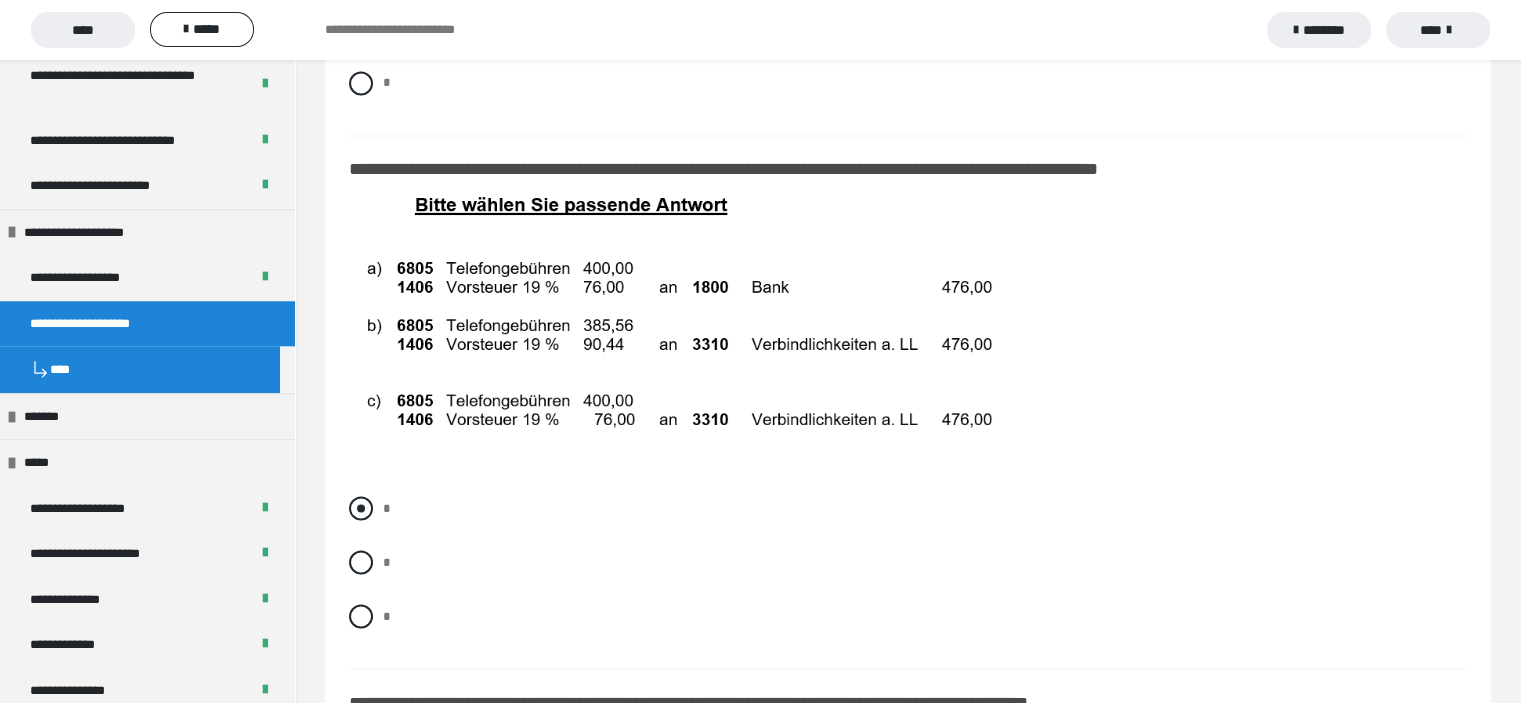 scroll, scrollTop: 11200, scrollLeft: 0, axis: vertical 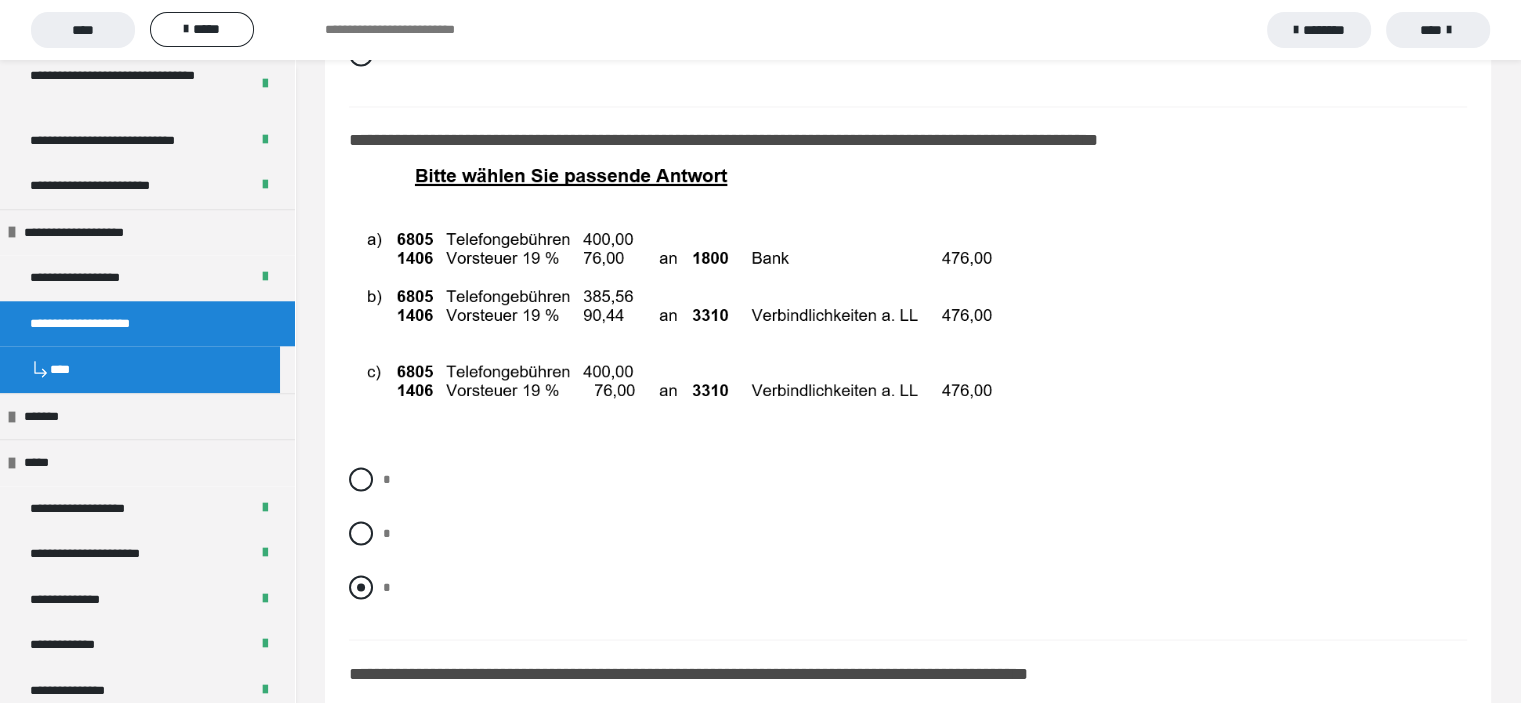 click at bounding box center (361, 587) 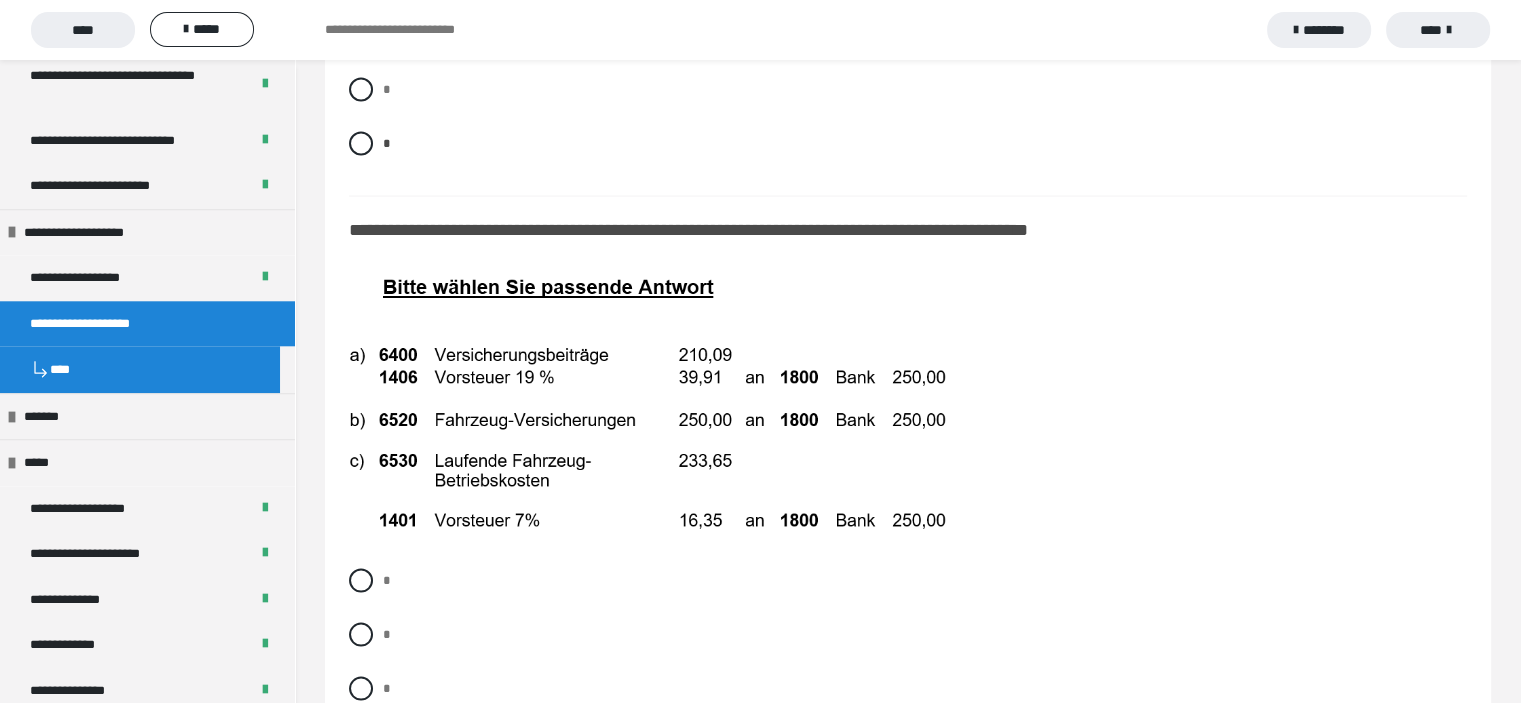 scroll, scrollTop: 11700, scrollLeft: 0, axis: vertical 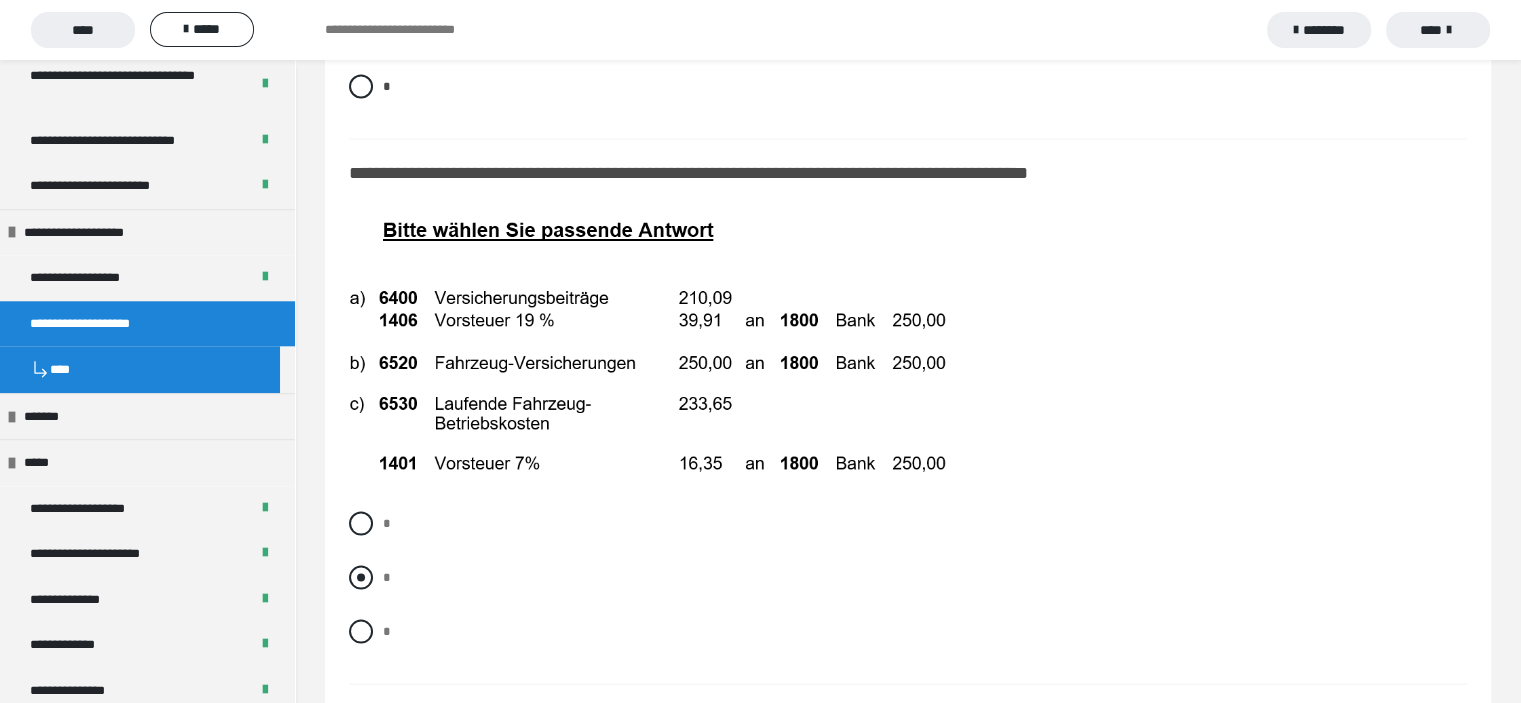 click at bounding box center (361, 578) 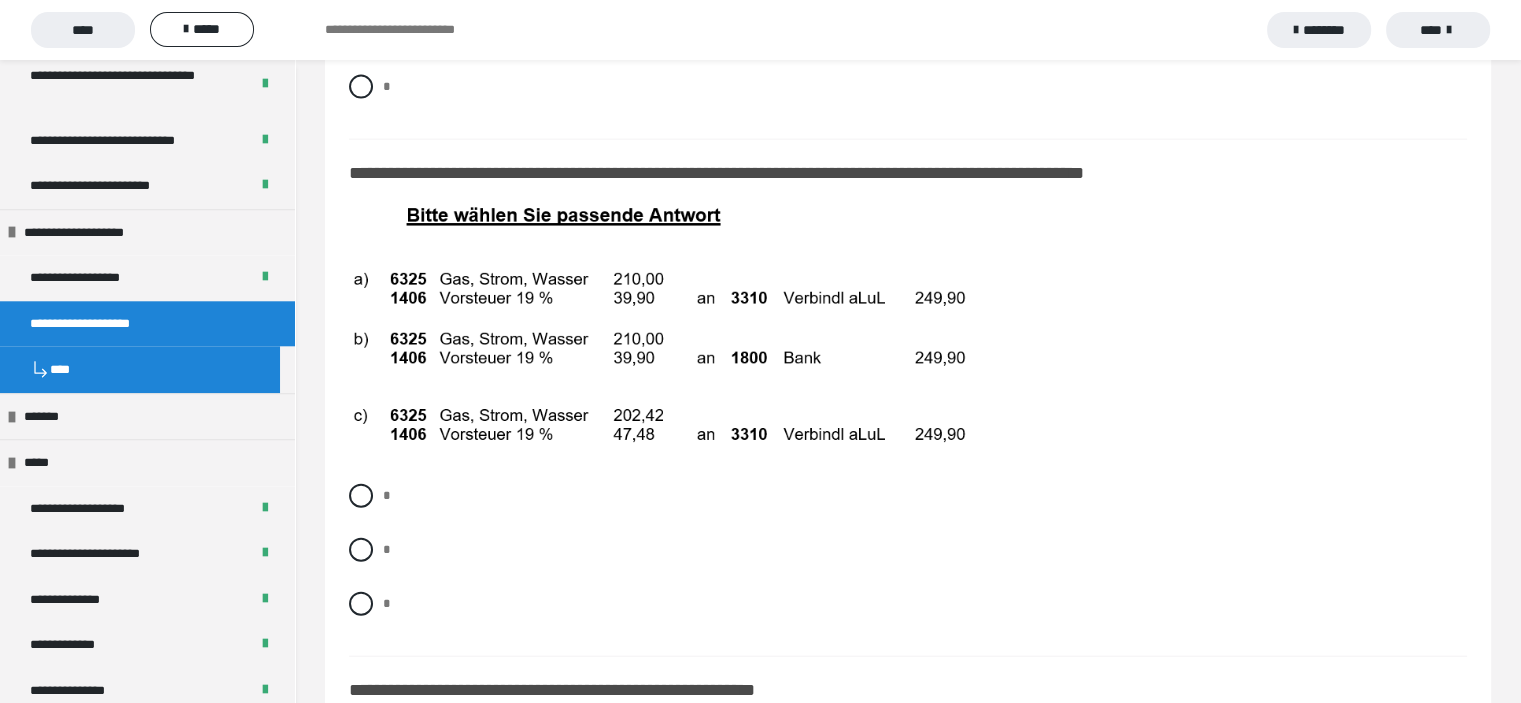 scroll, scrollTop: 12300, scrollLeft: 0, axis: vertical 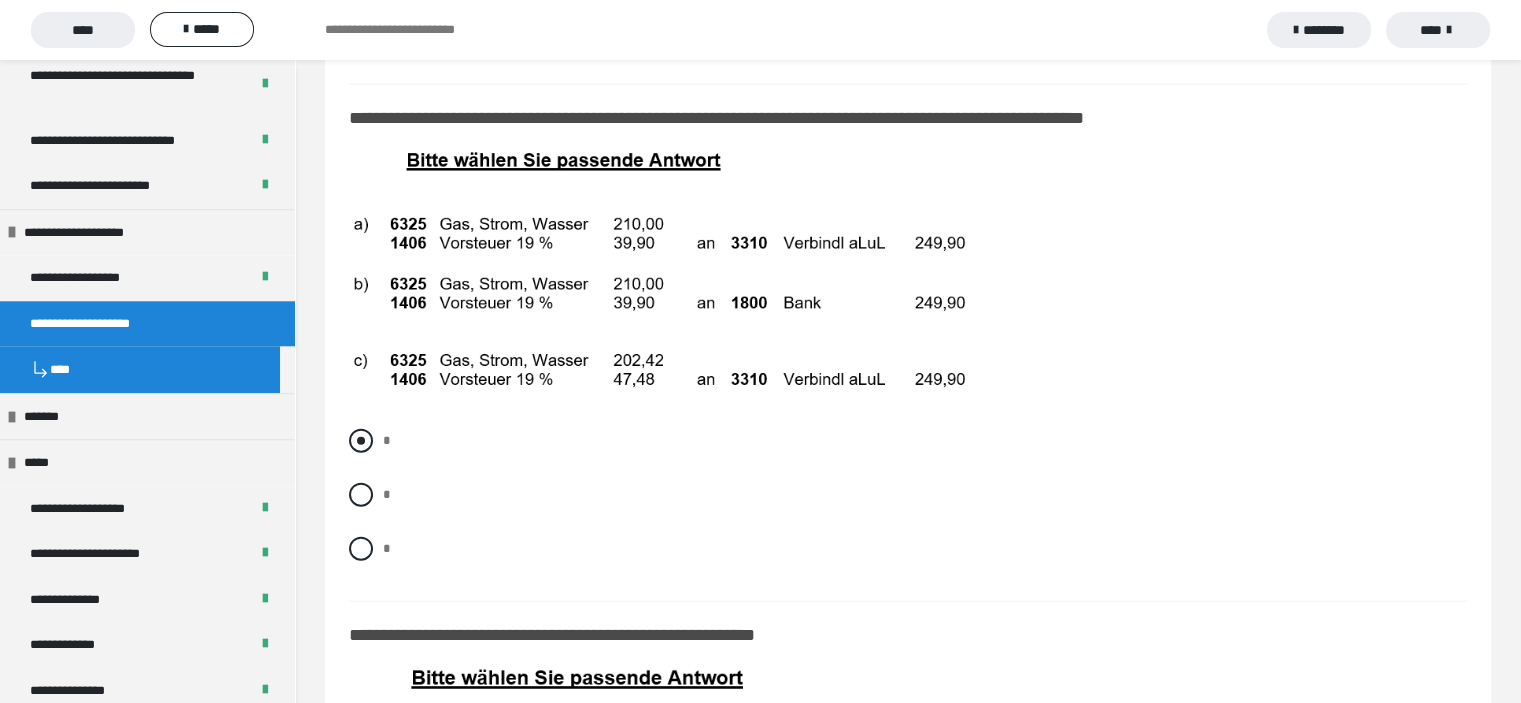 click at bounding box center [361, 441] 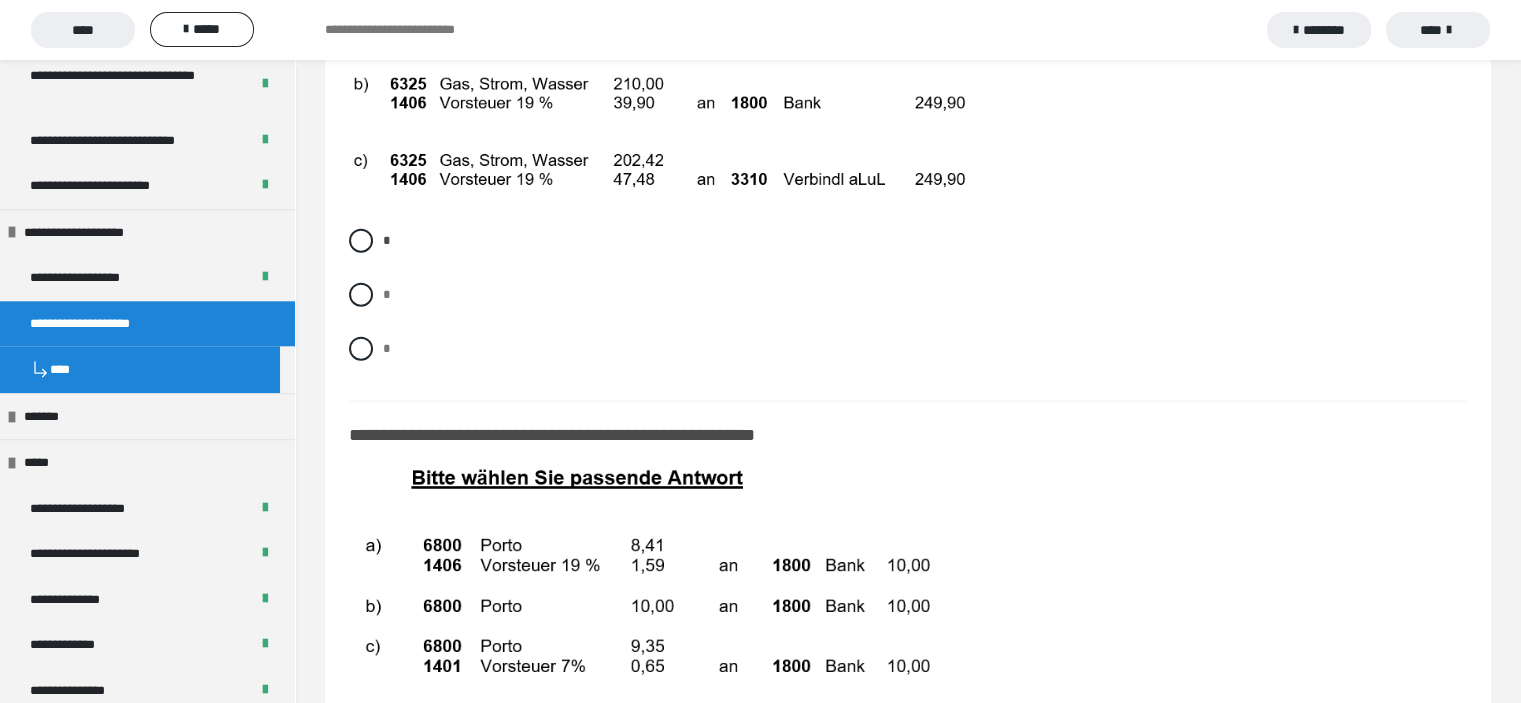 scroll, scrollTop: 12700, scrollLeft: 0, axis: vertical 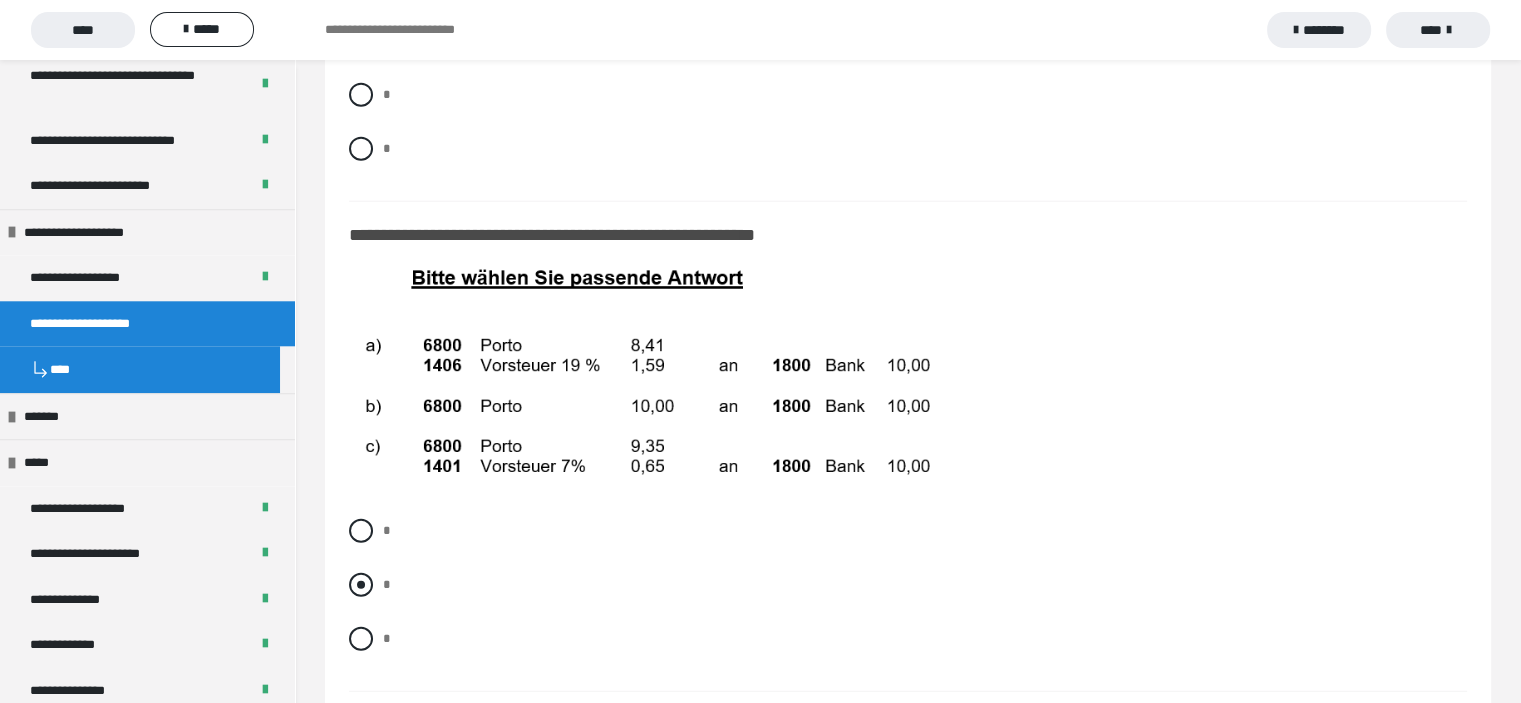 drag, startPoint x: 359, startPoint y: 601, endPoint x: 370, endPoint y: 596, distance: 12.083046 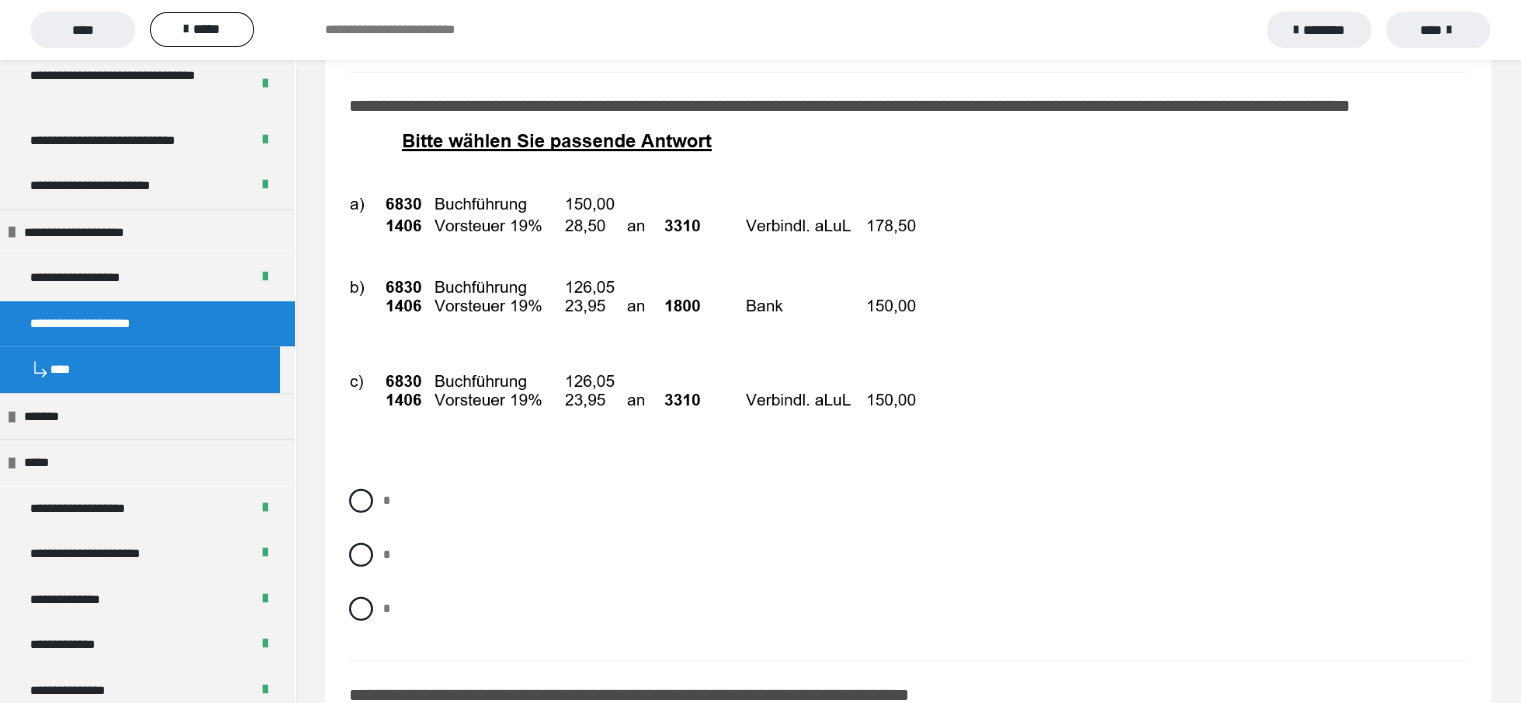 scroll, scrollTop: 13500, scrollLeft: 0, axis: vertical 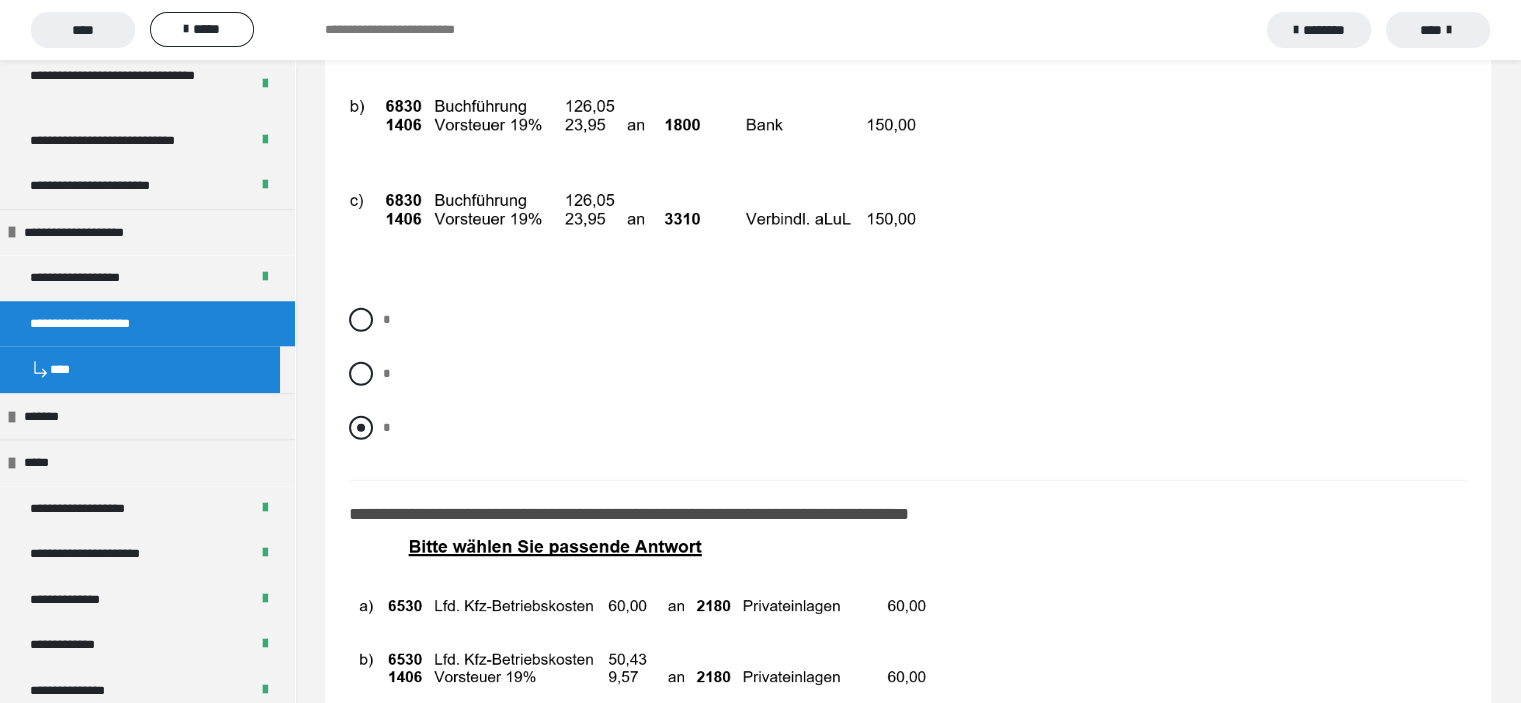 click at bounding box center [361, 428] 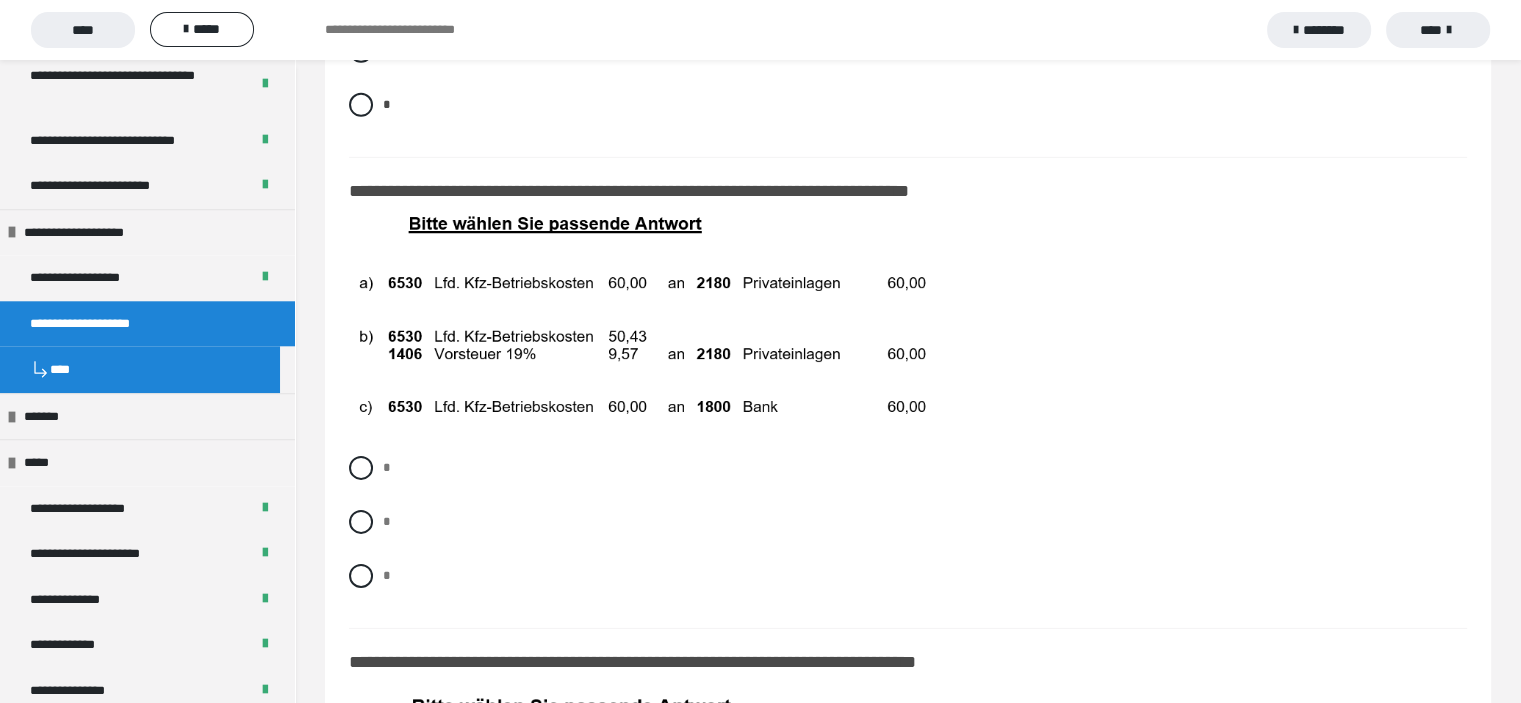 scroll, scrollTop: 13900, scrollLeft: 0, axis: vertical 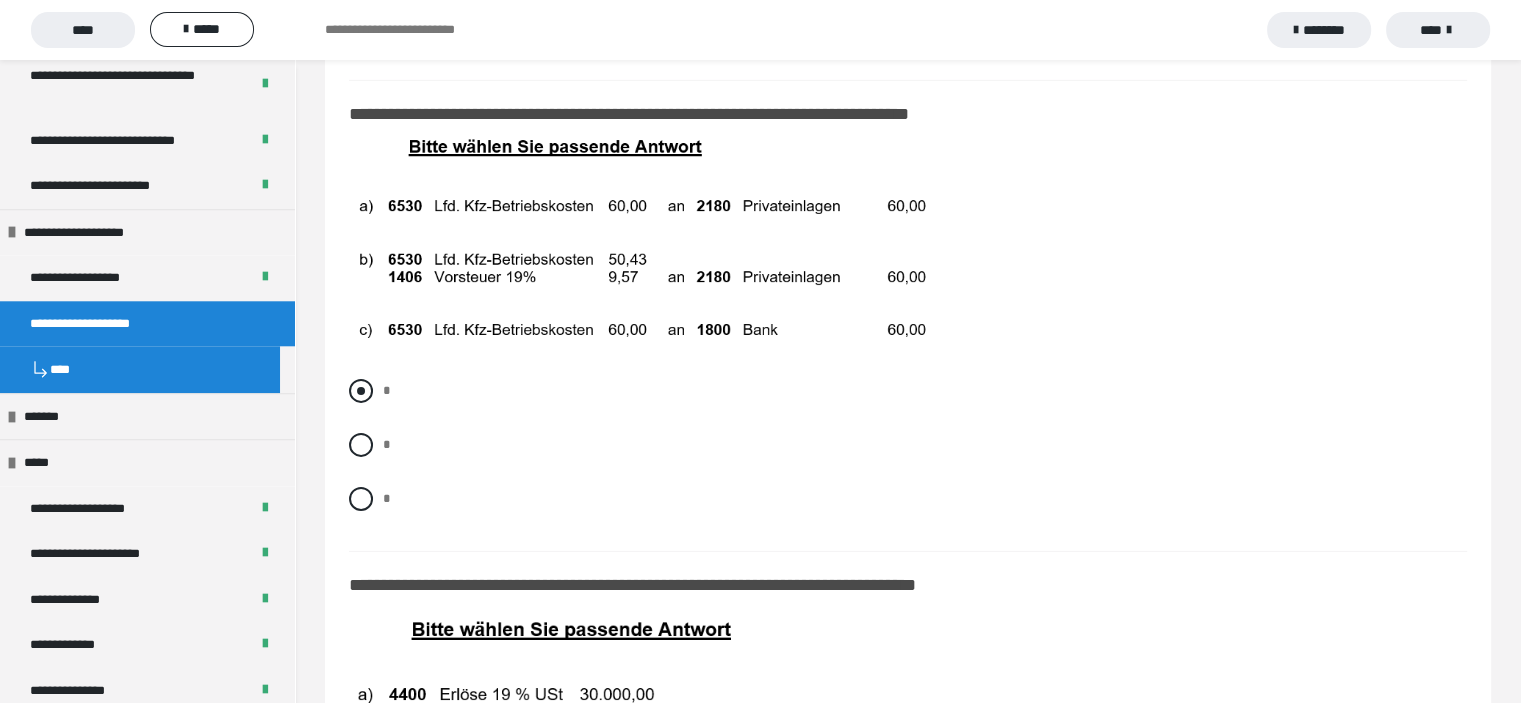 click at bounding box center [361, 391] 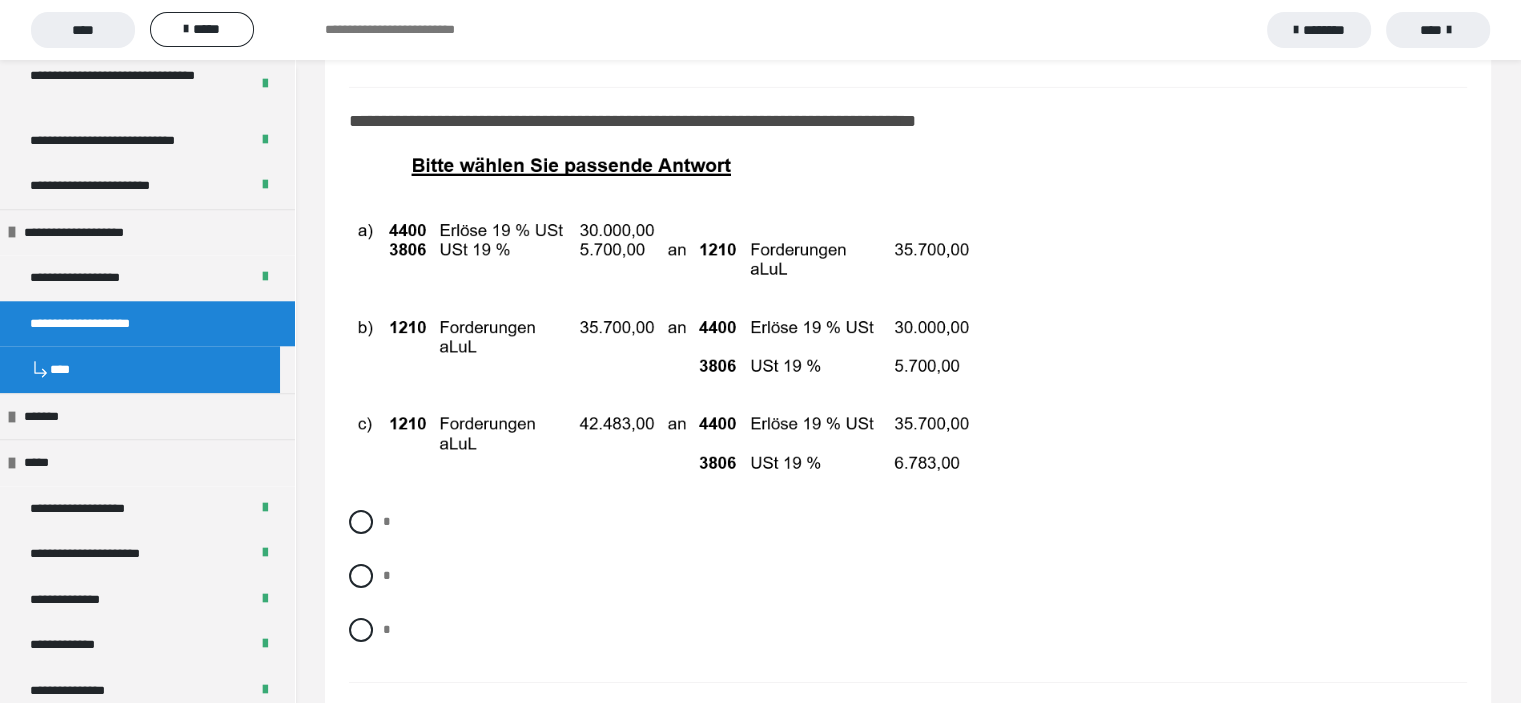 scroll, scrollTop: 14400, scrollLeft: 0, axis: vertical 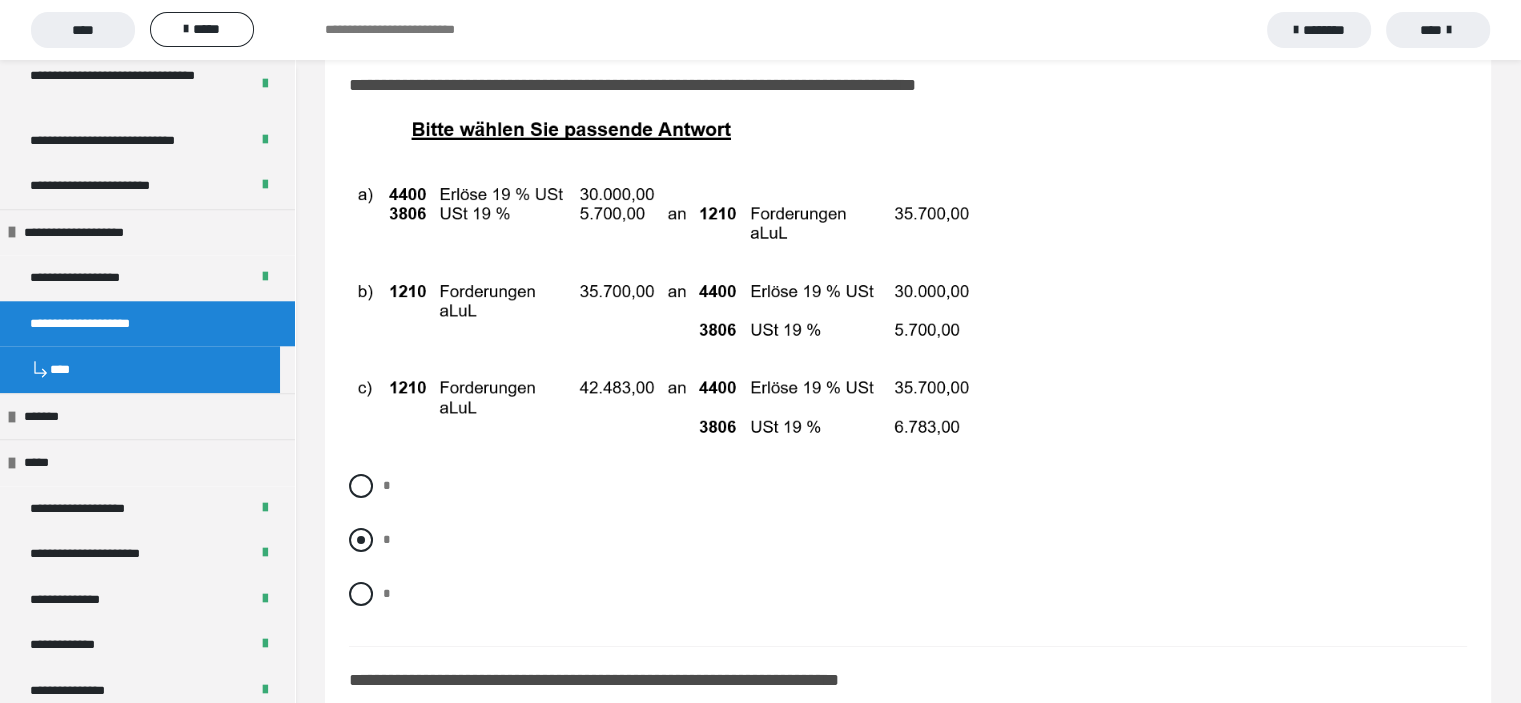 drag, startPoint x: 356, startPoint y: 566, endPoint x: 700, endPoint y: 560, distance: 344.0523 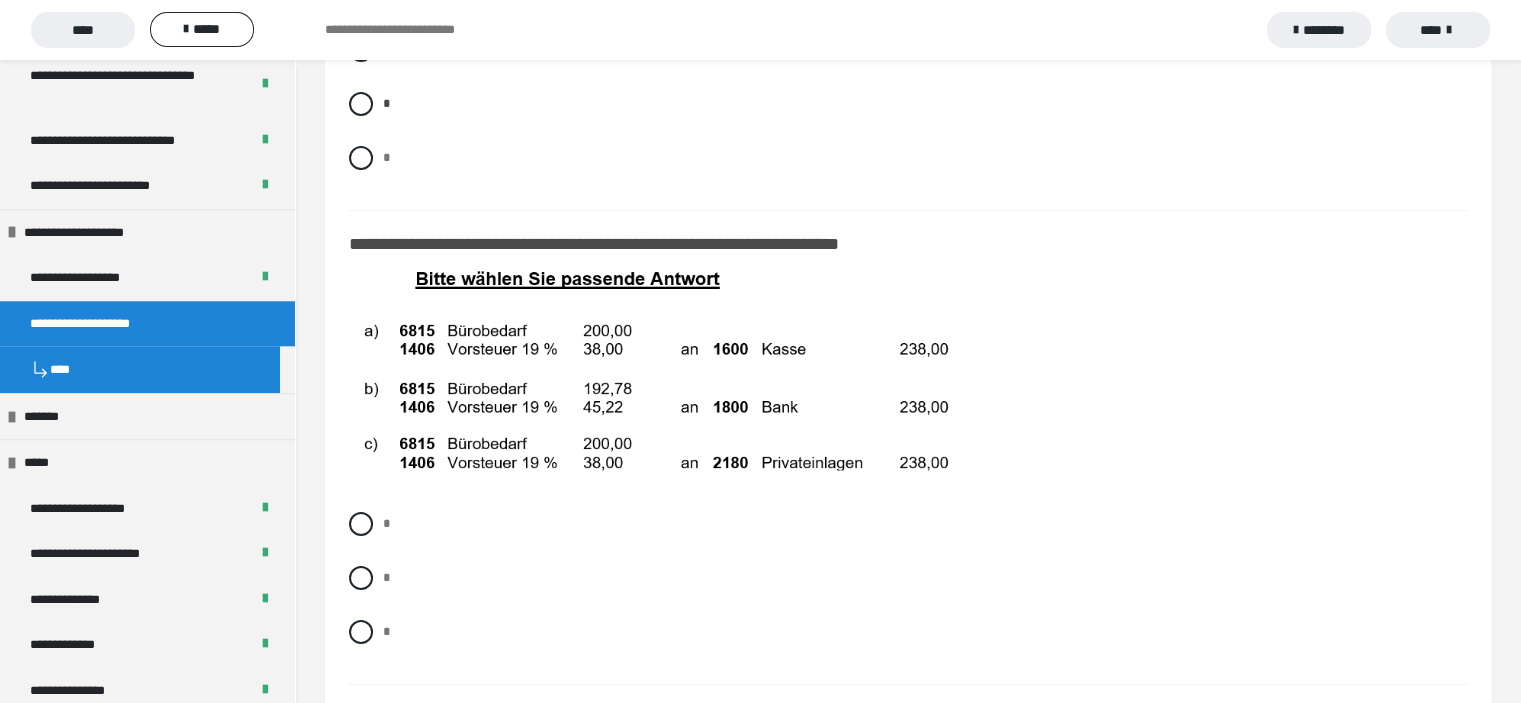 scroll, scrollTop: 14900, scrollLeft: 0, axis: vertical 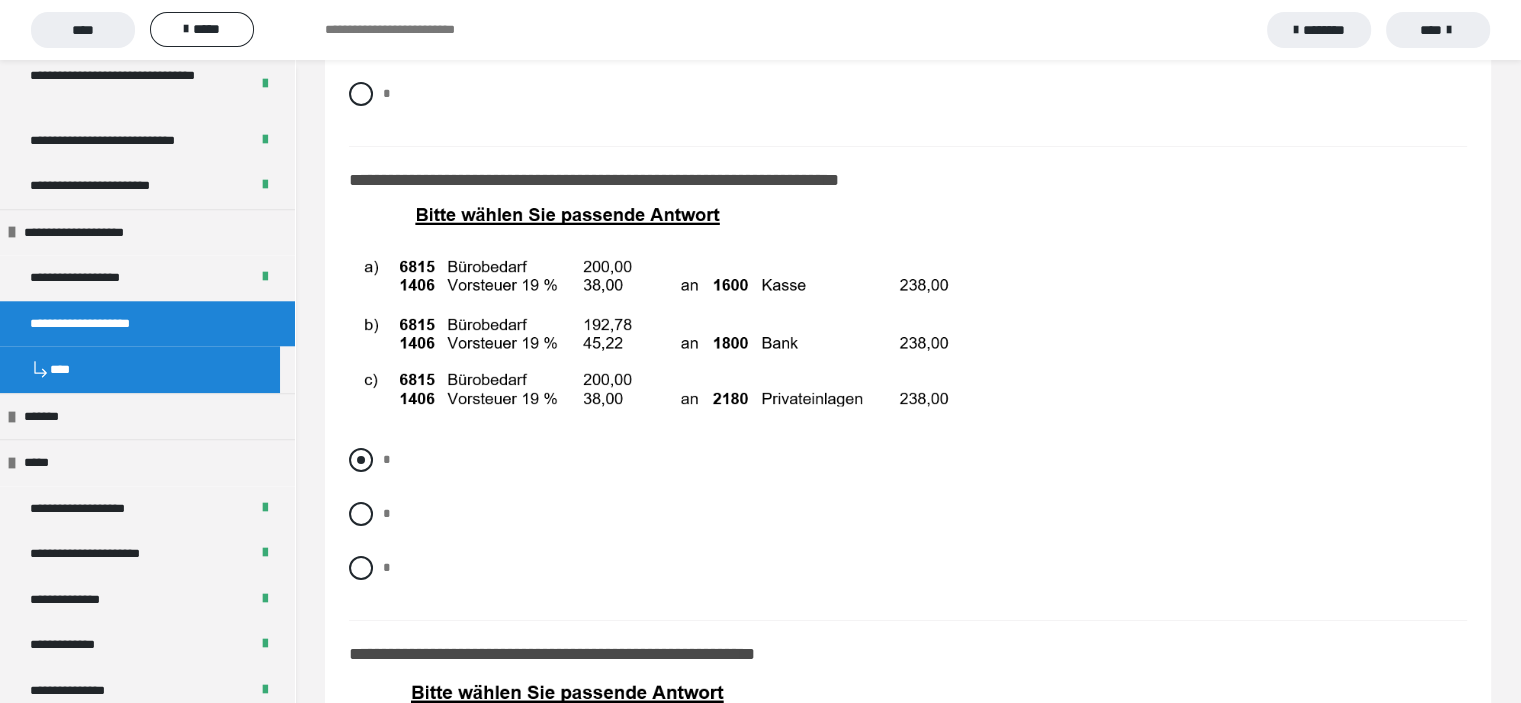 click at bounding box center [361, 460] 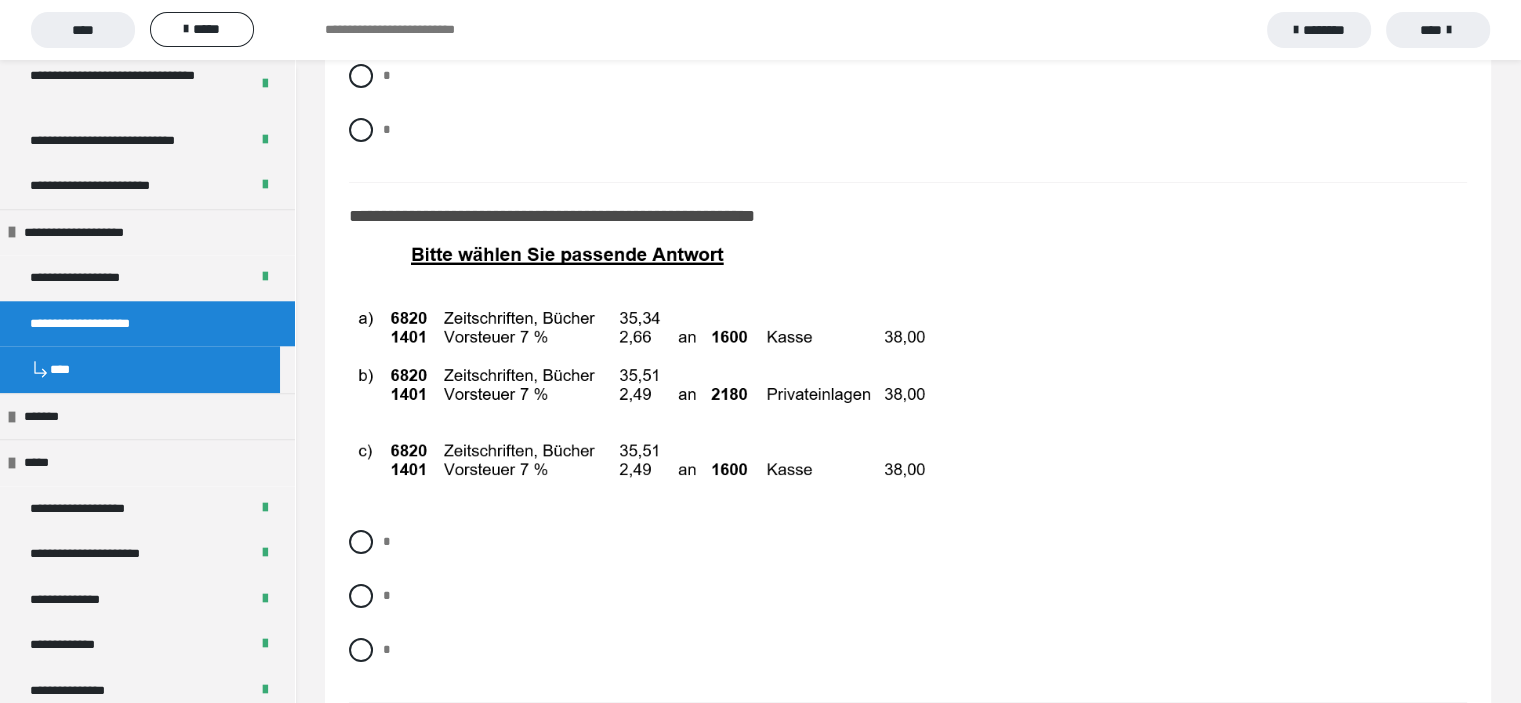 scroll, scrollTop: 15400, scrollLeft: 0, axis: vertical 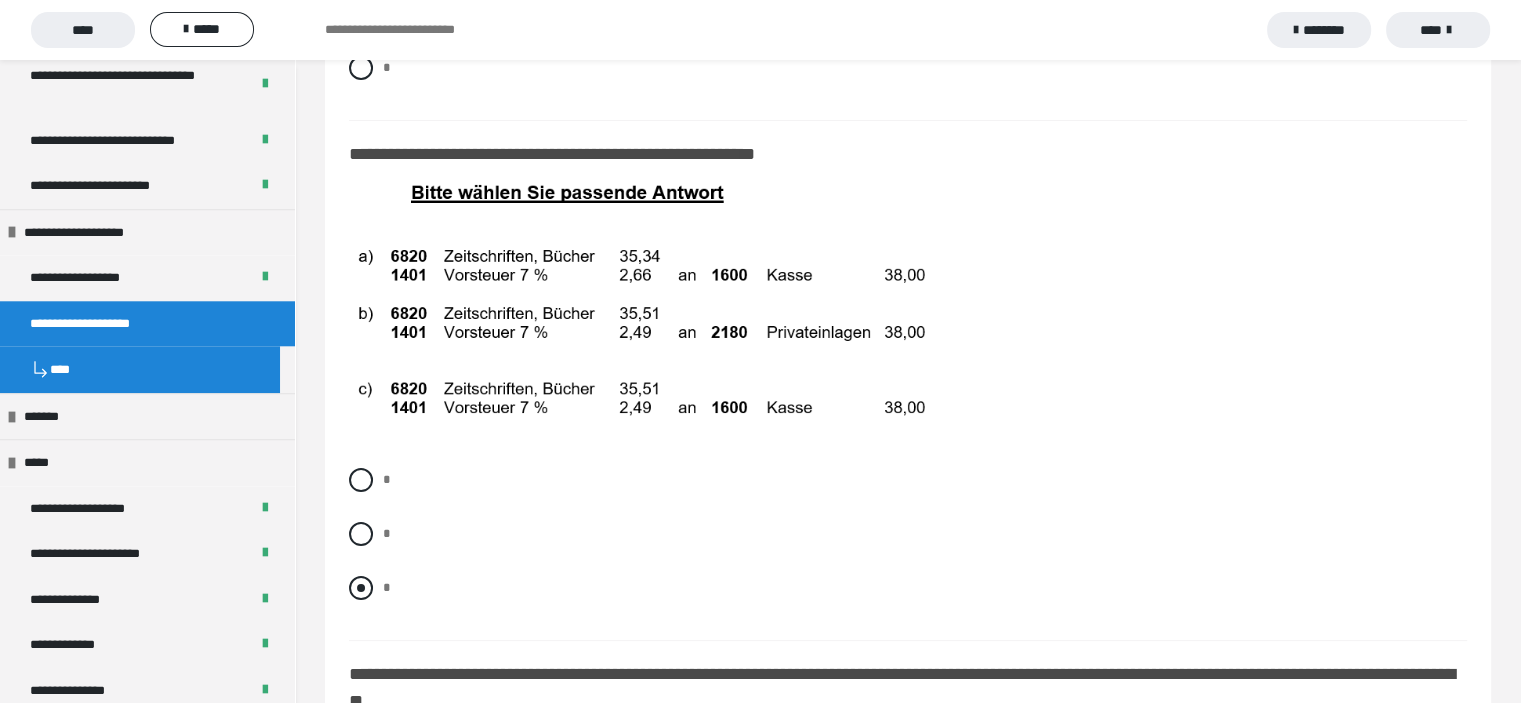 click at bounding box center [361, 588] 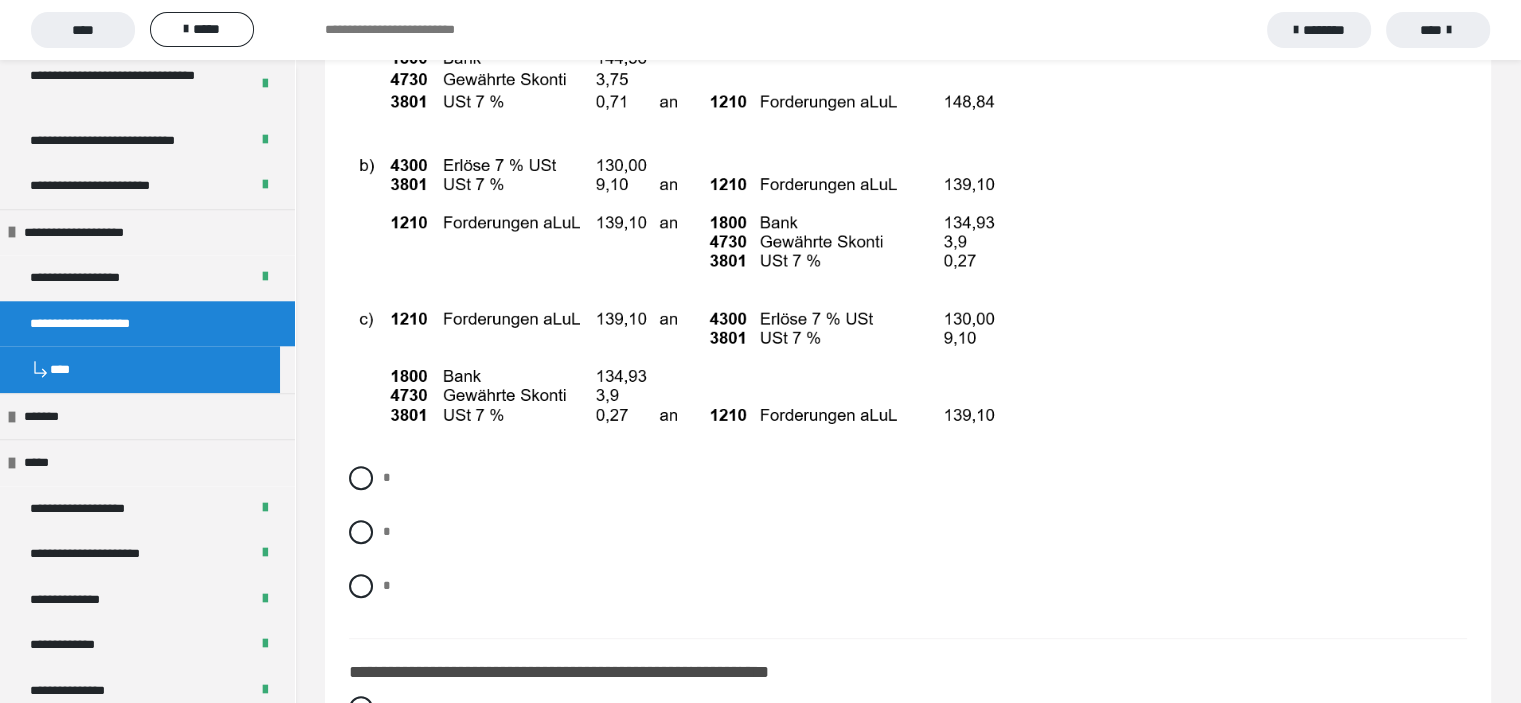 scroll, scrollTop: 16200, scrollLeft: 0, axis: vertical 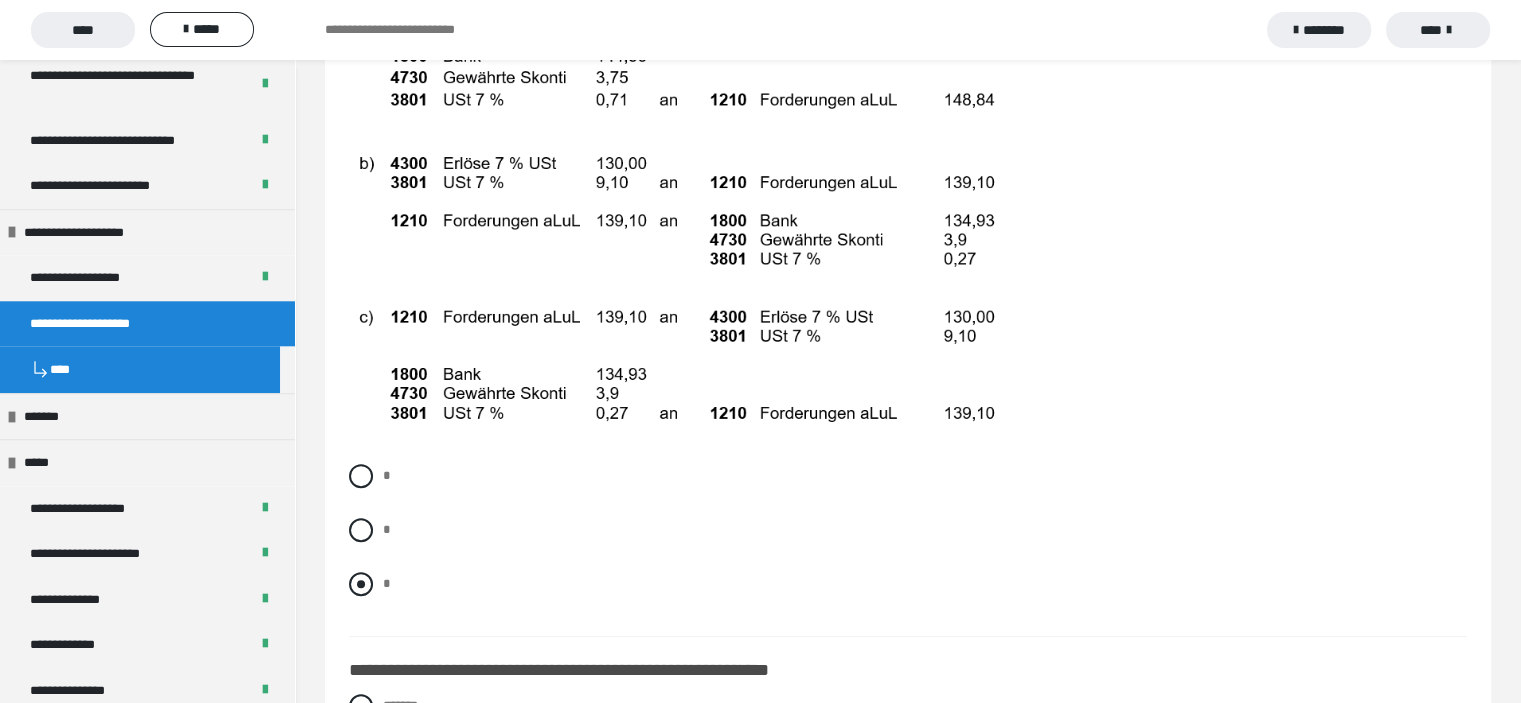 click at bounding box center (361, 584) 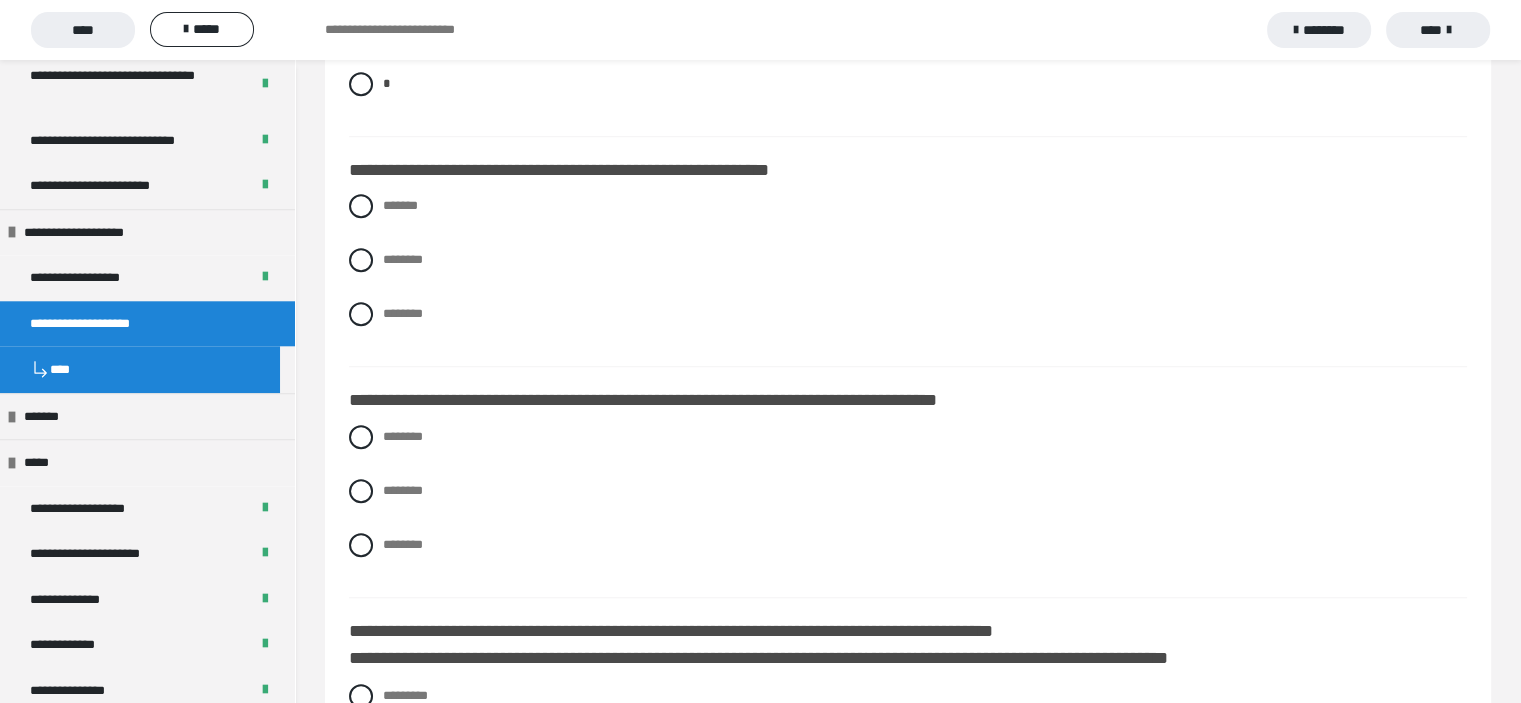 scroll, scrollTop: 16900, scrollLeft: 0, axis: vertical 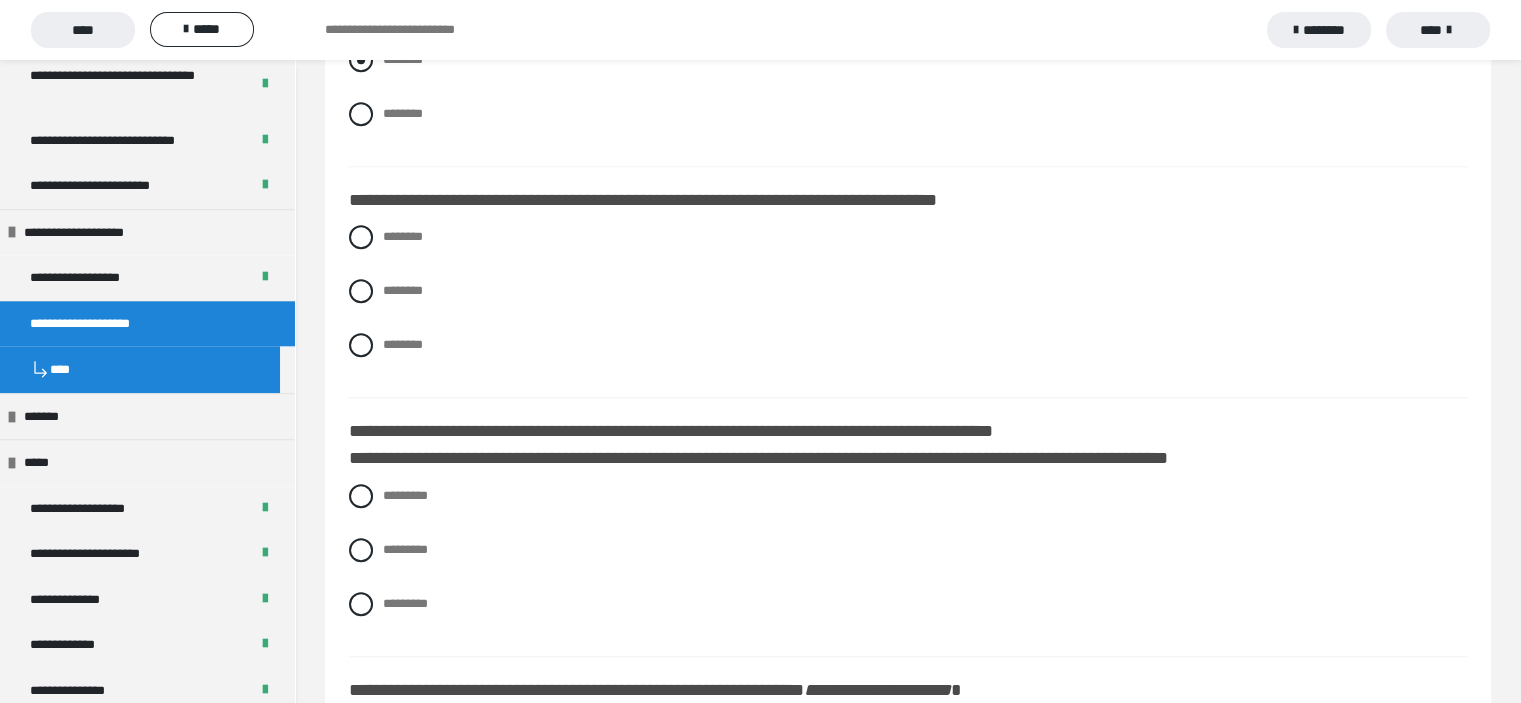 click at bounding box center [361, 60] 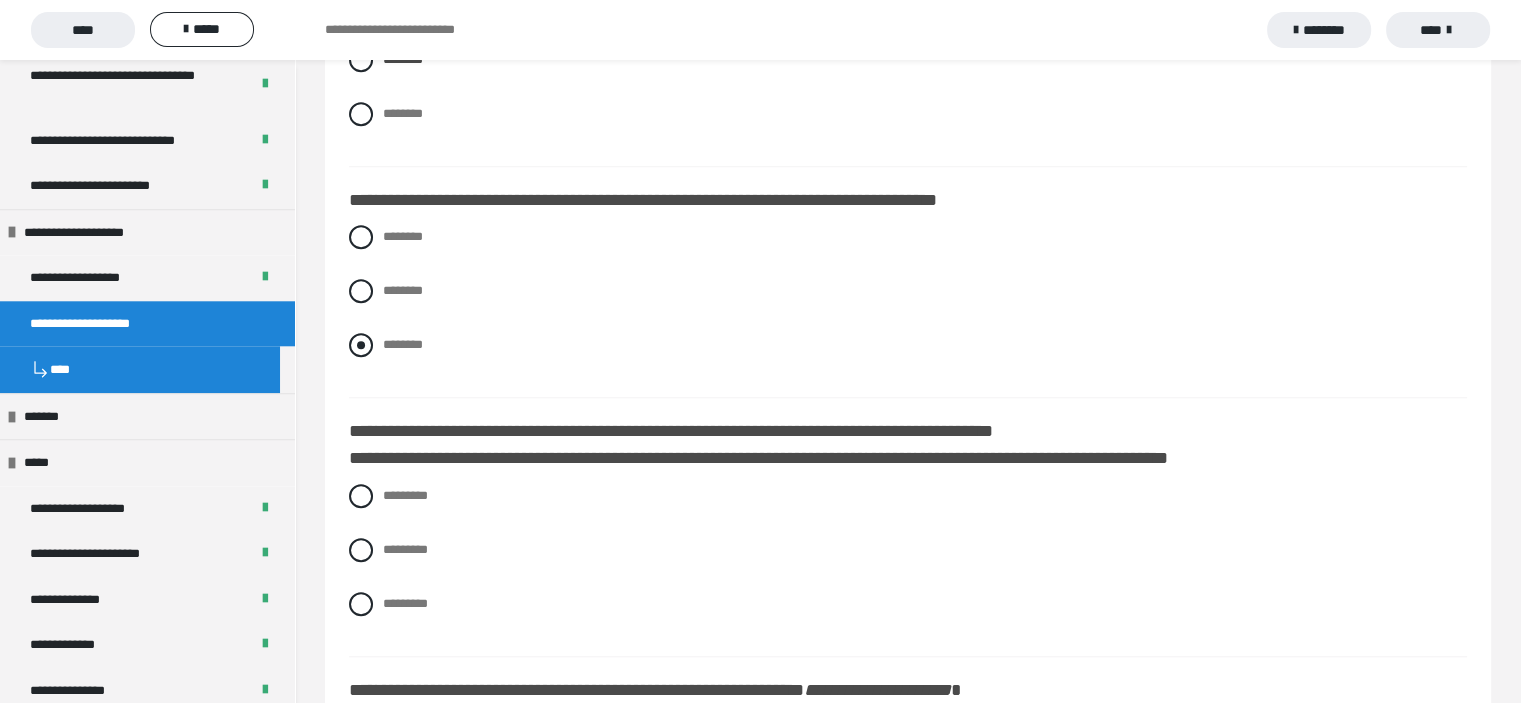 click at bounding box center [361, 345] 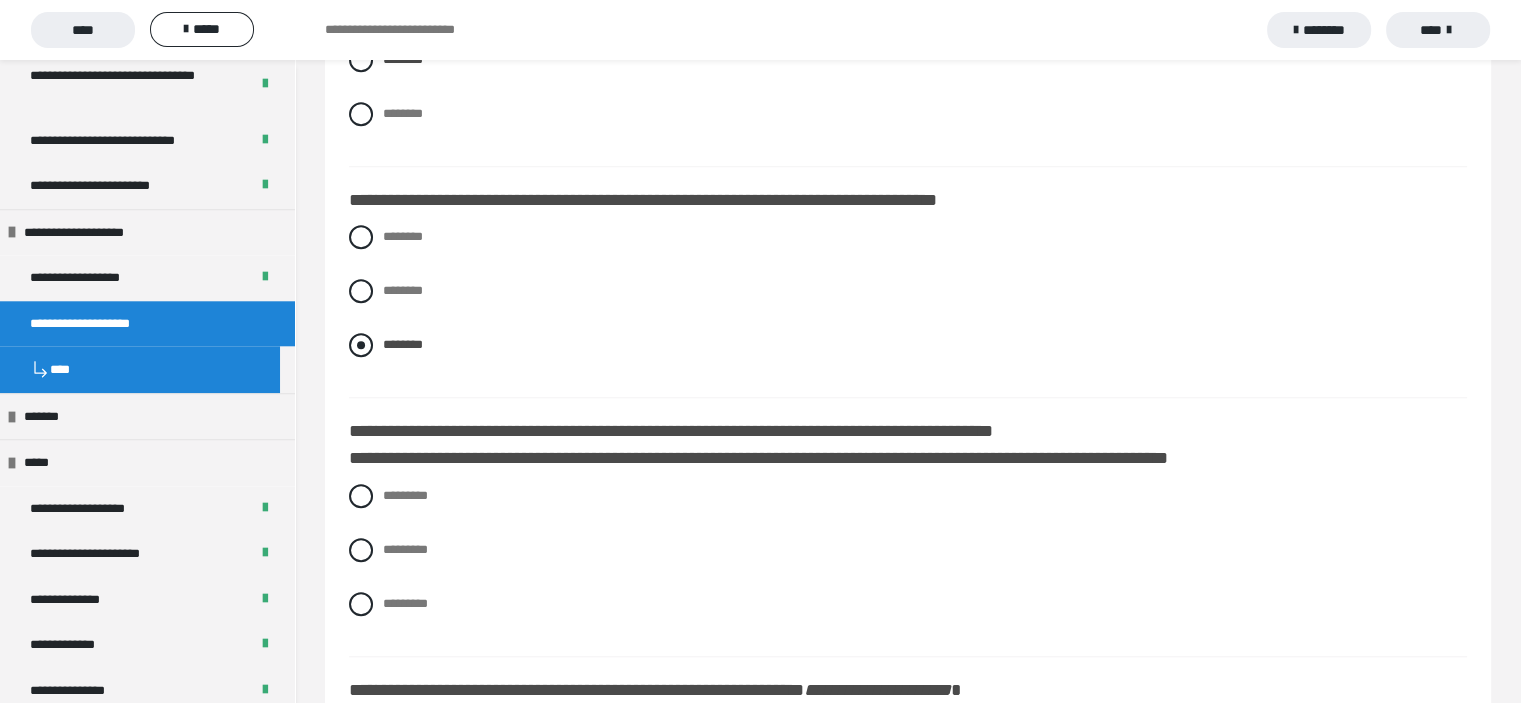 scroll, scrollTop: 17200, scrollLeft: 0, axis: vertical 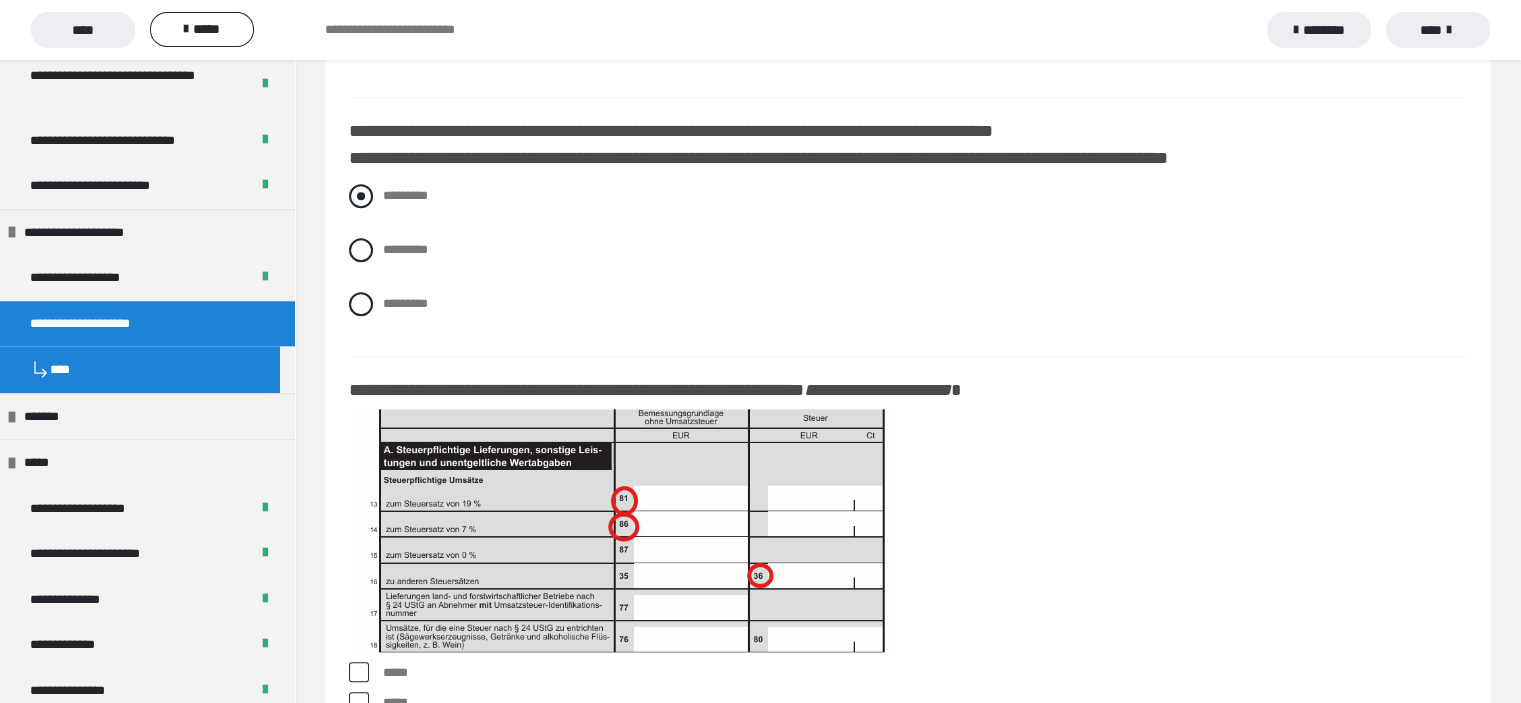 click at bounding box center (361, 196) 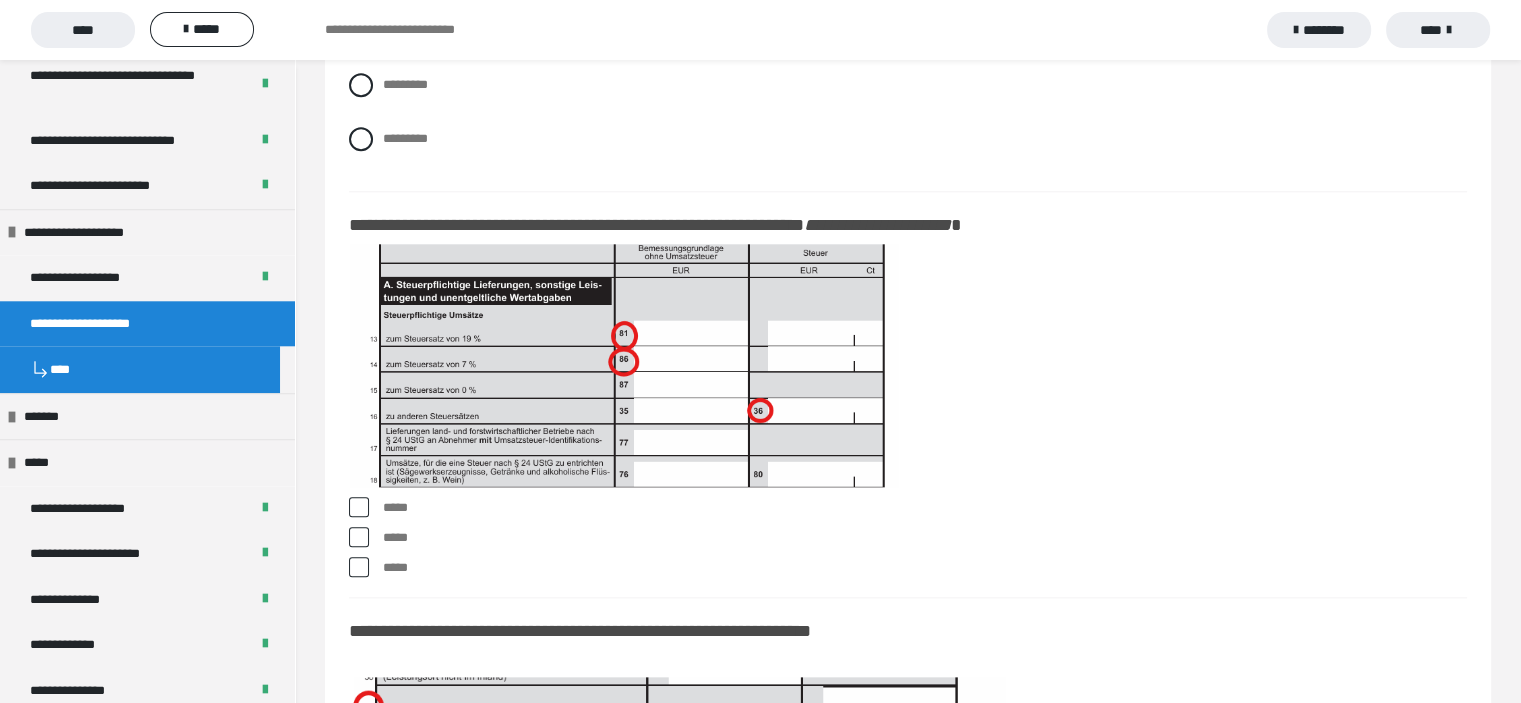 scroll, scrollTop: 17400, scrollLeft: 0, axis: vertical 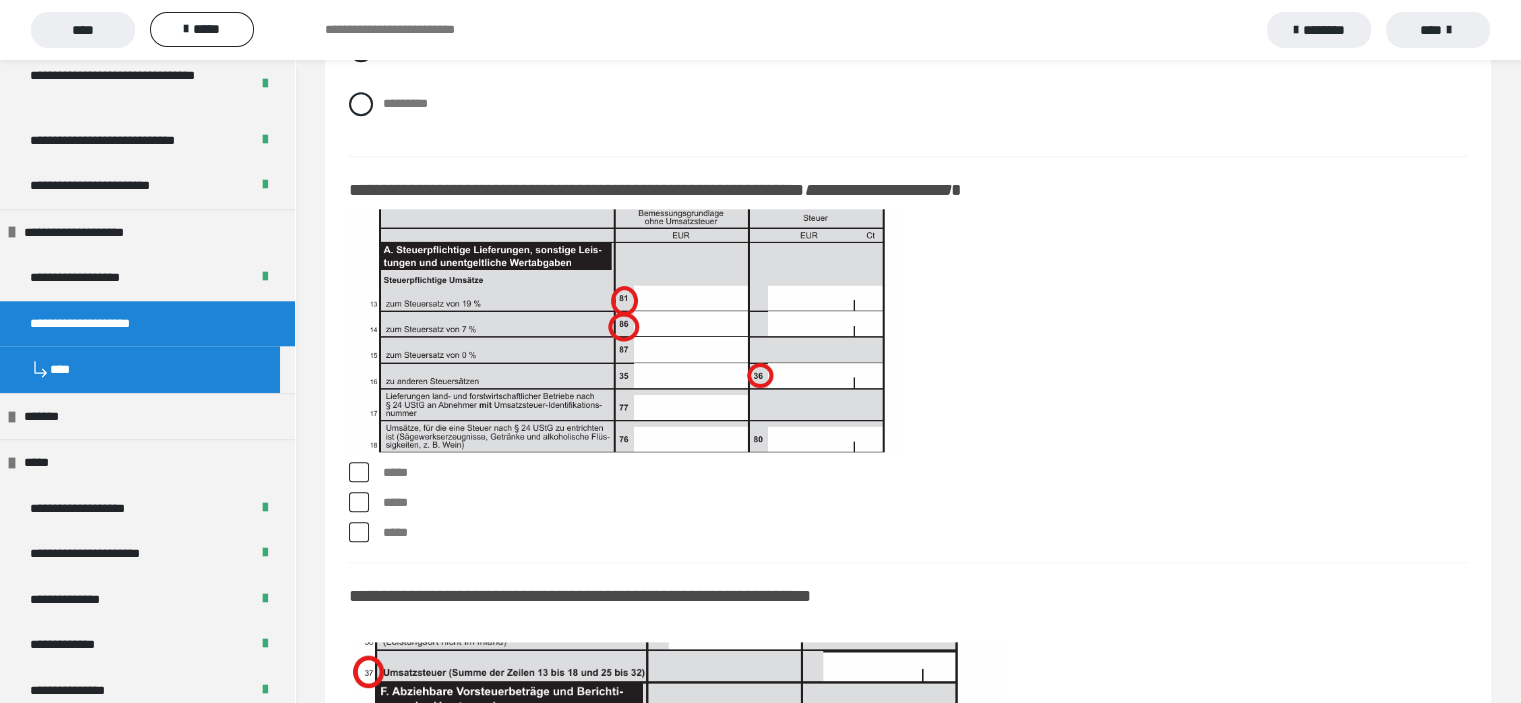 drag, startPoint x: 365, startPoint y: 519, endPoint x: 356, endPoint y: 540, distance: 22.847319 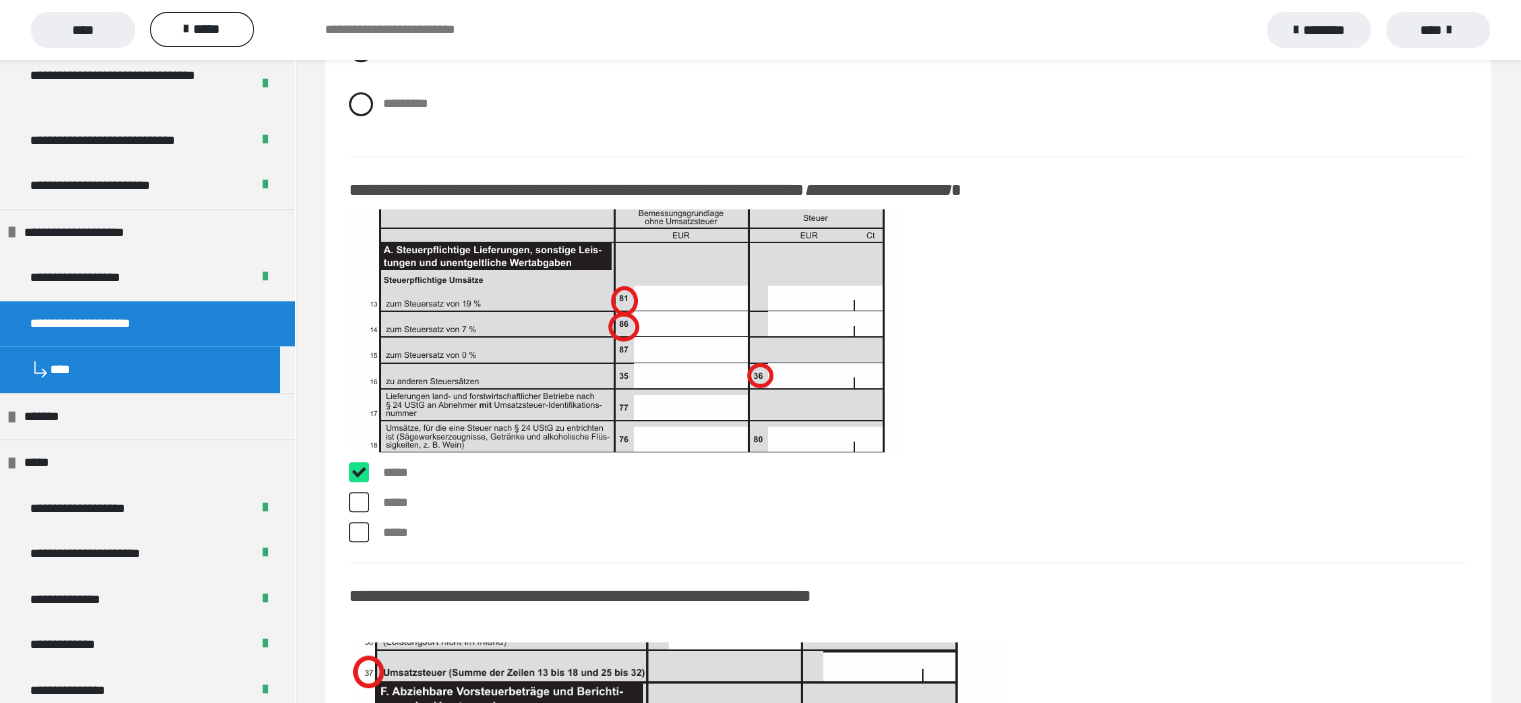 checkbox on "****" 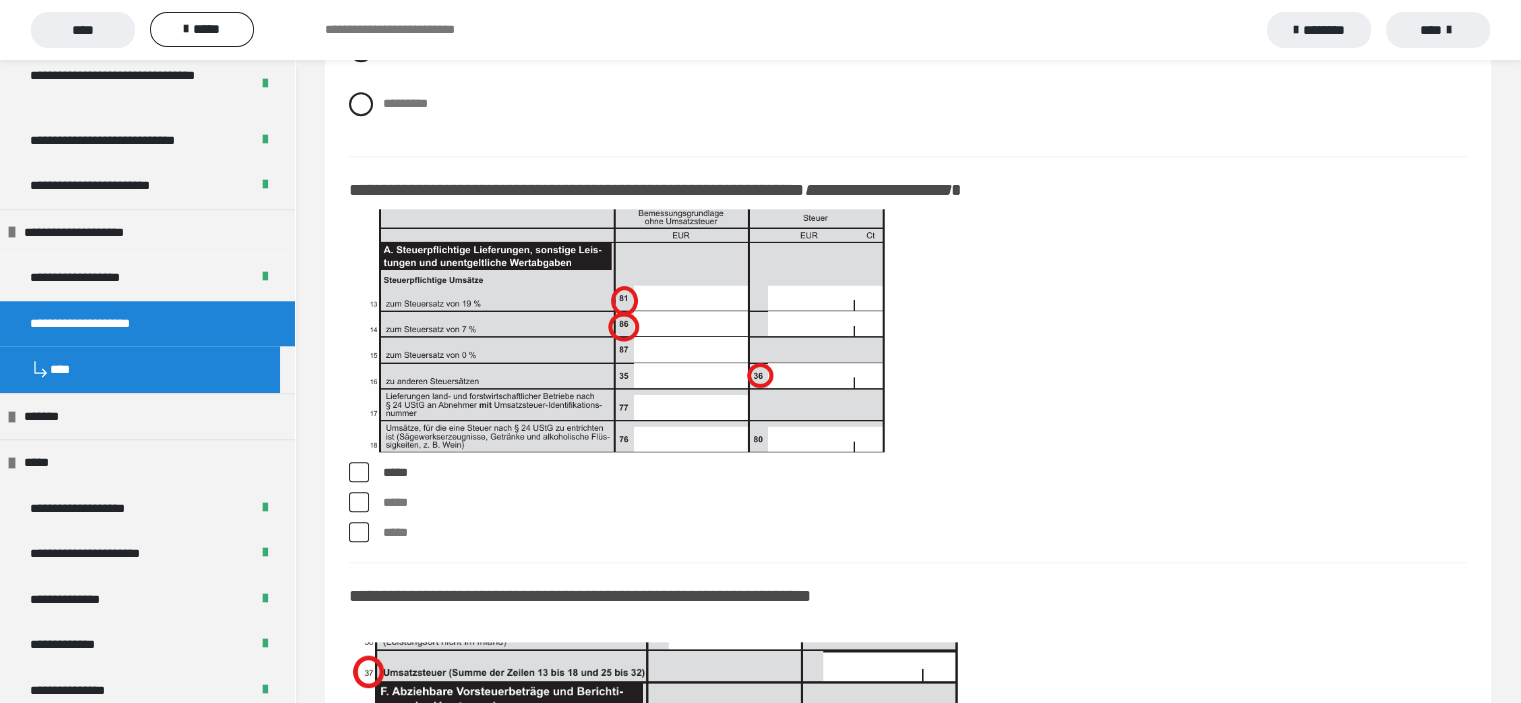 click at bounding box center [359, 502] 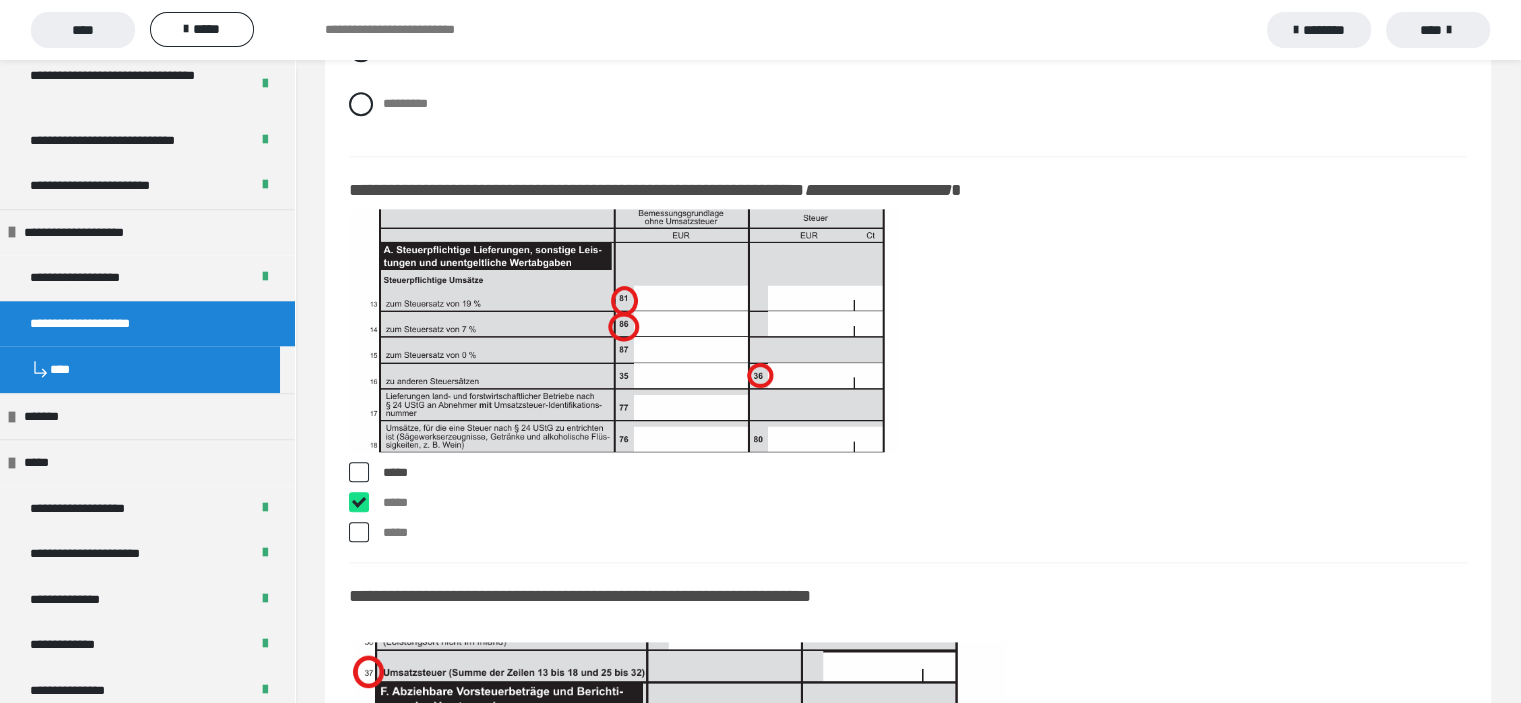 checkbox on "****" 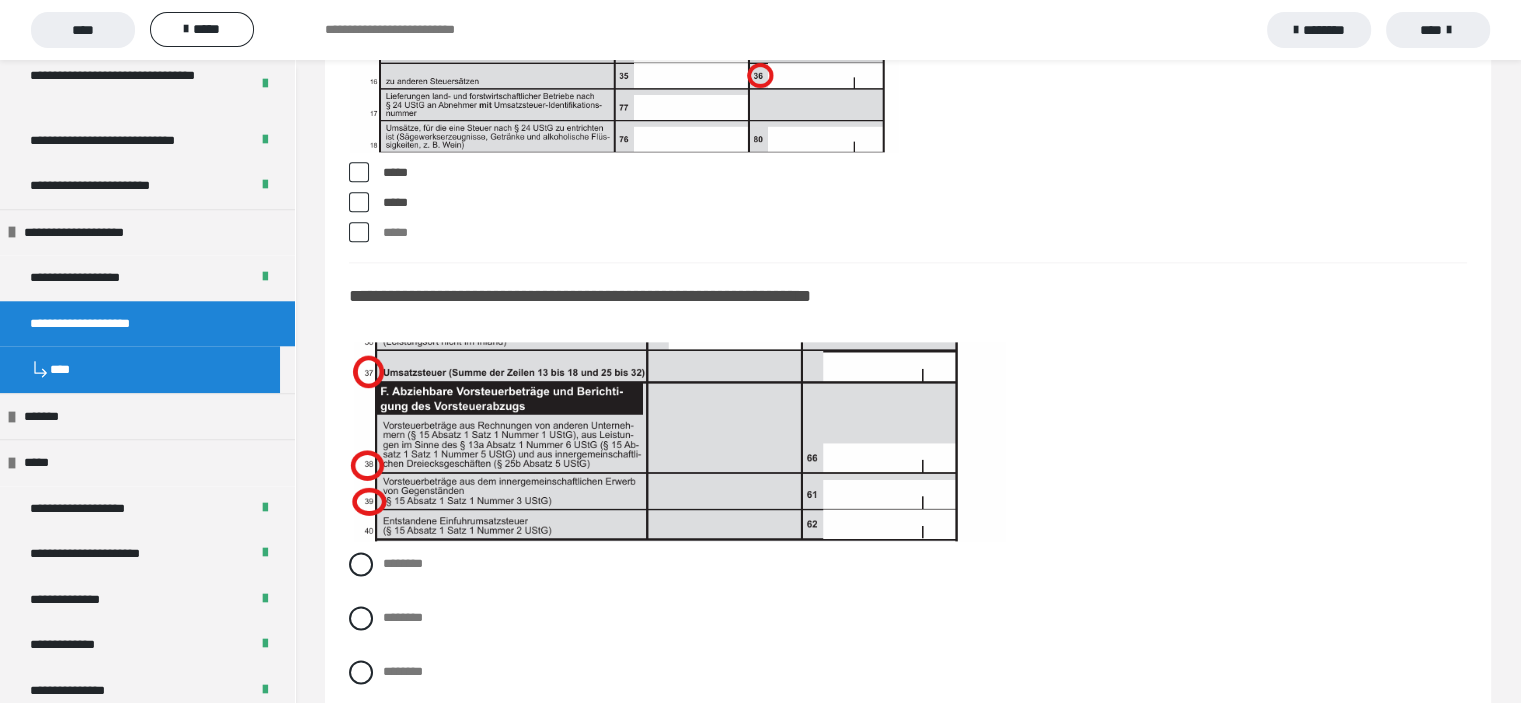 scroll, scrollTop: 17800, scrollLeft: 0, axis: vertical 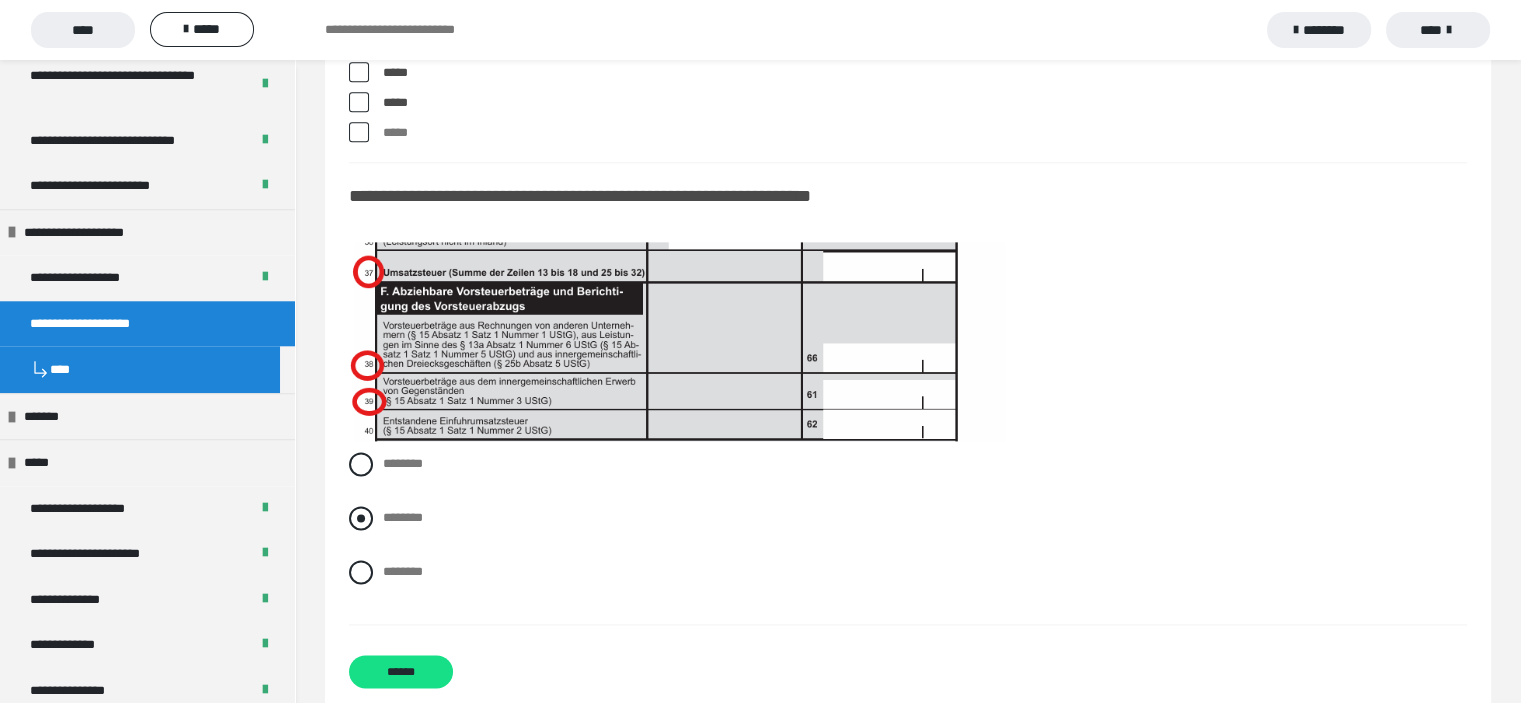 click at bounding box center [361, 518] 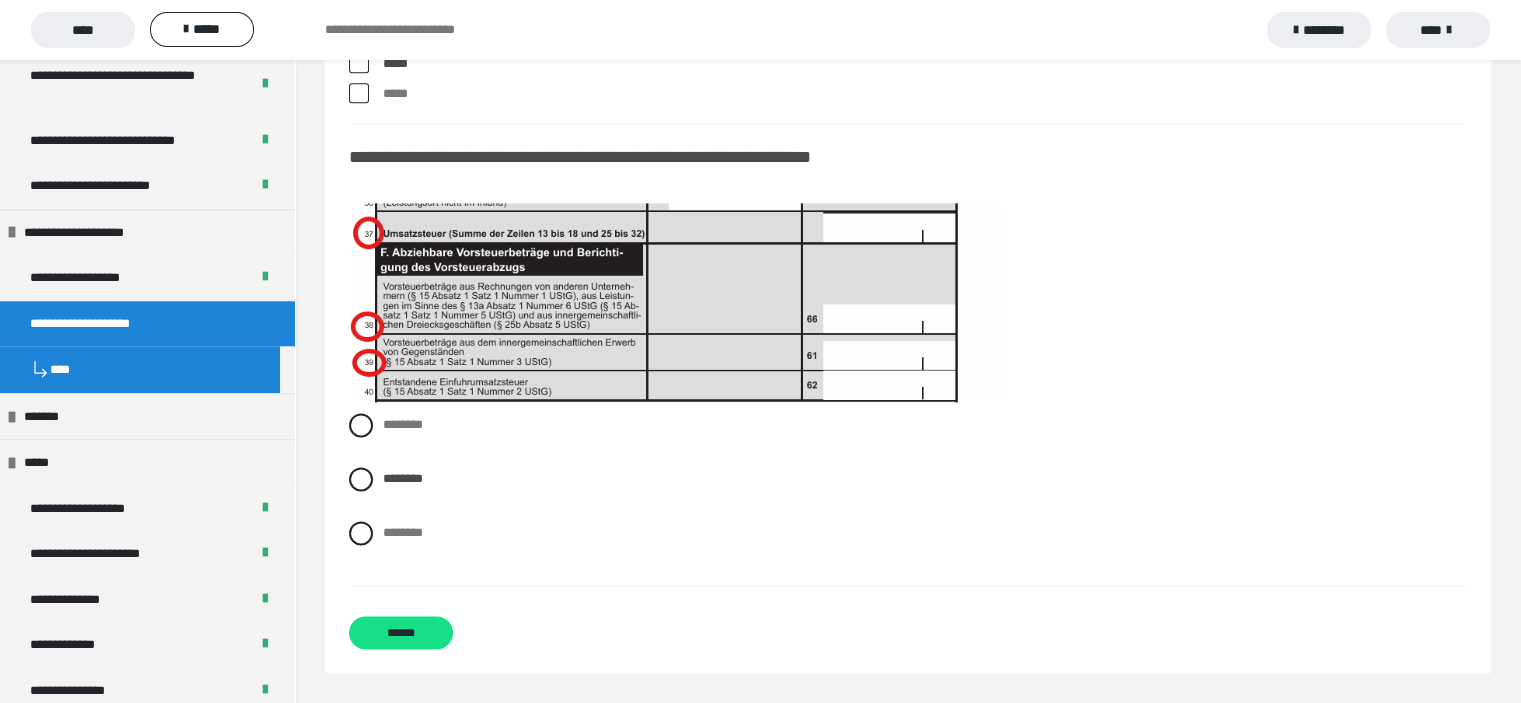 scroll, scrollTop: 17886, scrollLeft: 0, axis: vertical 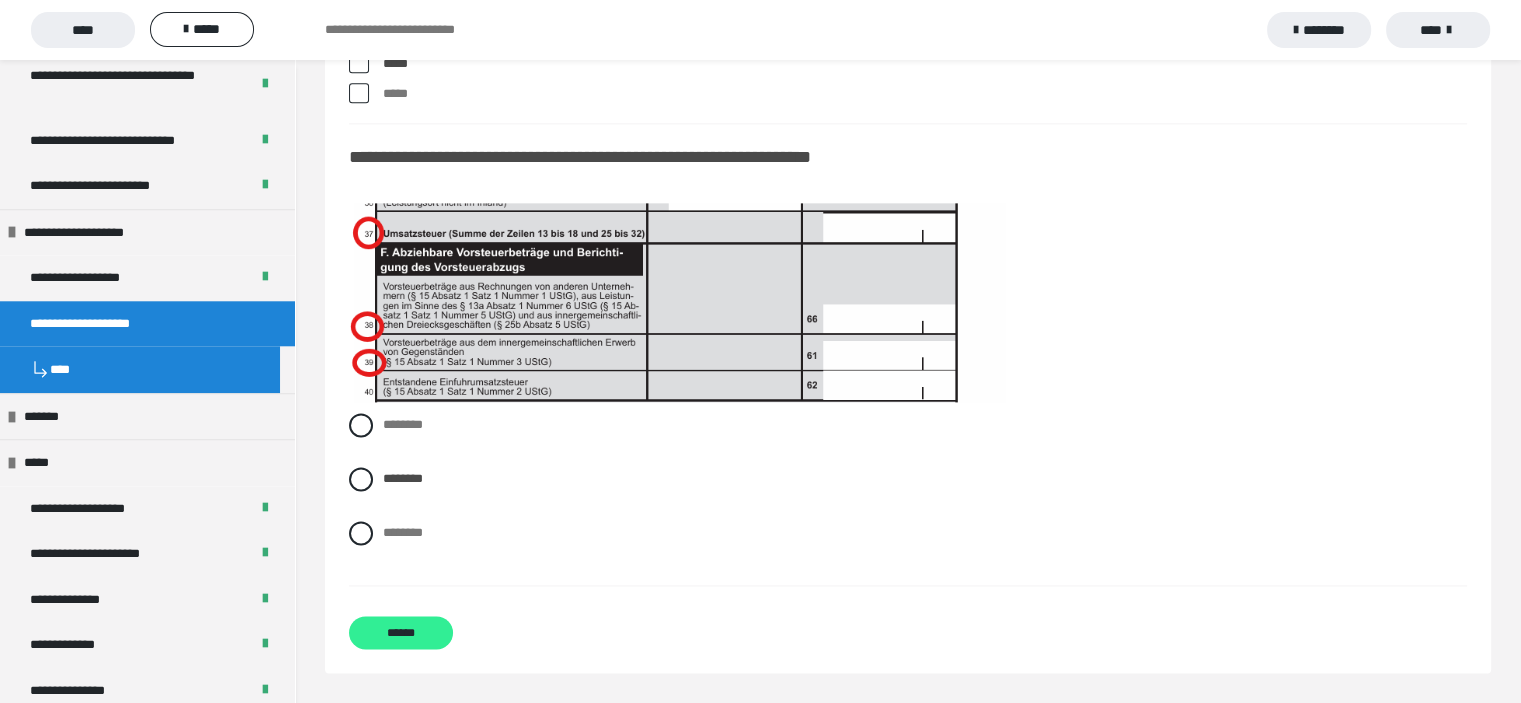 click on "******" at bounding box center [401, 632] 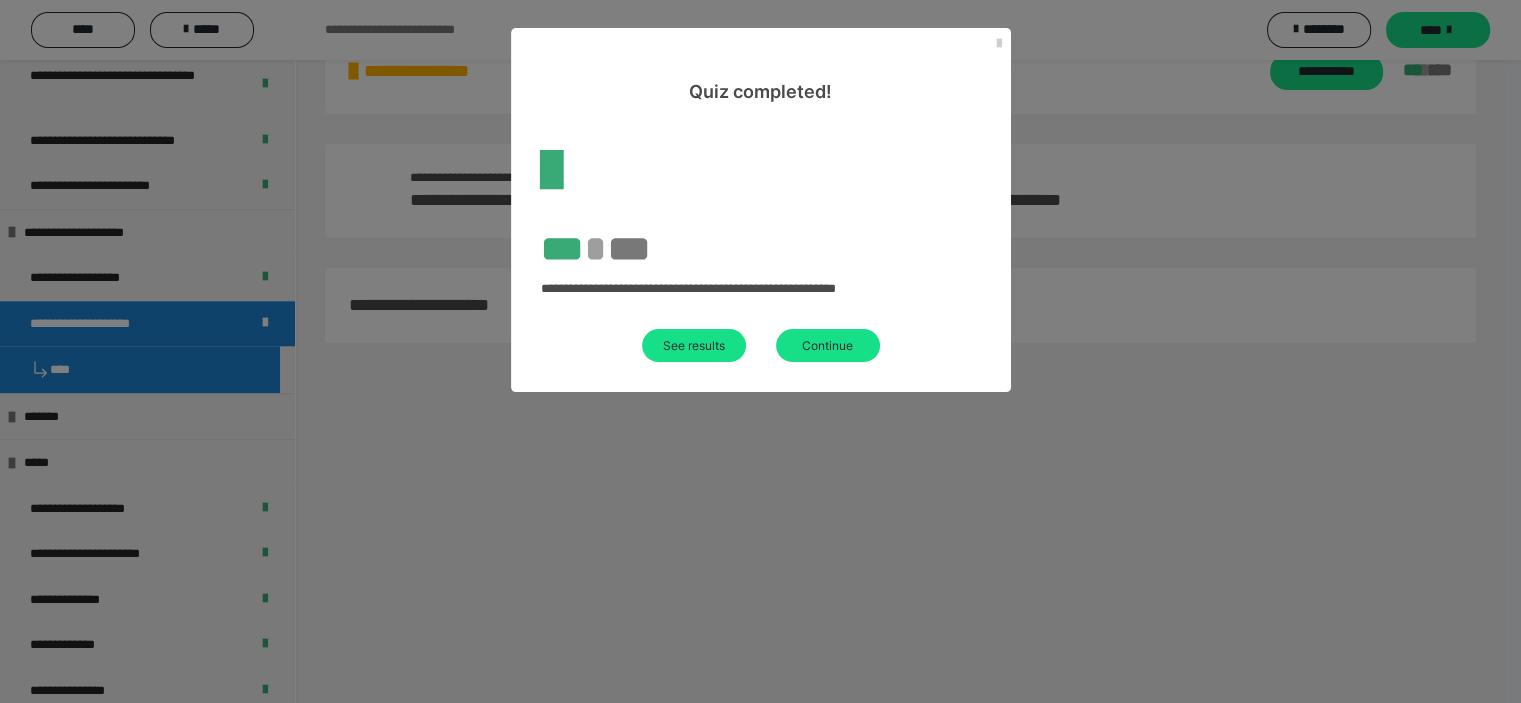 scroll, scrollTop: 61, scrollLeft: 0, axis: vertical 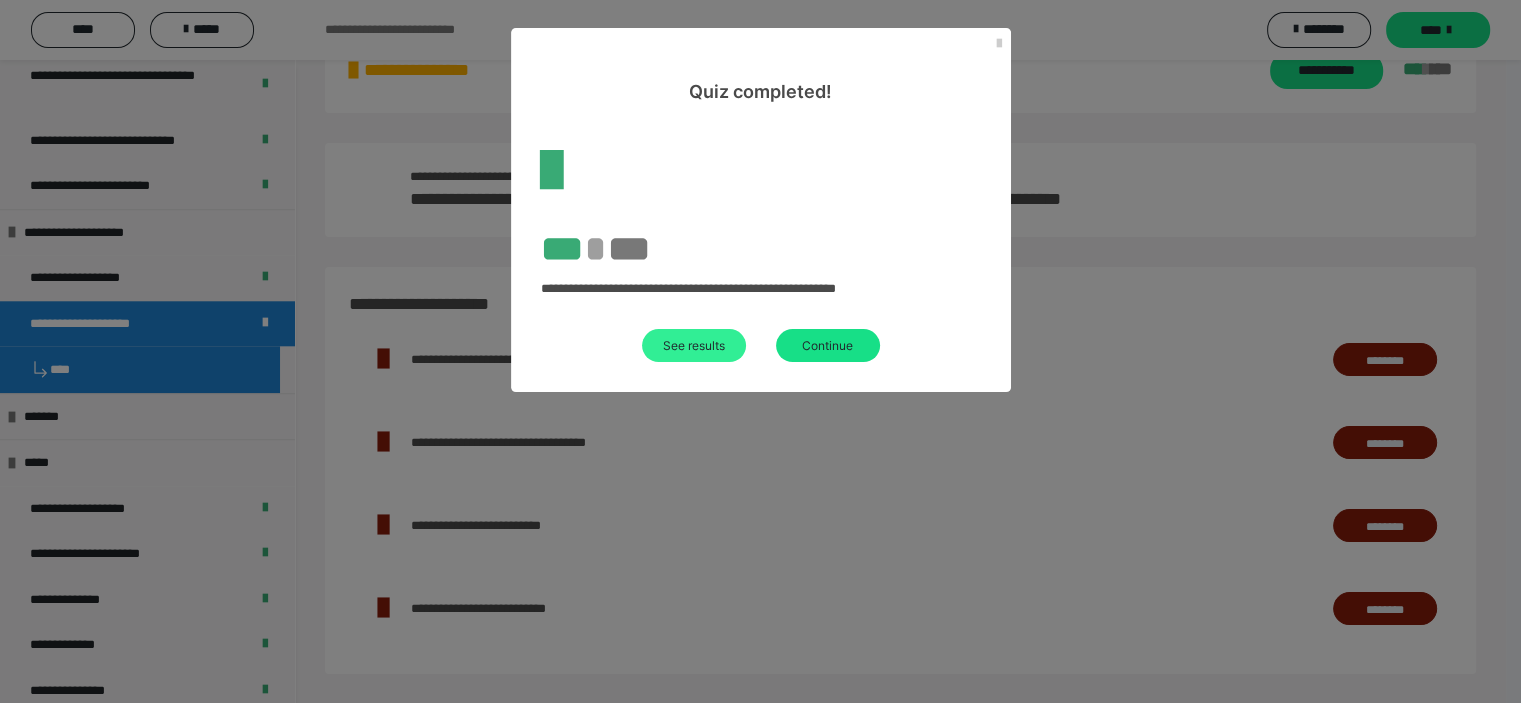 click on "See results" at bounding box center (694, 345) 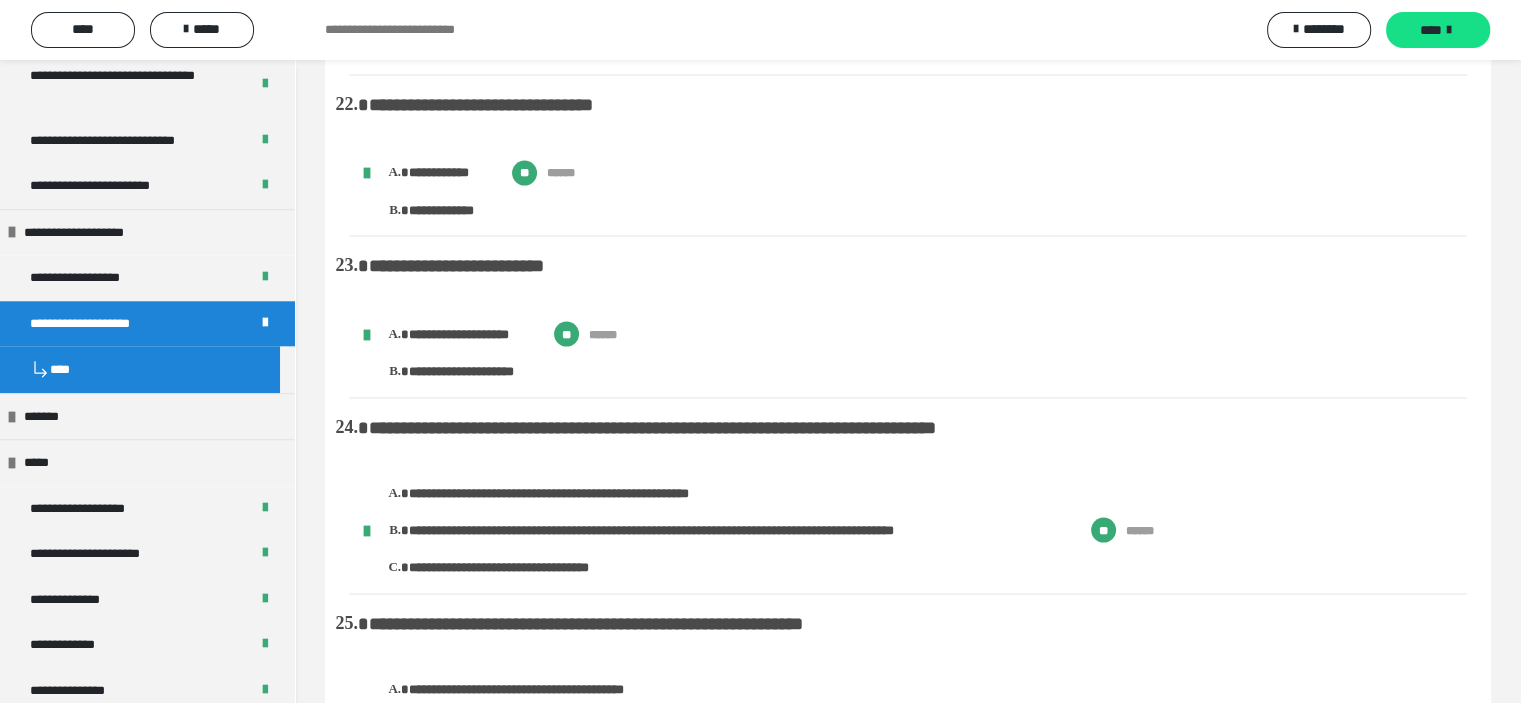 scroll, scrollTop: 4144, scrollLeft: 0, axis: vertical 